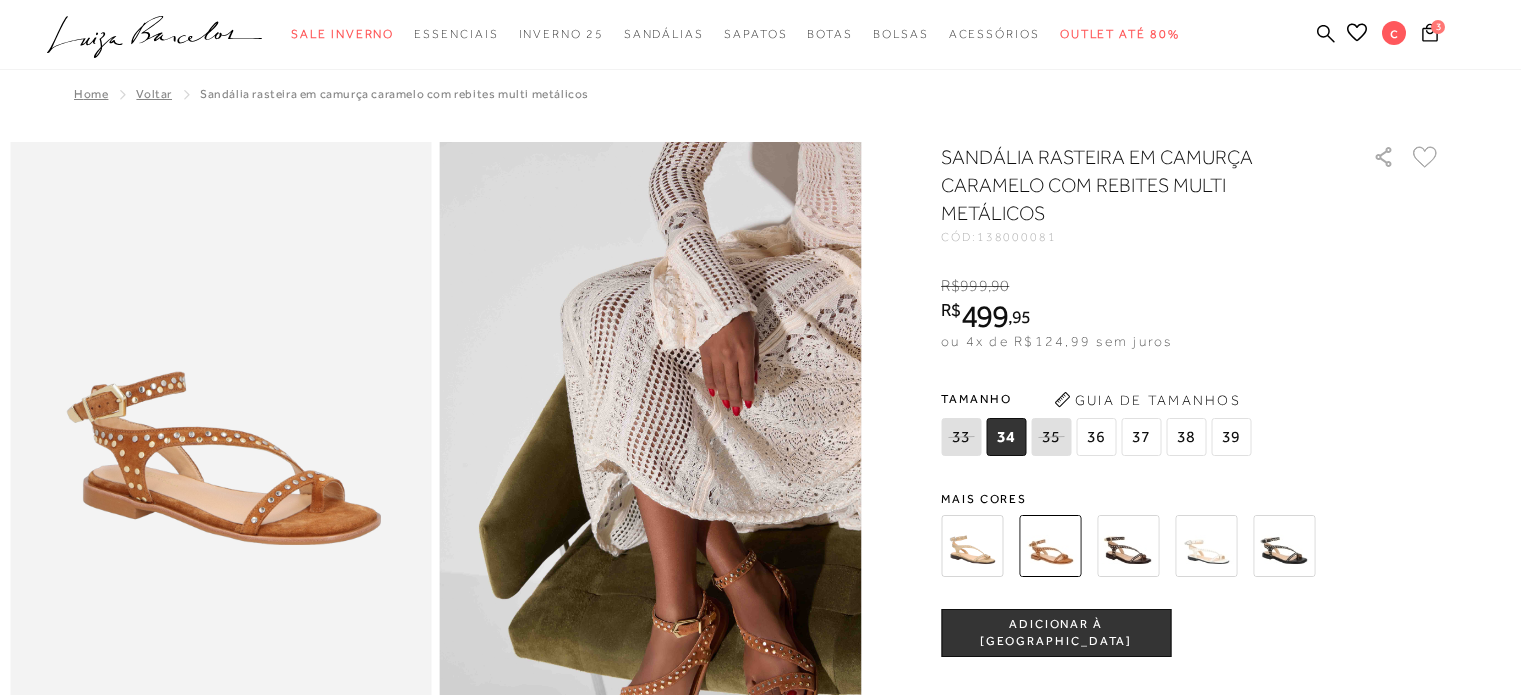 scroll, scrollTop: 560, scrollLeft: 0, axis: vertical 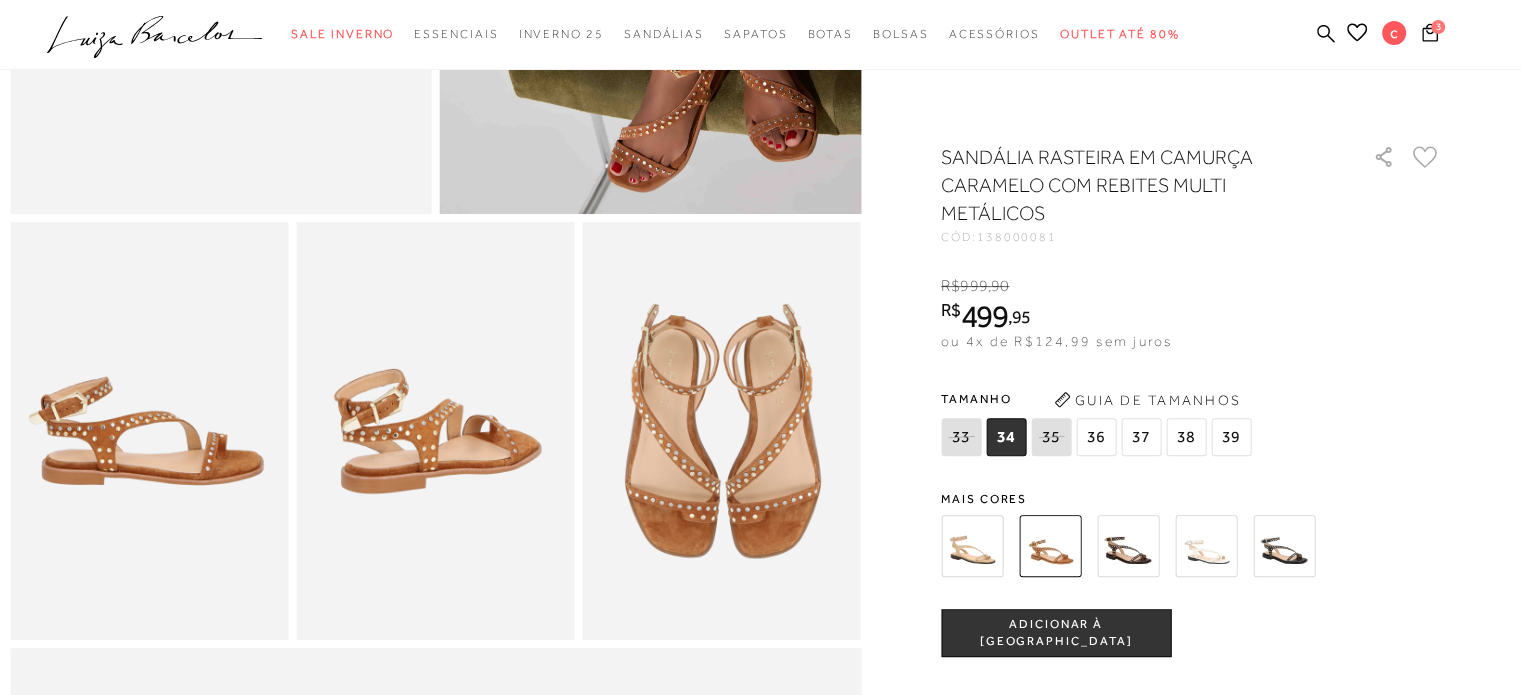 click at bounding box center (972, 546) 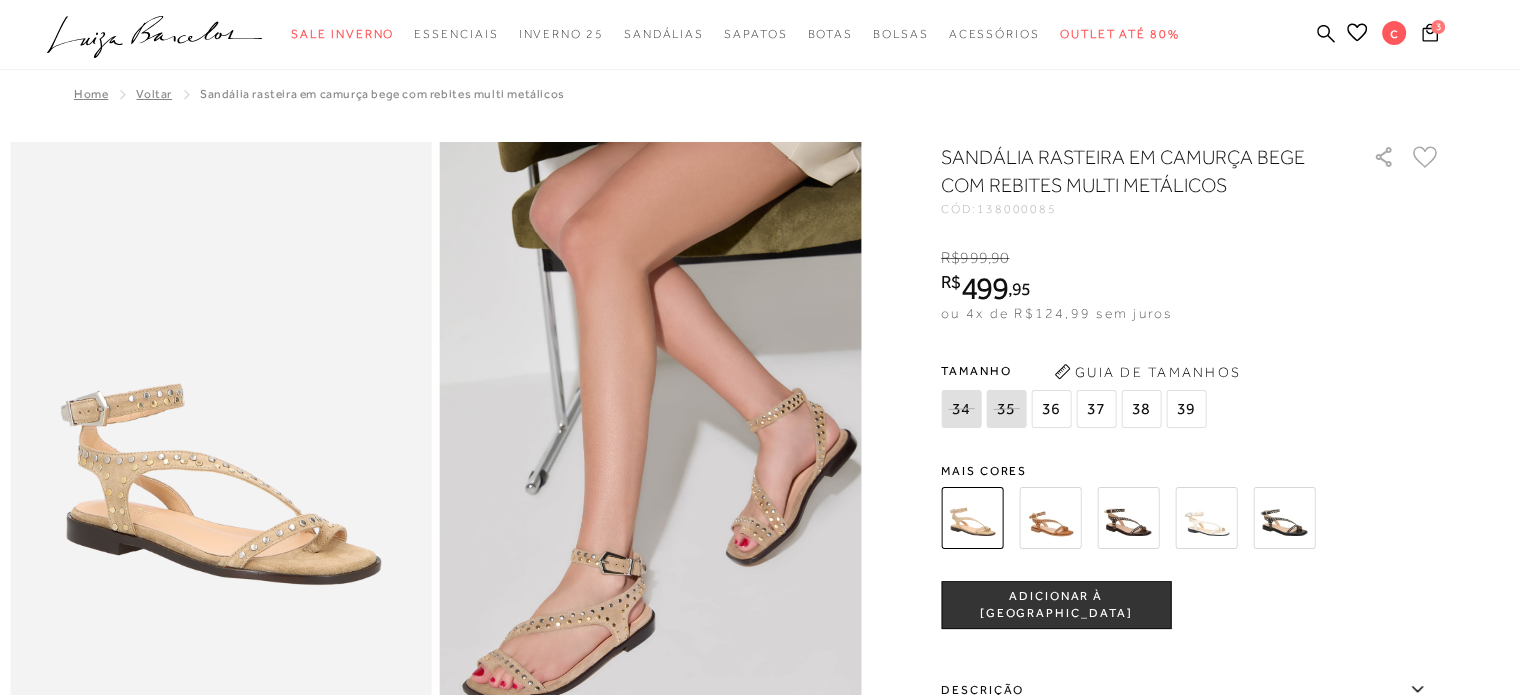 scroll, scrollTop: 0, scrollLeft: 0, axis: both 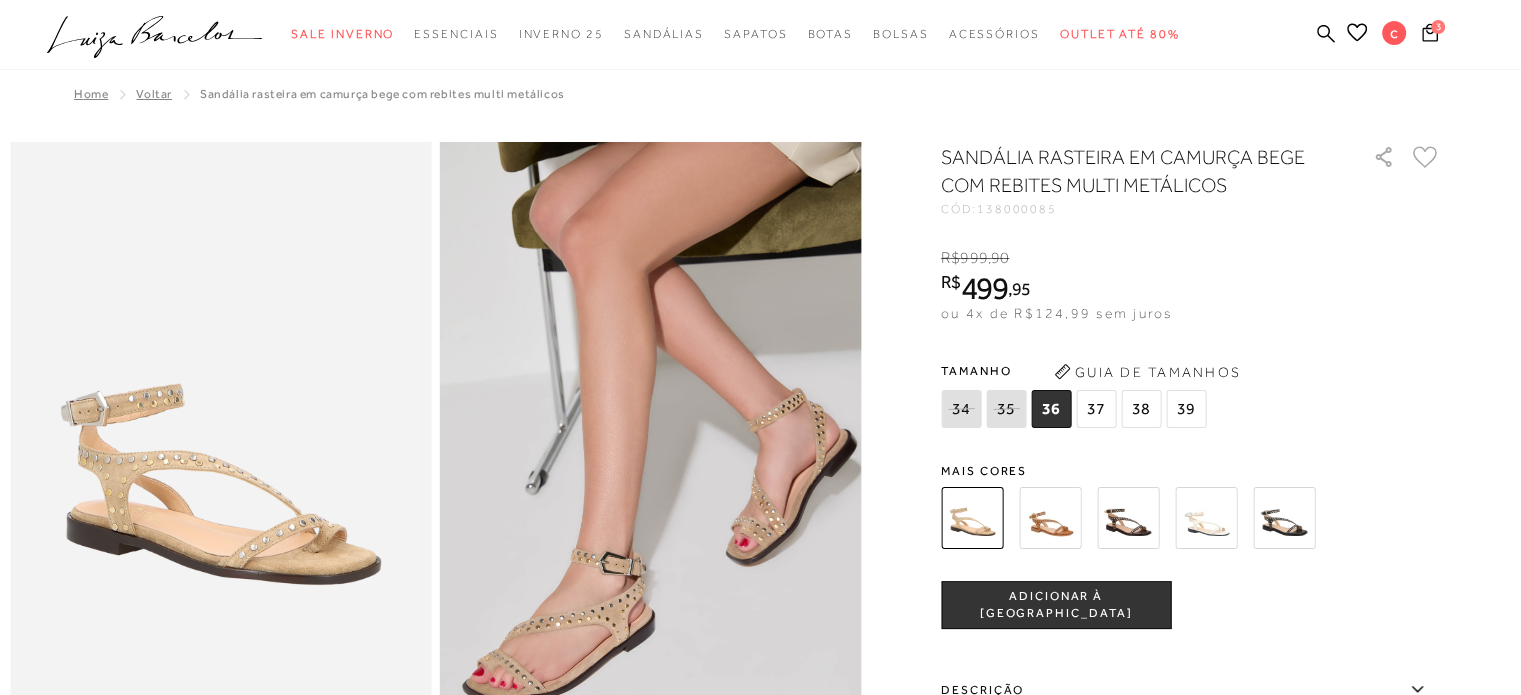 click at bounding box center (1284, 518) 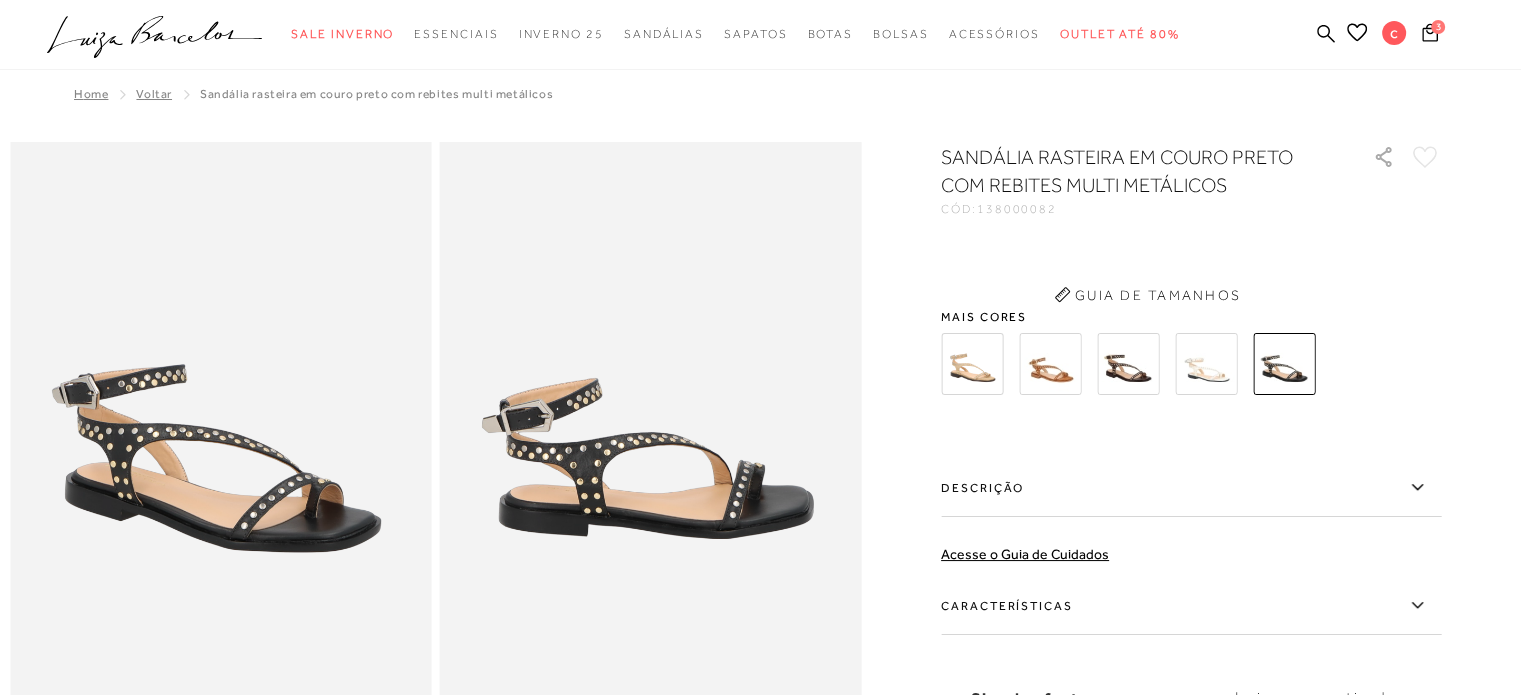 scroll, scrollTop: 0, scrollLeft: 0, axis: both 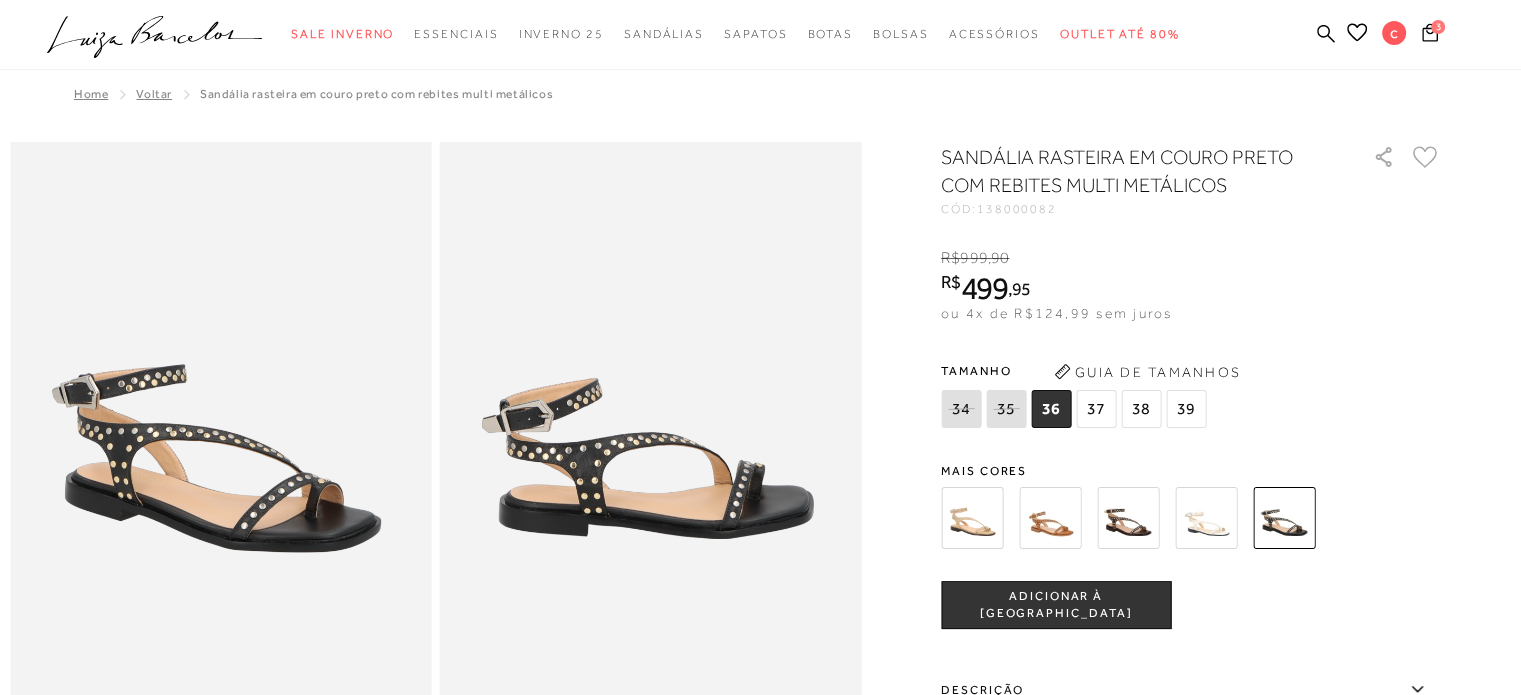click at bounding box center [1128, 518] 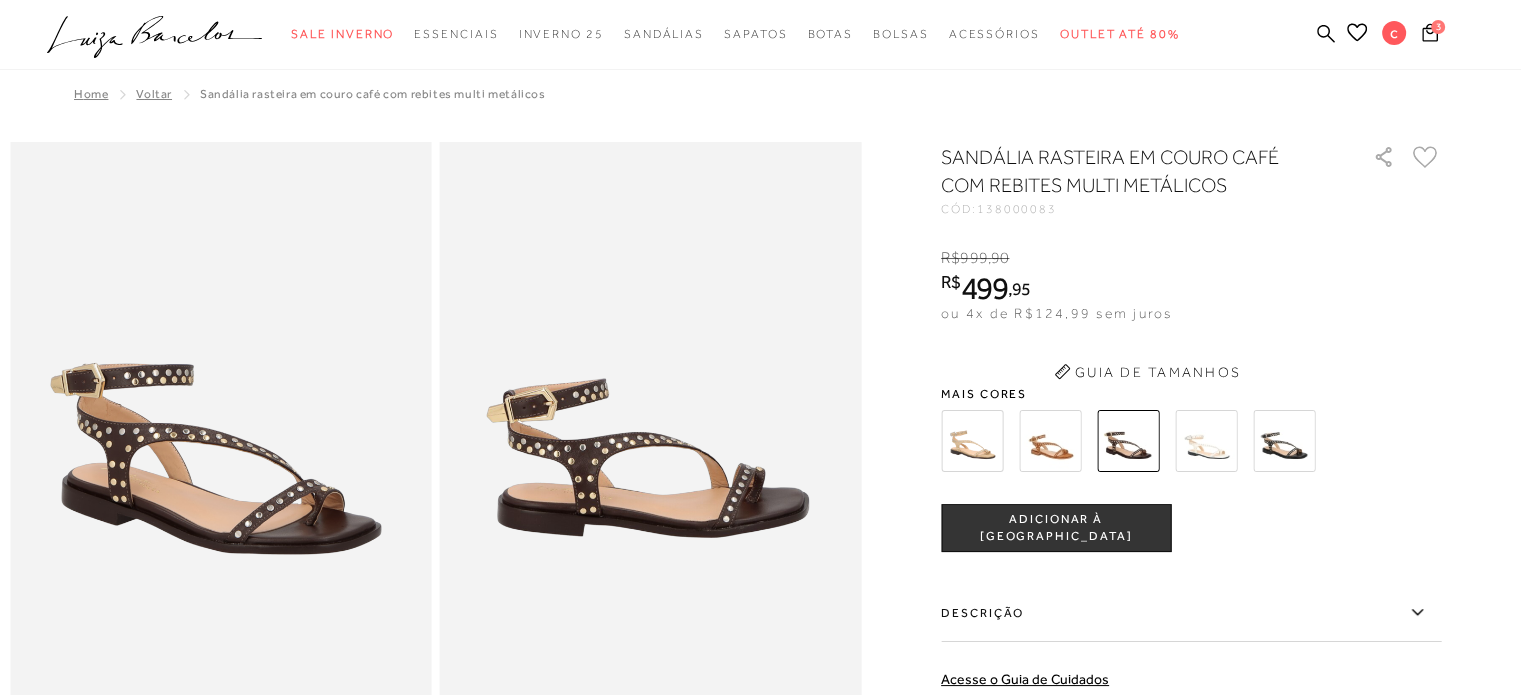 scroll, scrollTop: 0, scrollLeft: 0, axis: both 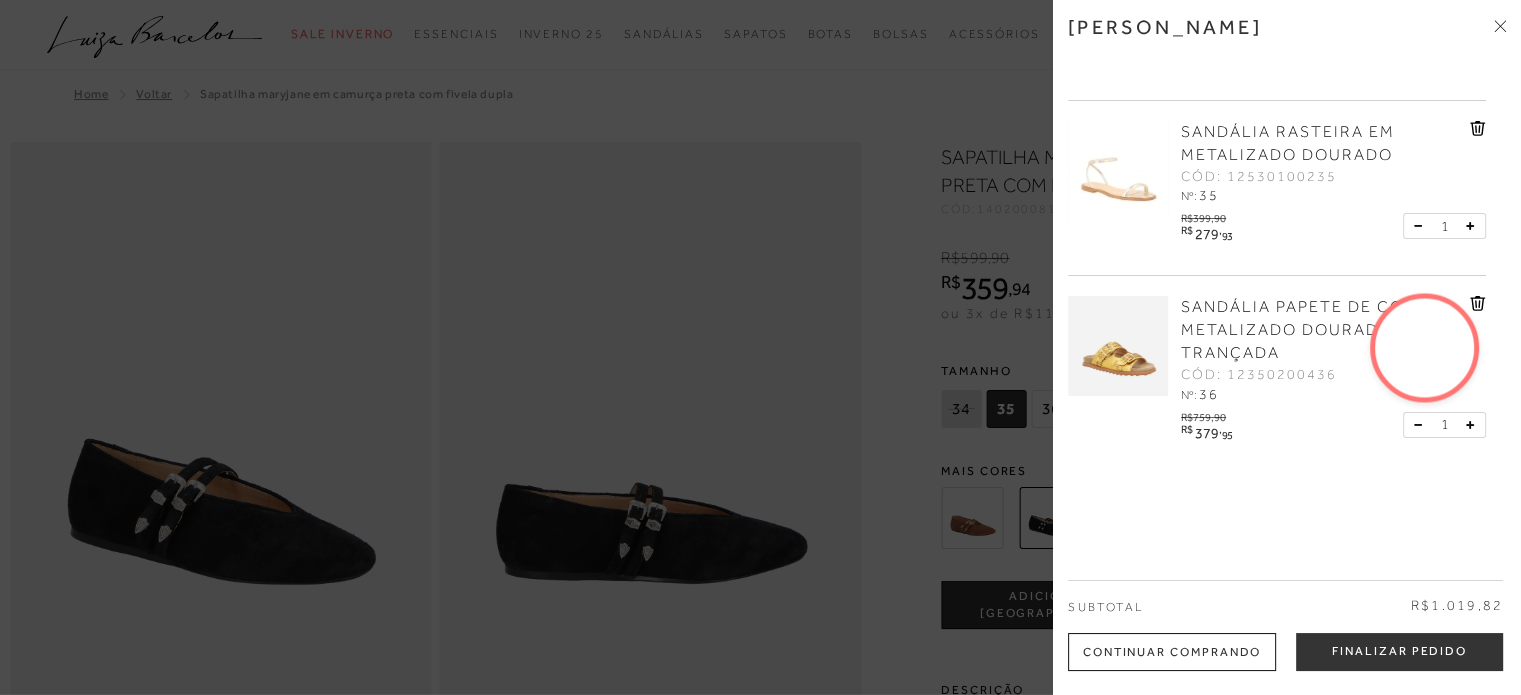 click at bounding box center (1425, 348) 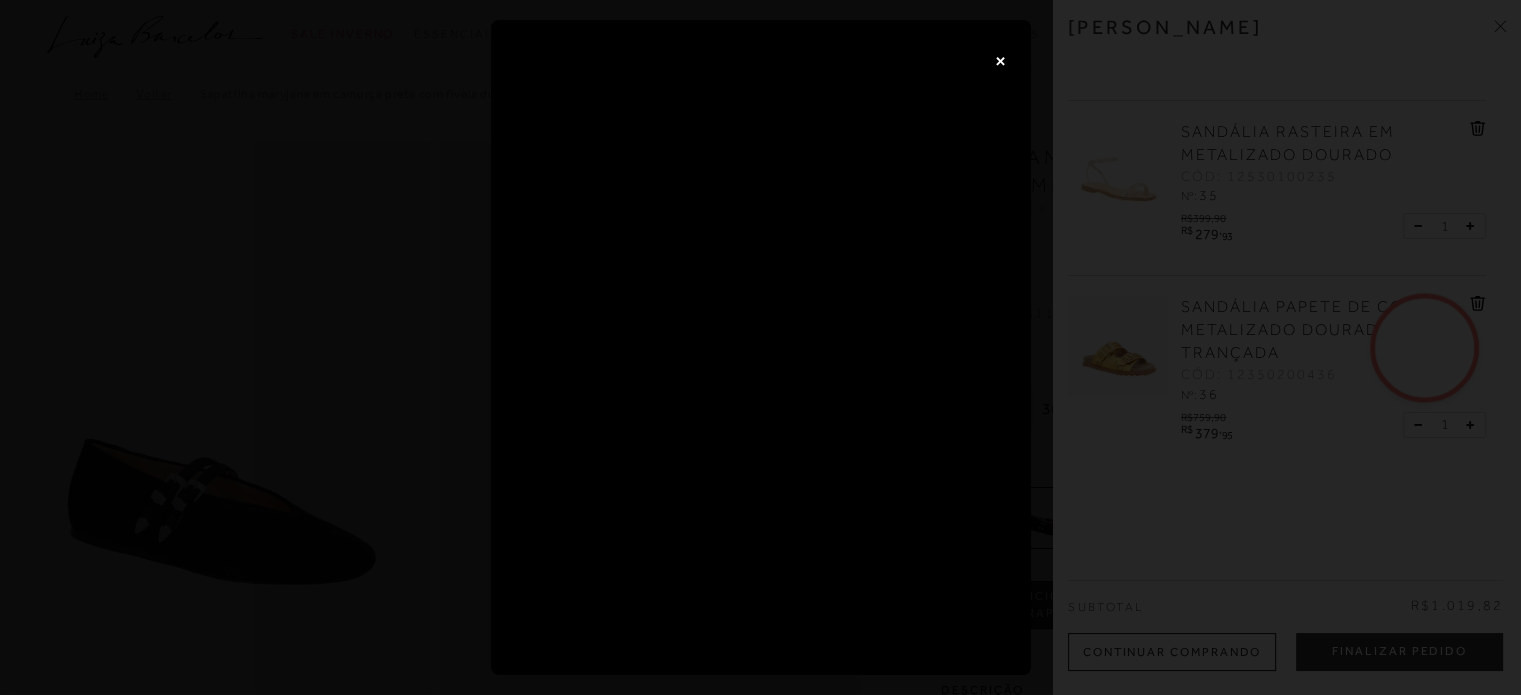 click on "×" at bounding box center [1001, 60] 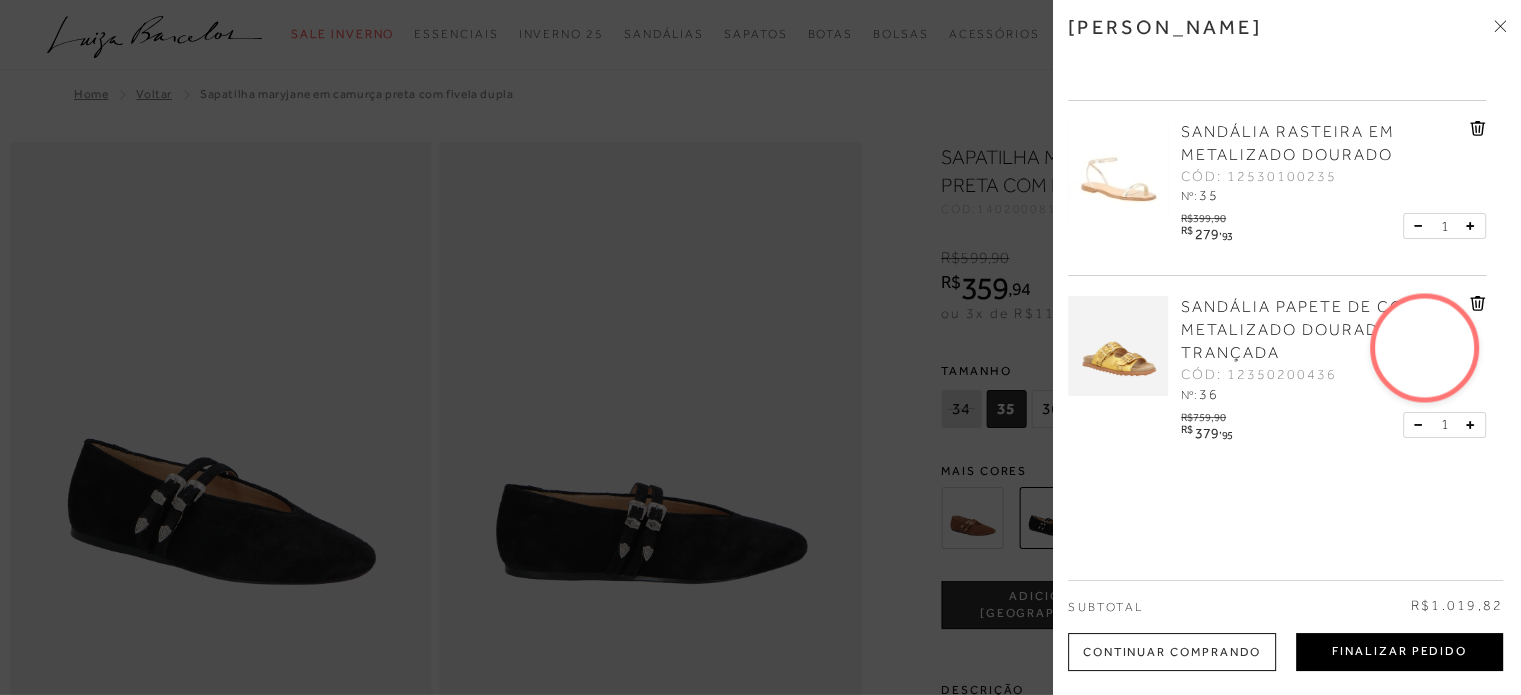 click on "Finalizar Pedido" at bounding box center [1399, 652] 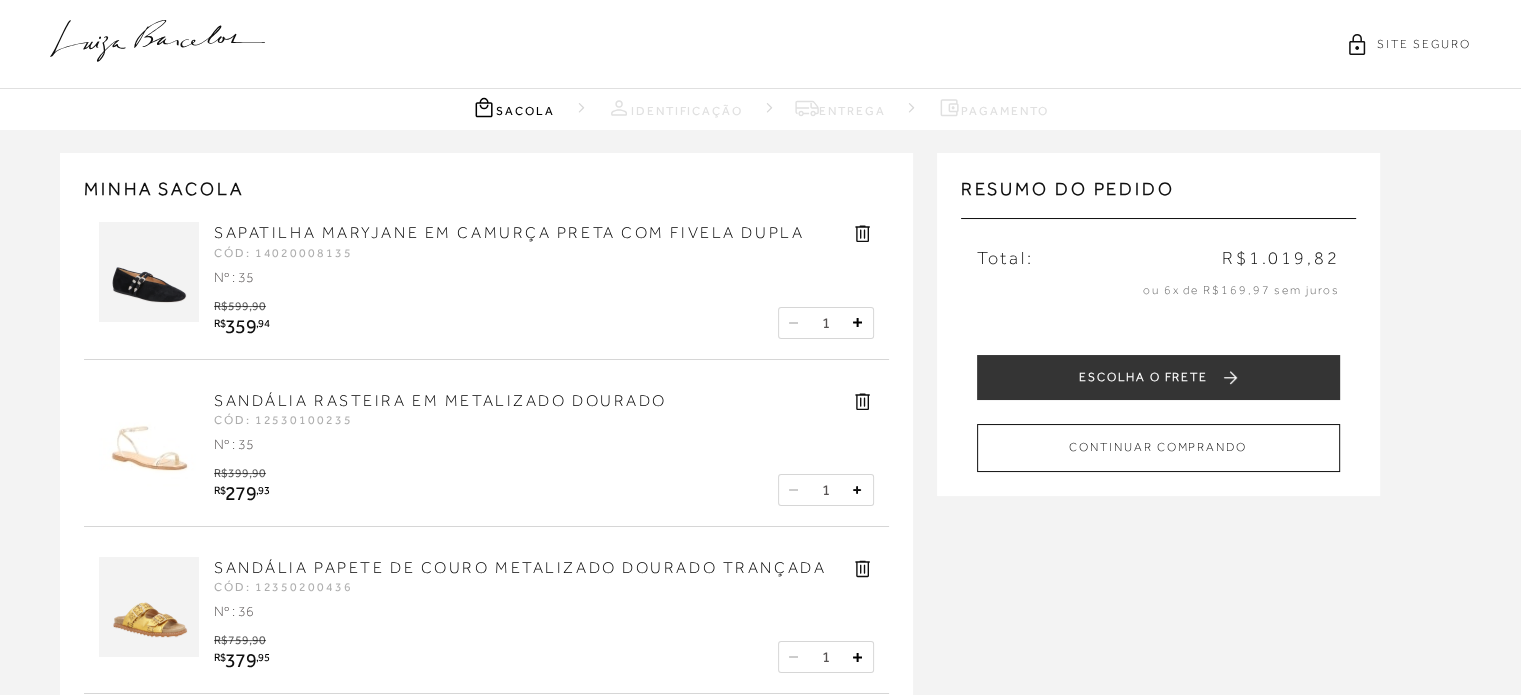 scroll, scrollTop: 0, scrollLeft: 0, axis: both 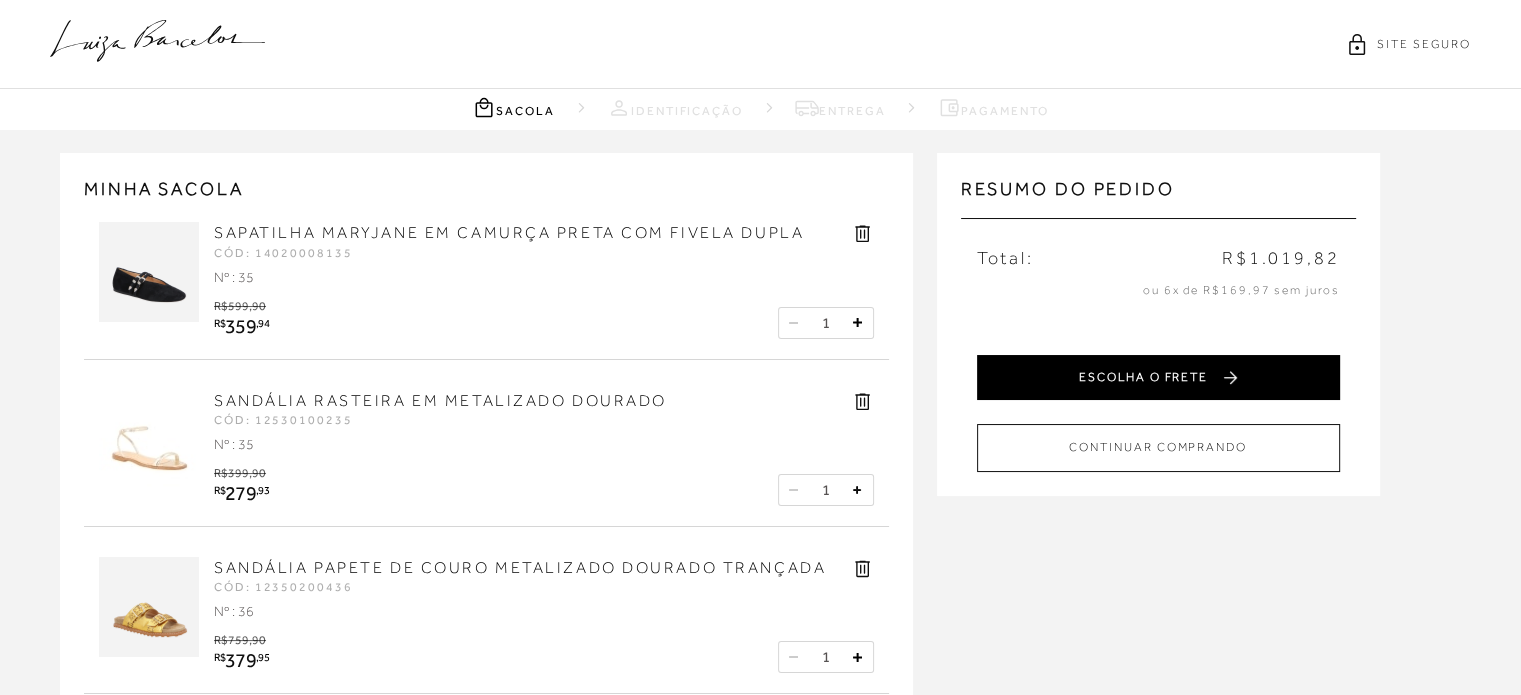 click on "ESCOLHA O FRETE" at bounding box center [1158, 377] 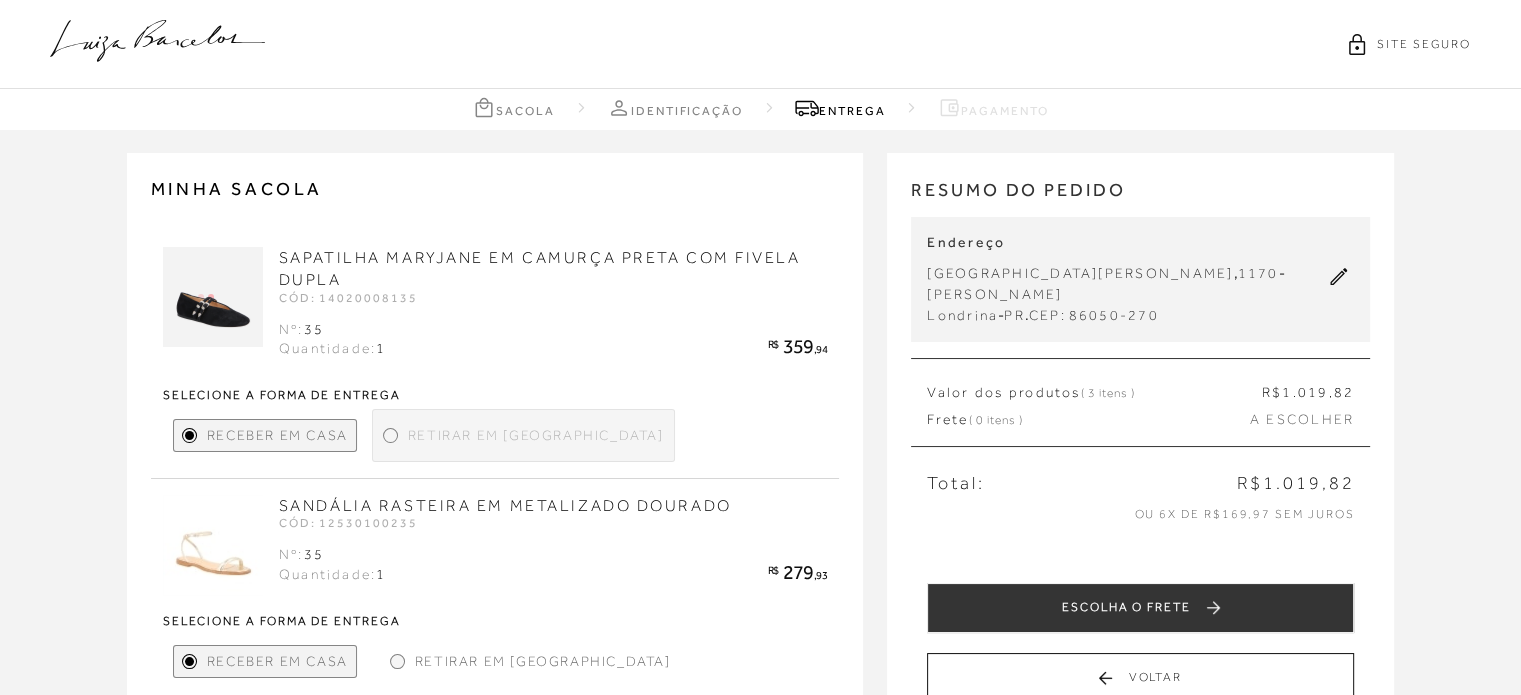 click on "MINHA SACOLA
SAPATILHA MARYJANE EM CAMURÇA PRETA COM FIVELA DUPLA
CÓD: 14020008135
35" at bounding box center [760, 565] 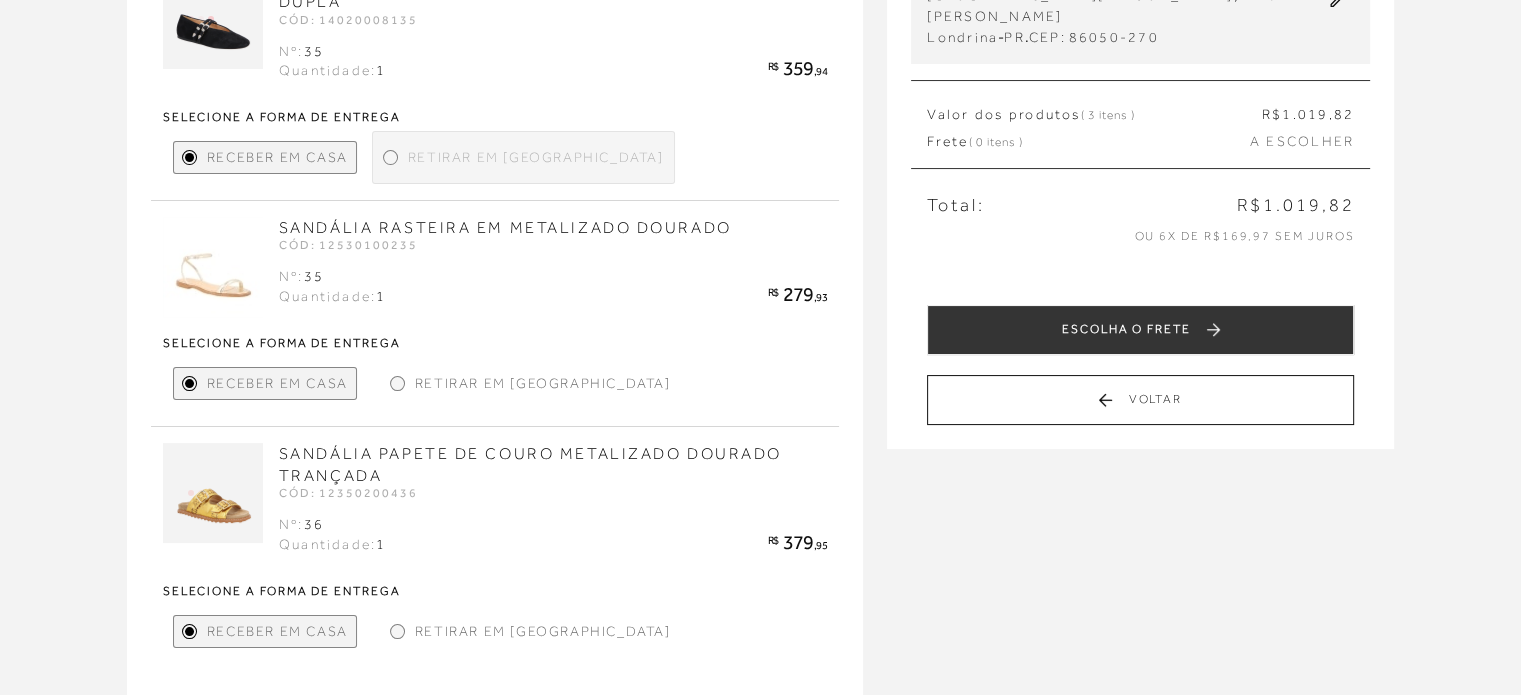 scroll, scrollTop: 280, scrollLeft: 0, axis: vertical 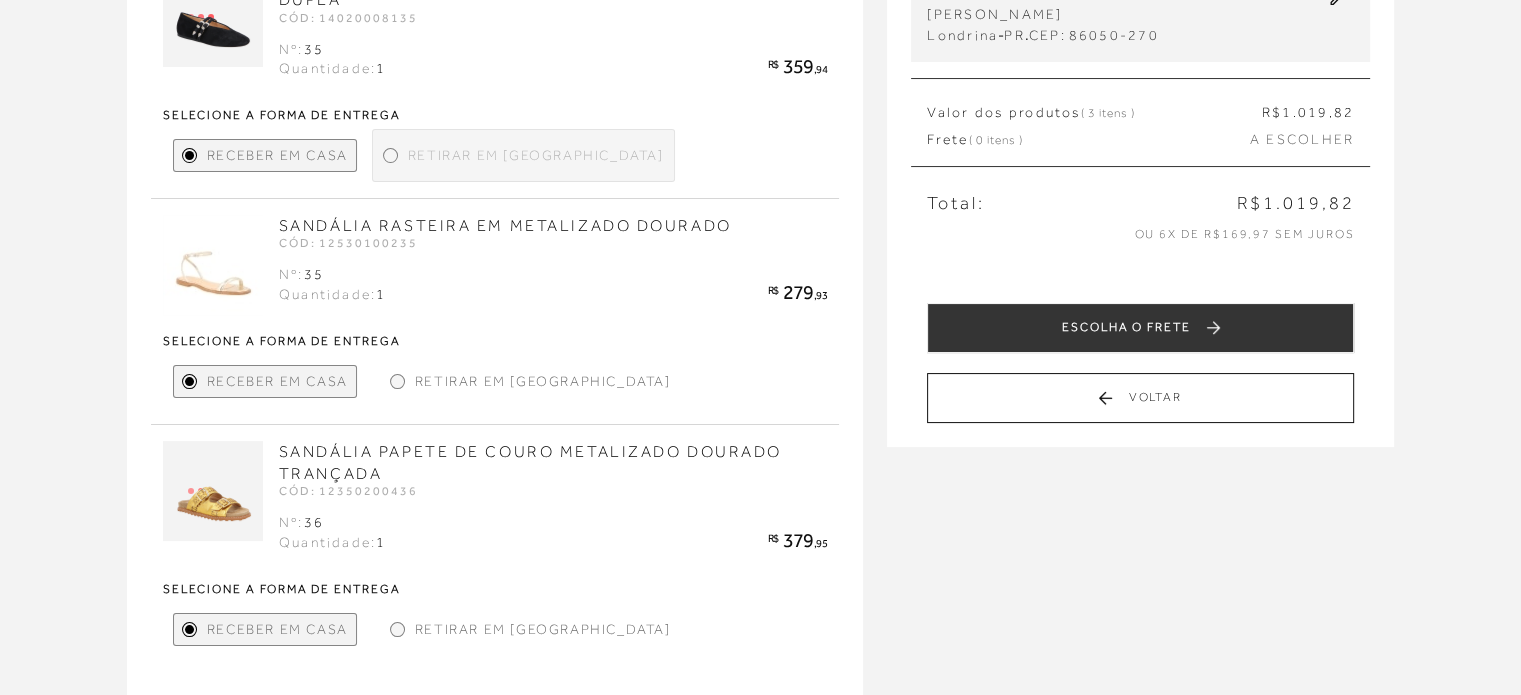 click on "Retirar em Loja" at bounding box center (543, 629) 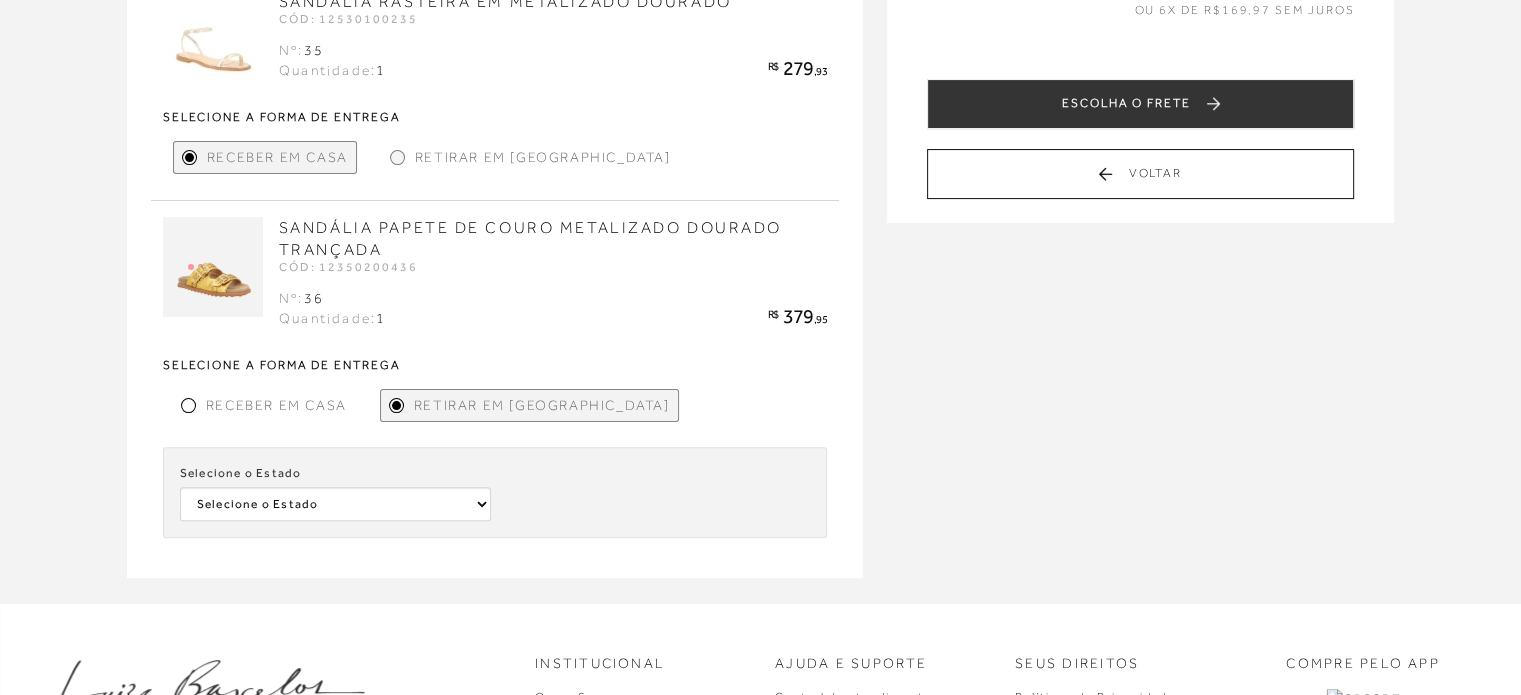 scroll, scrollTop: 520, scrollLeft: 0, axis: vertical 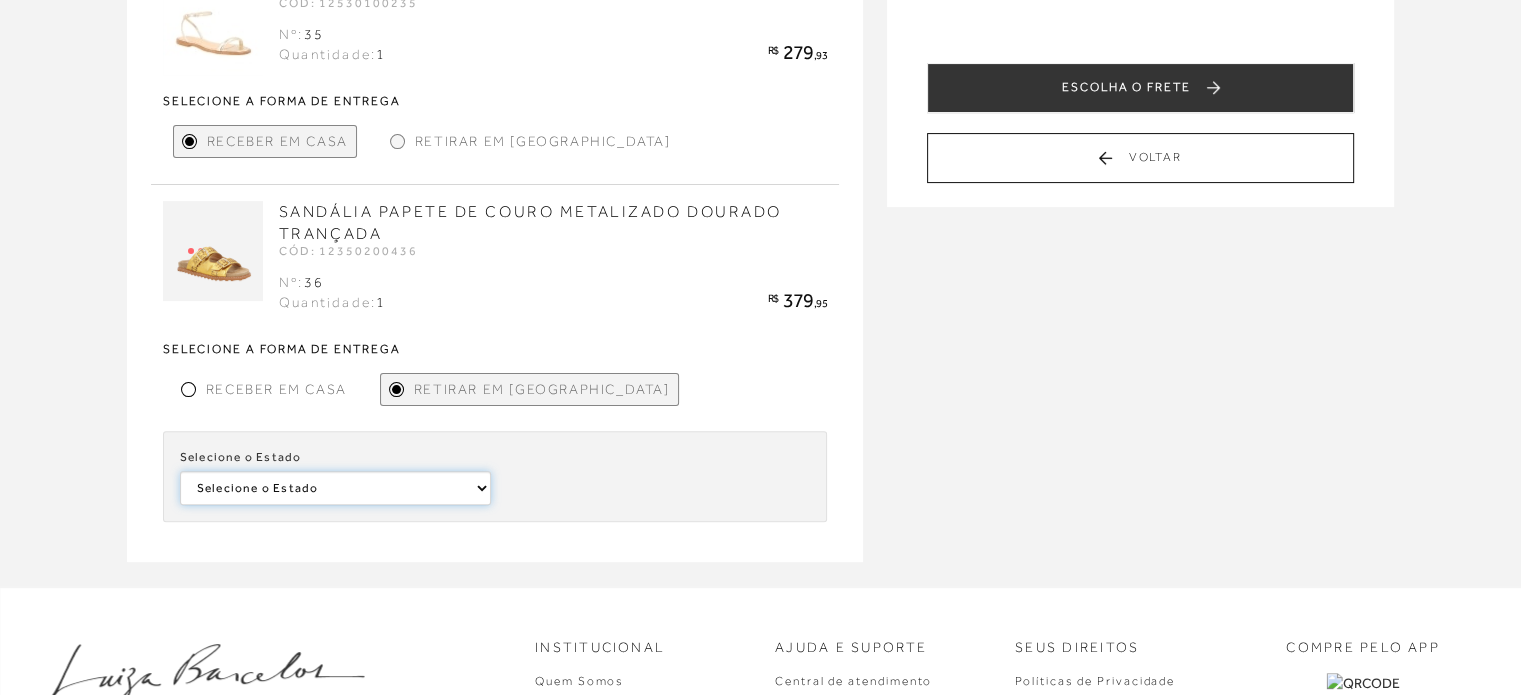 click on "Selecione o Estado Santa Catarina" at bounding box center (0, 0) 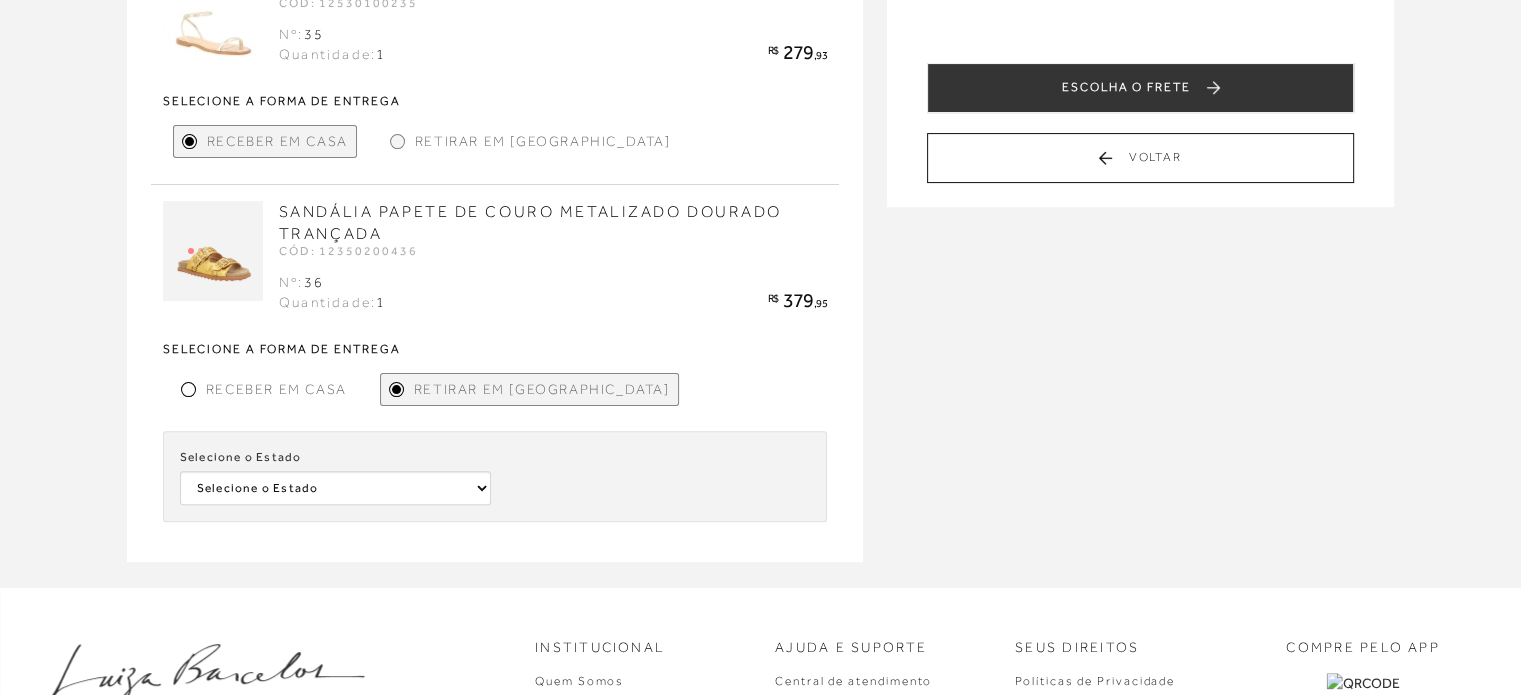 click at bounding box center [654, 476] 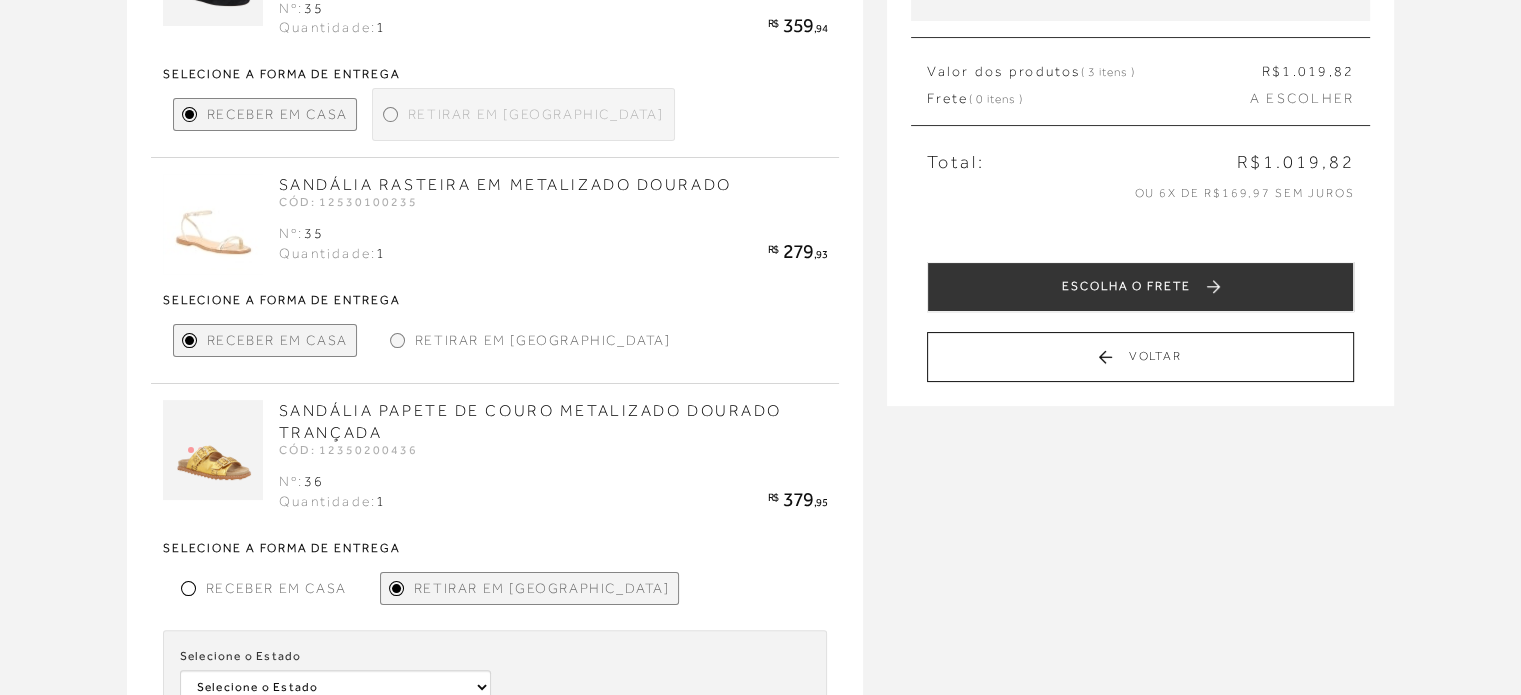 scroll, scrollTop: 320, scrollLeft: 0, axis: vertical 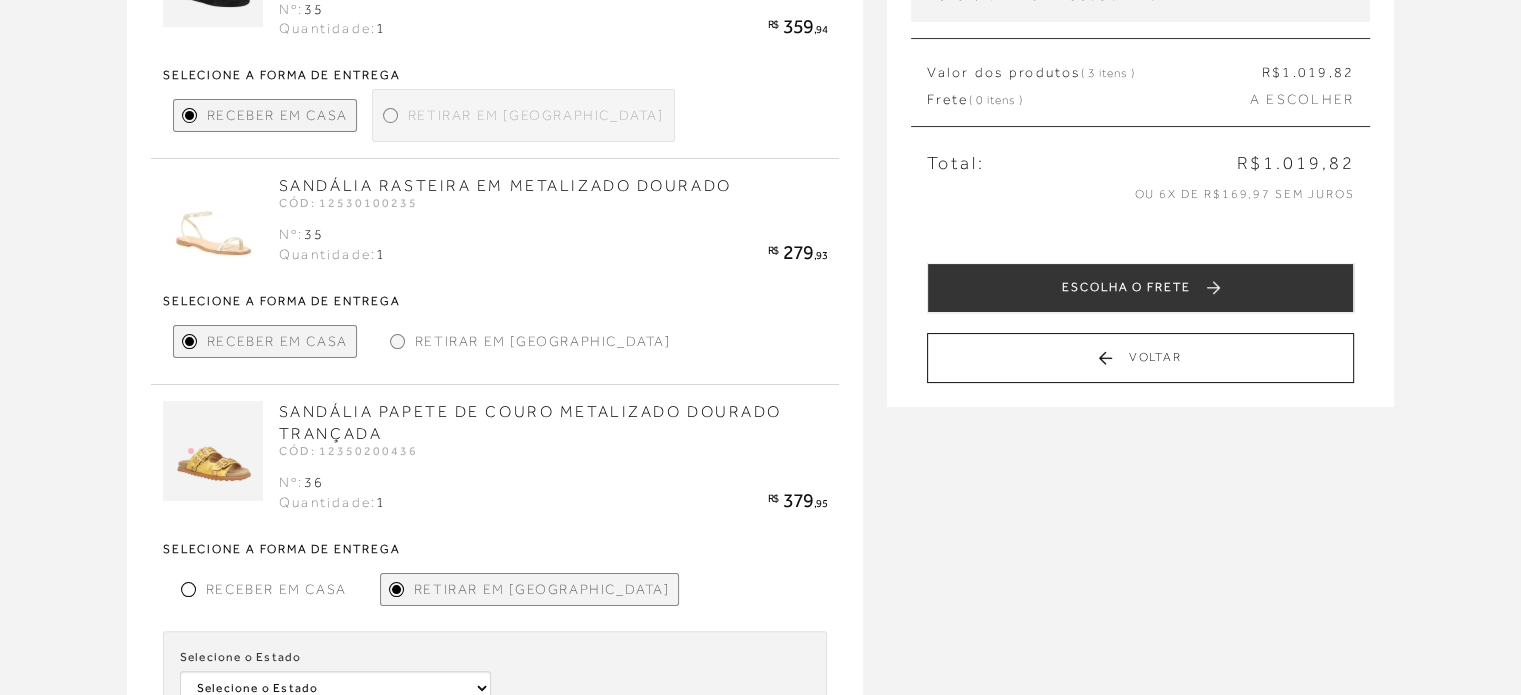 click on "Retirar em Loja" at bounding box center [543, 341] 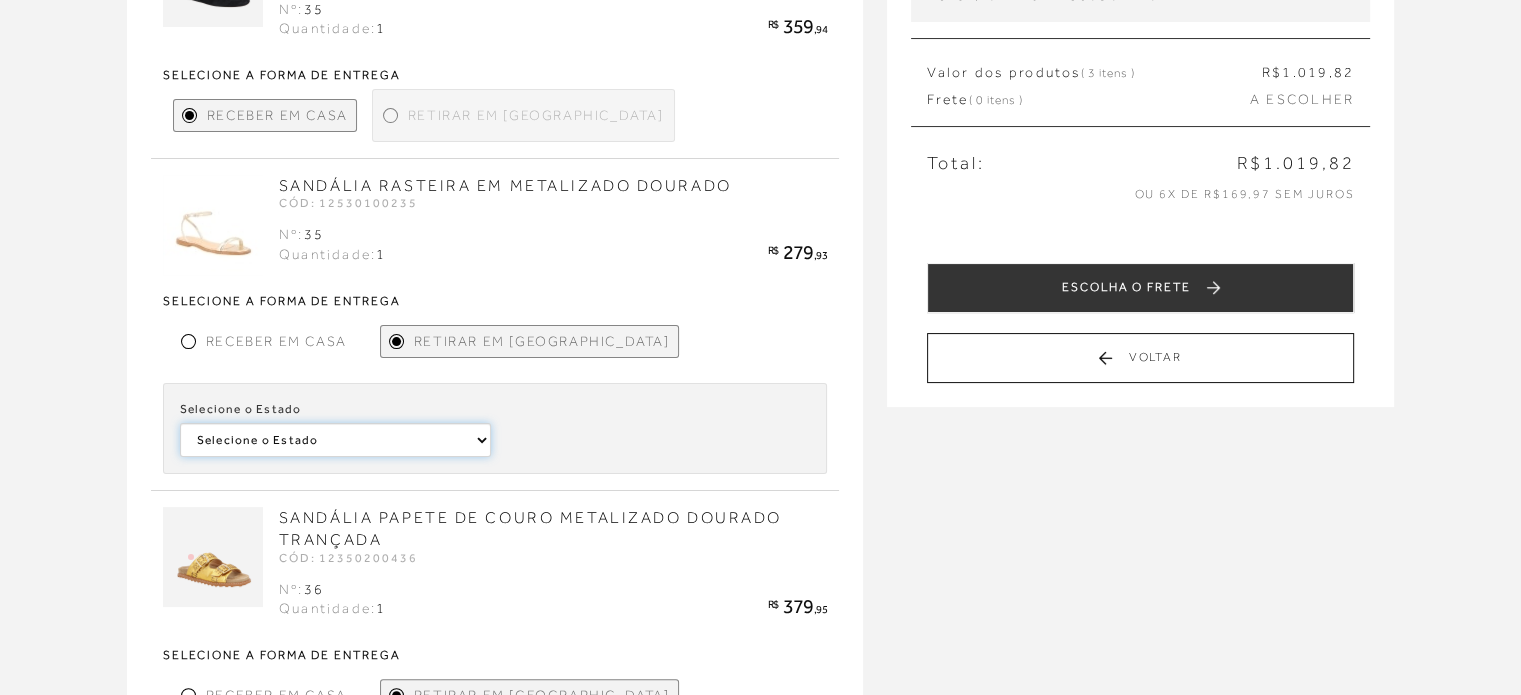click on "Selecione o Estado Piauí São Paulo Mato Grosso" at bounding box center [335, 440] 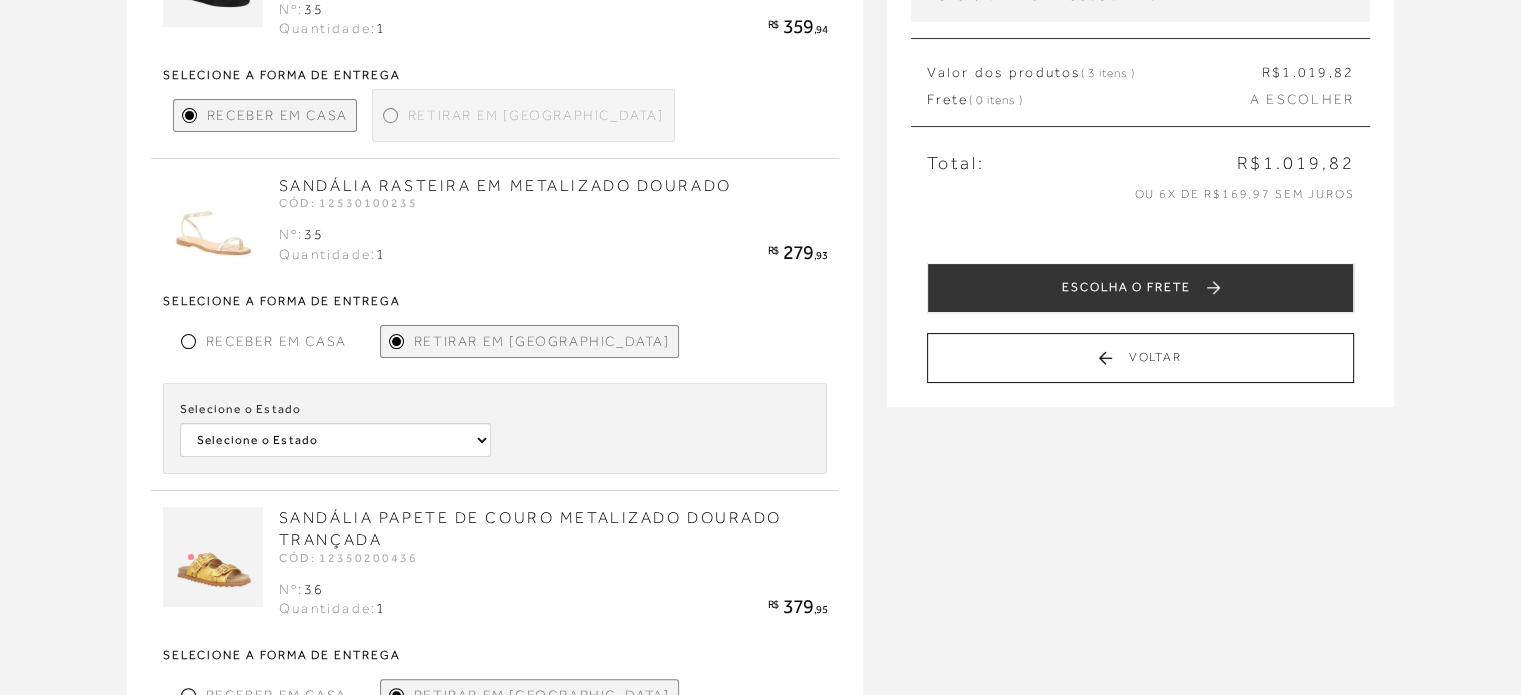 click at bounding box center [654, 428] 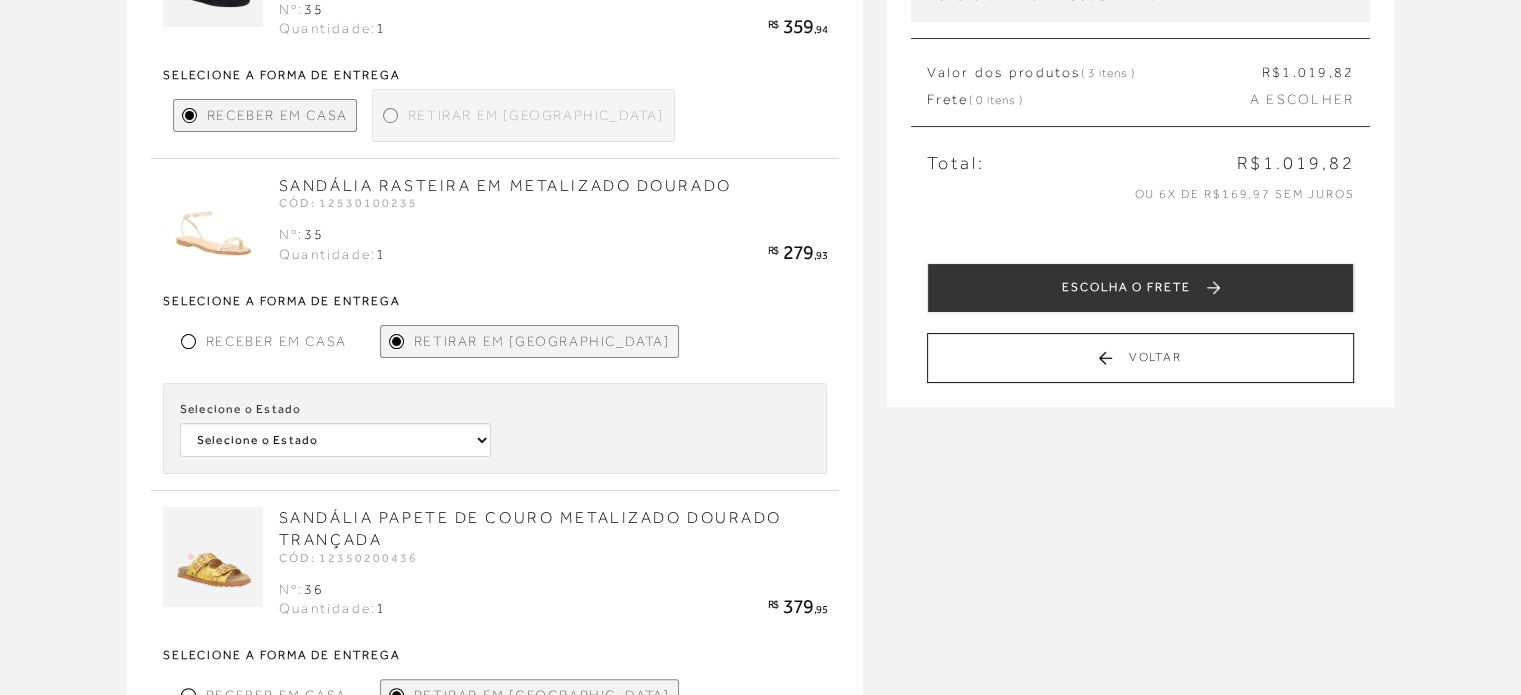 click on "Retirar em Loja" at bounding box center [536, 115] 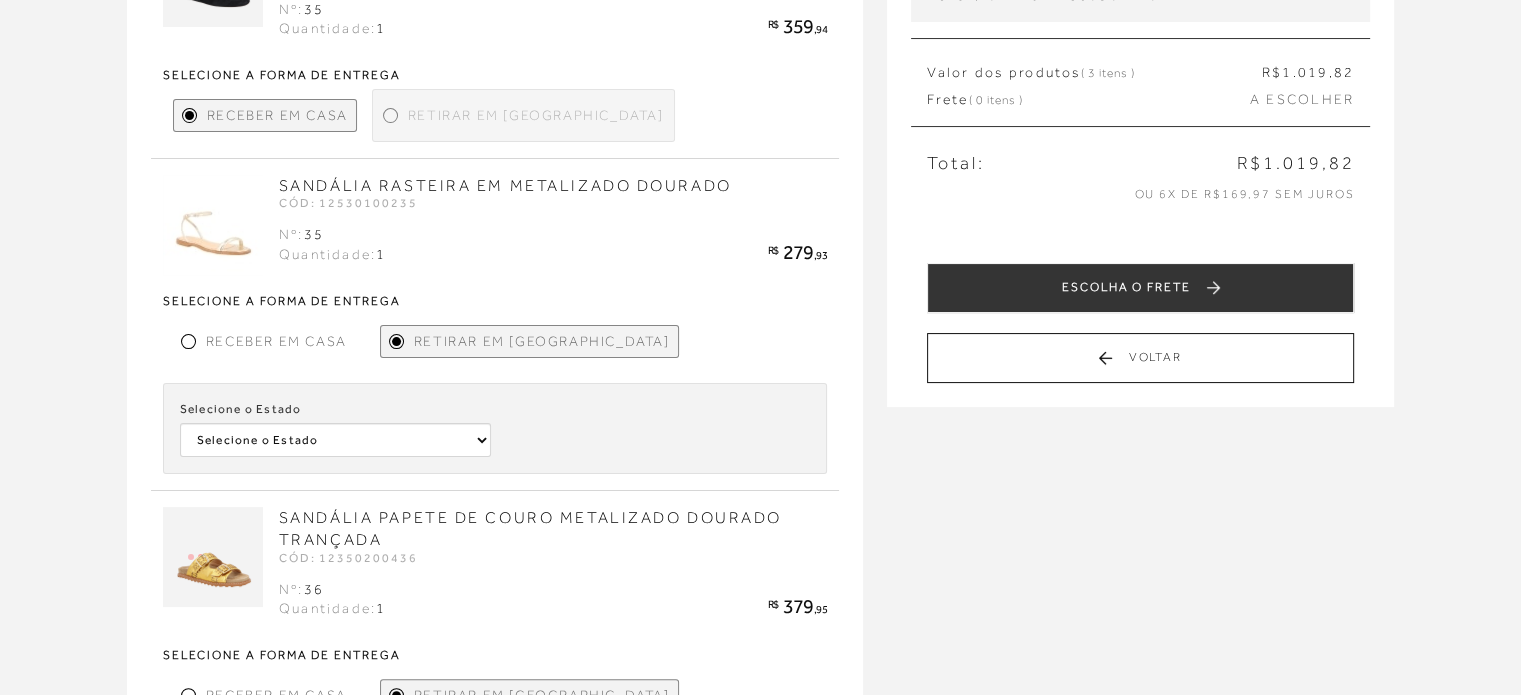 click at bounding box center [390, 115] 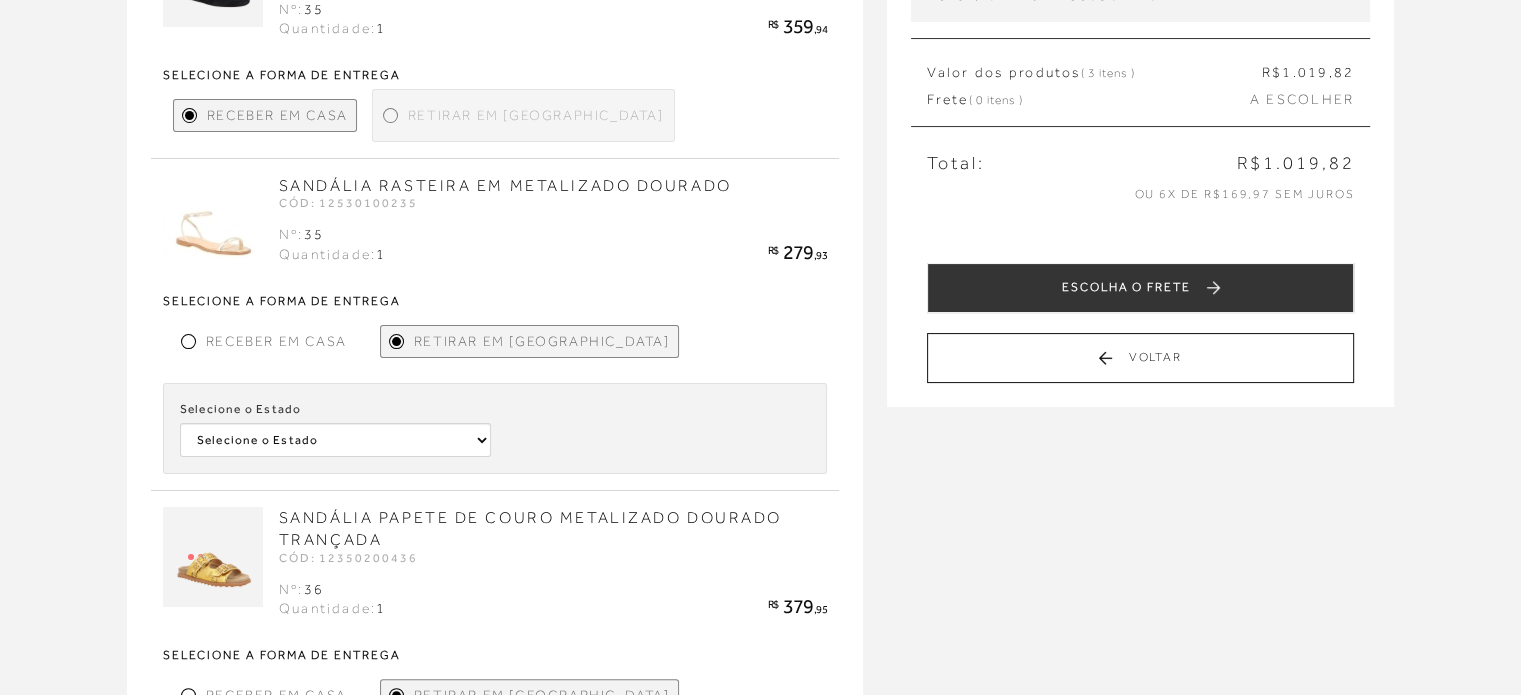 click at bounding box center (390, 115) 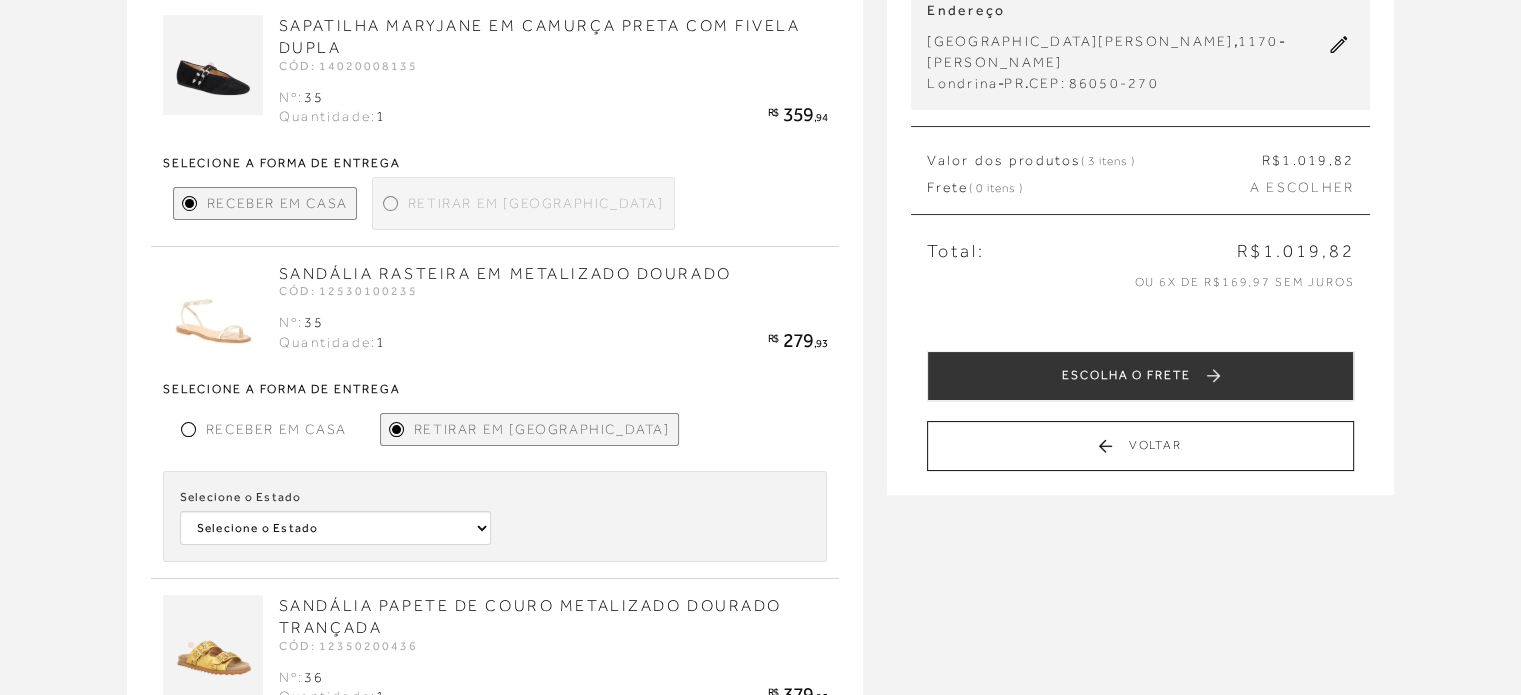 scroll, scrollTop: 200, scrollLeft: 0, axis: vertical 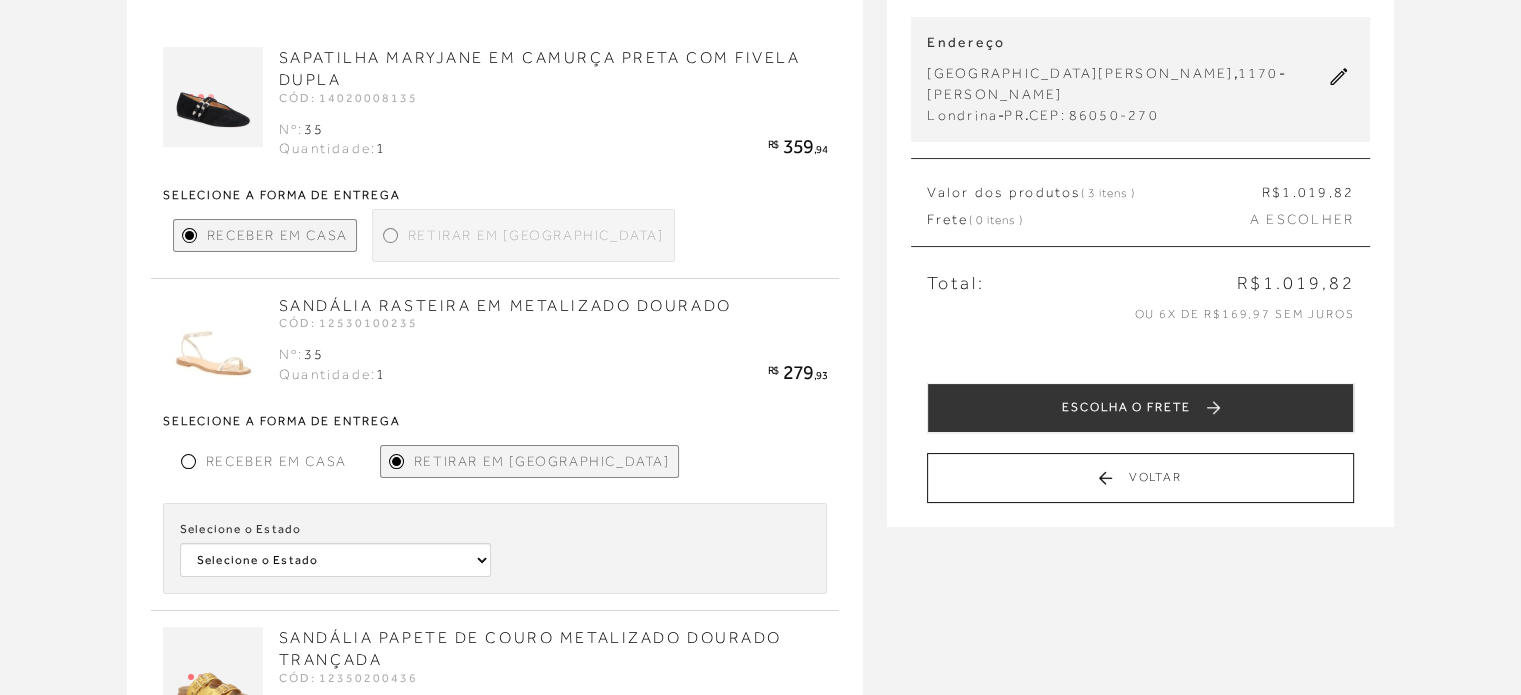 click on "Retirar em Loja" at bounding box center (536, 235) 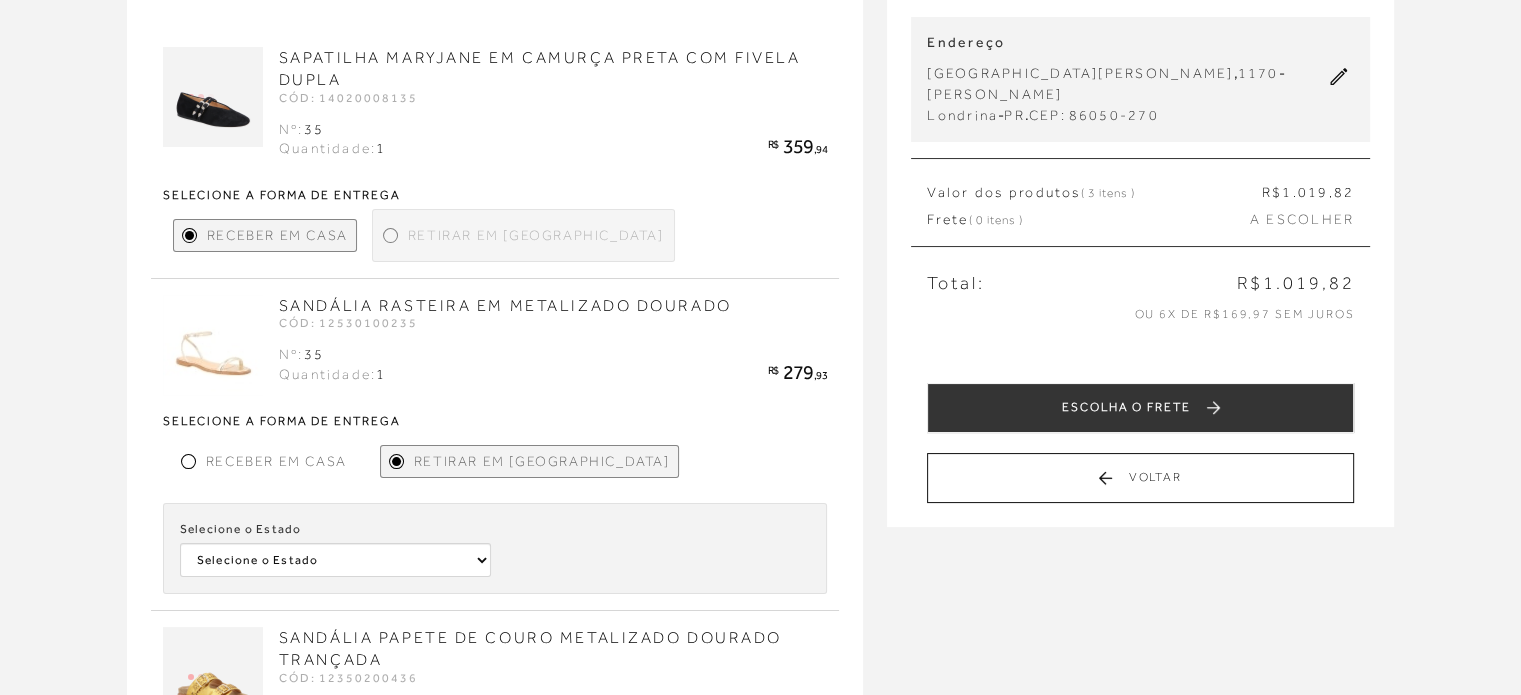 click at bounding box center [390, 235] 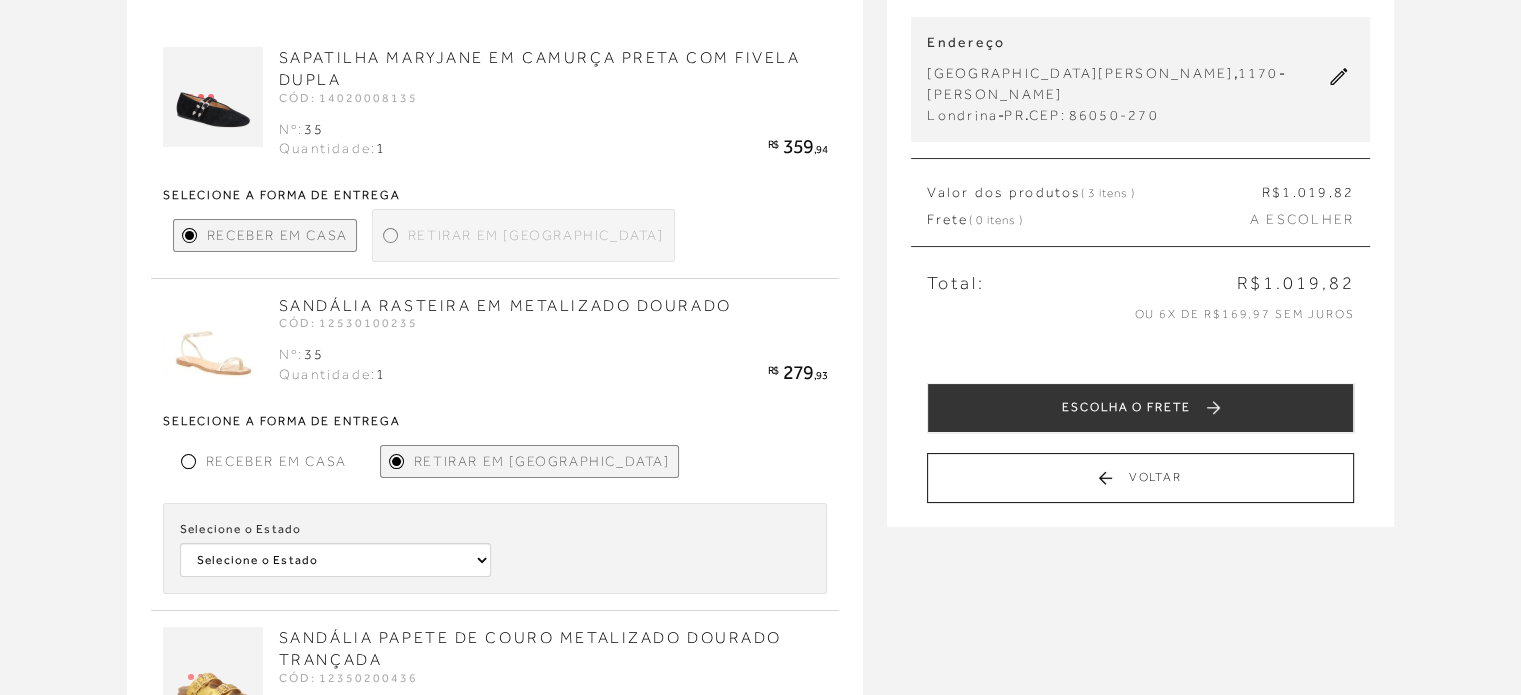 click at bounding box center [390, 235] 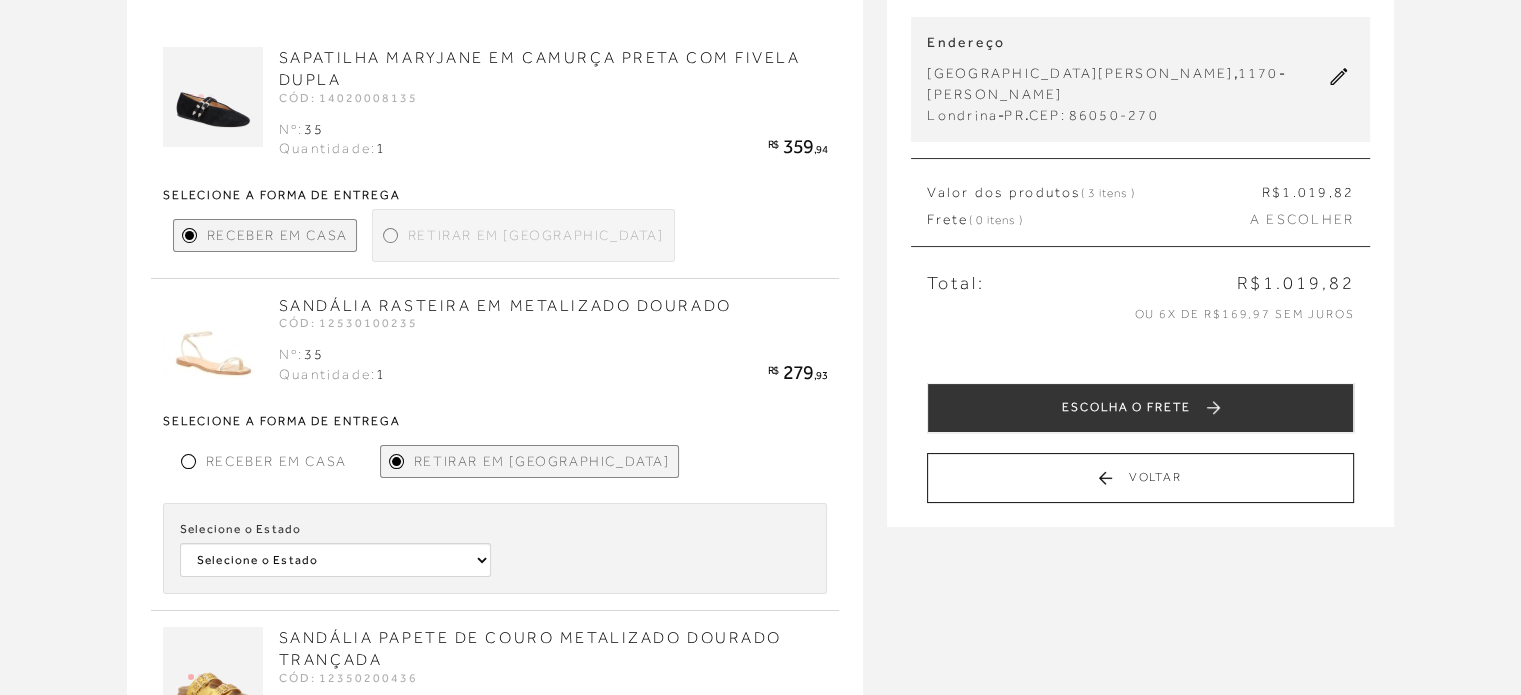 click at bounding box center (390, 235) 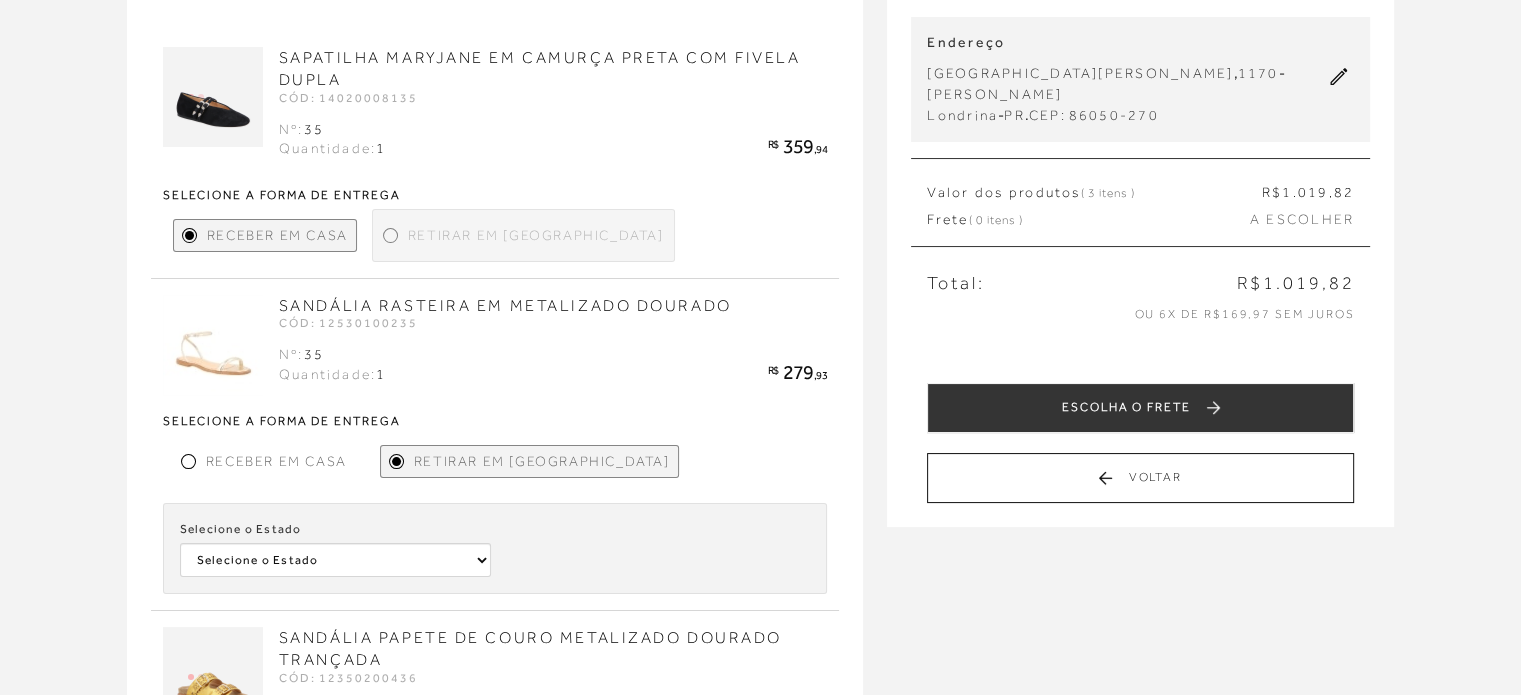 click at bounding box center (188, 461) 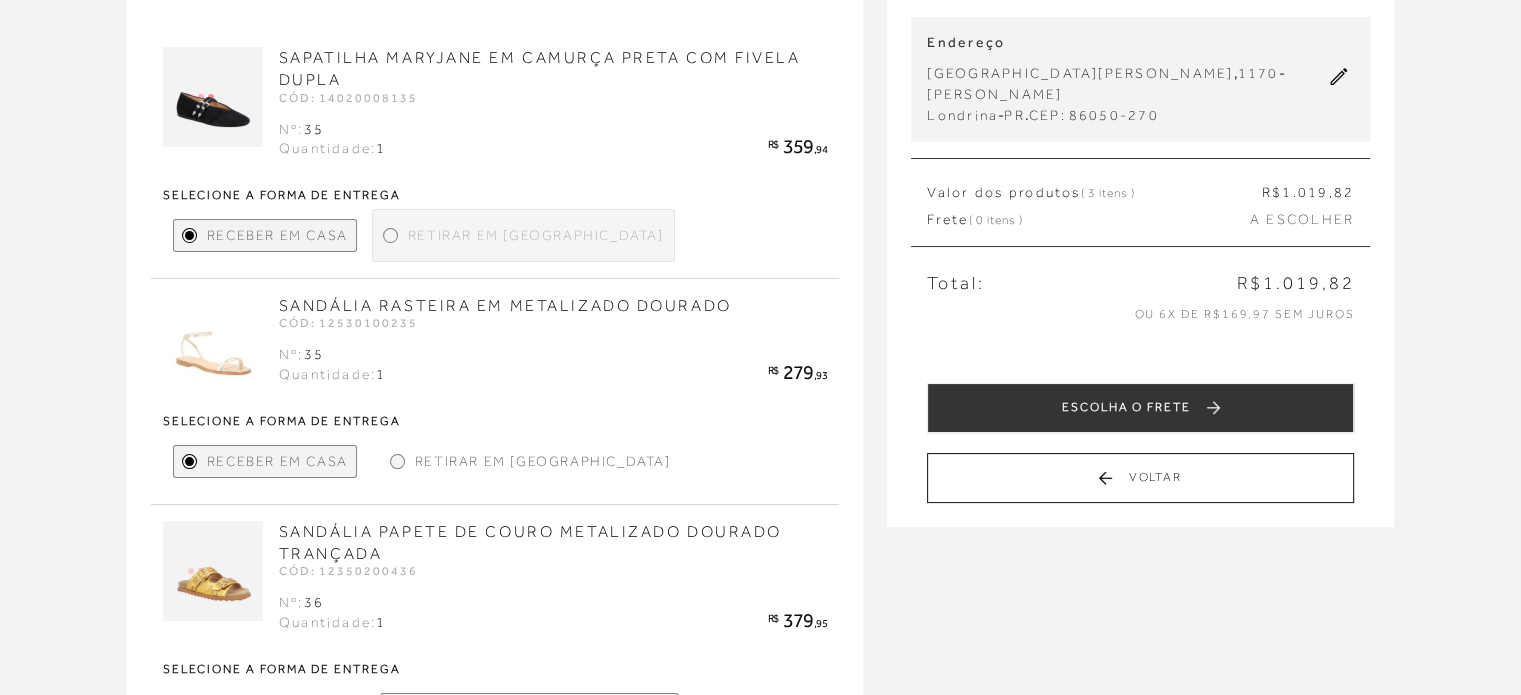 click on "Retirar em Loja" at bounding box center (536, 235) 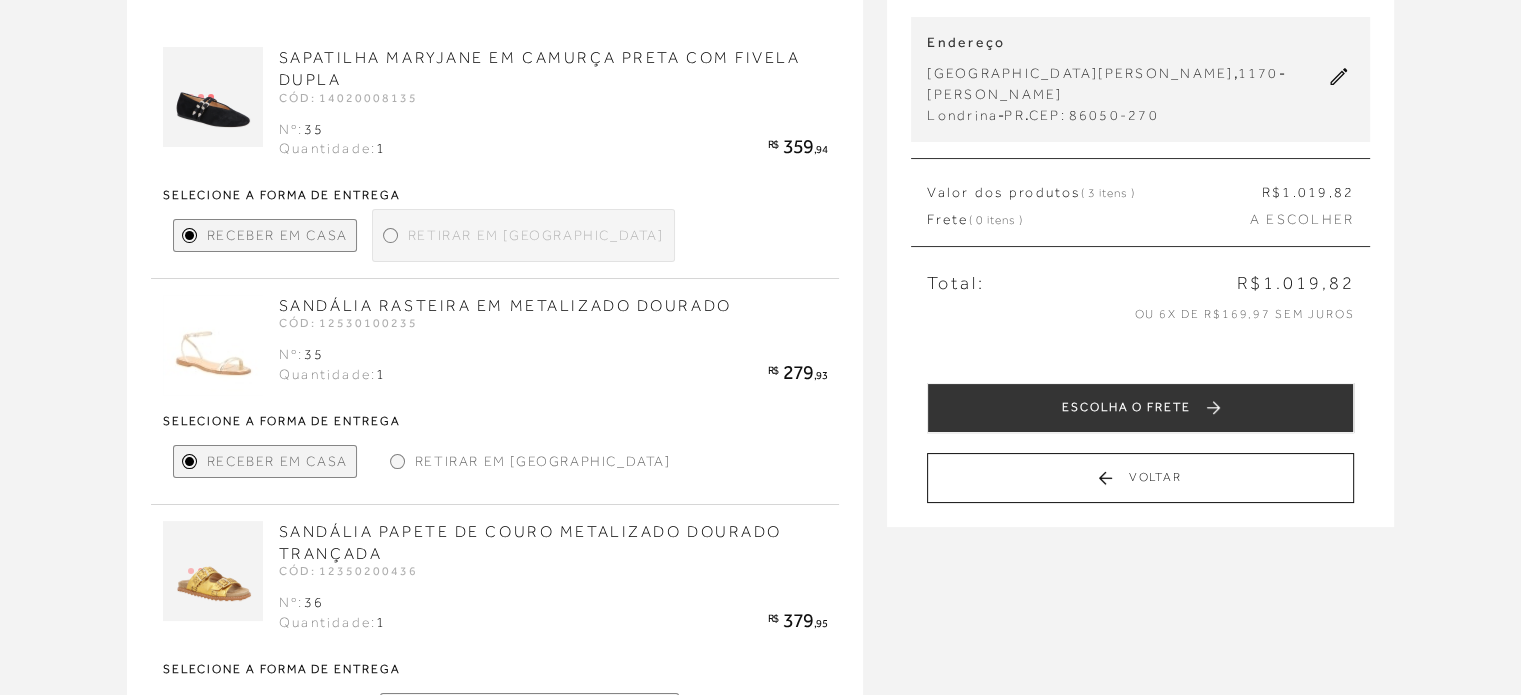 click on "Retirar em Loja" at bounding box center (536, 235) 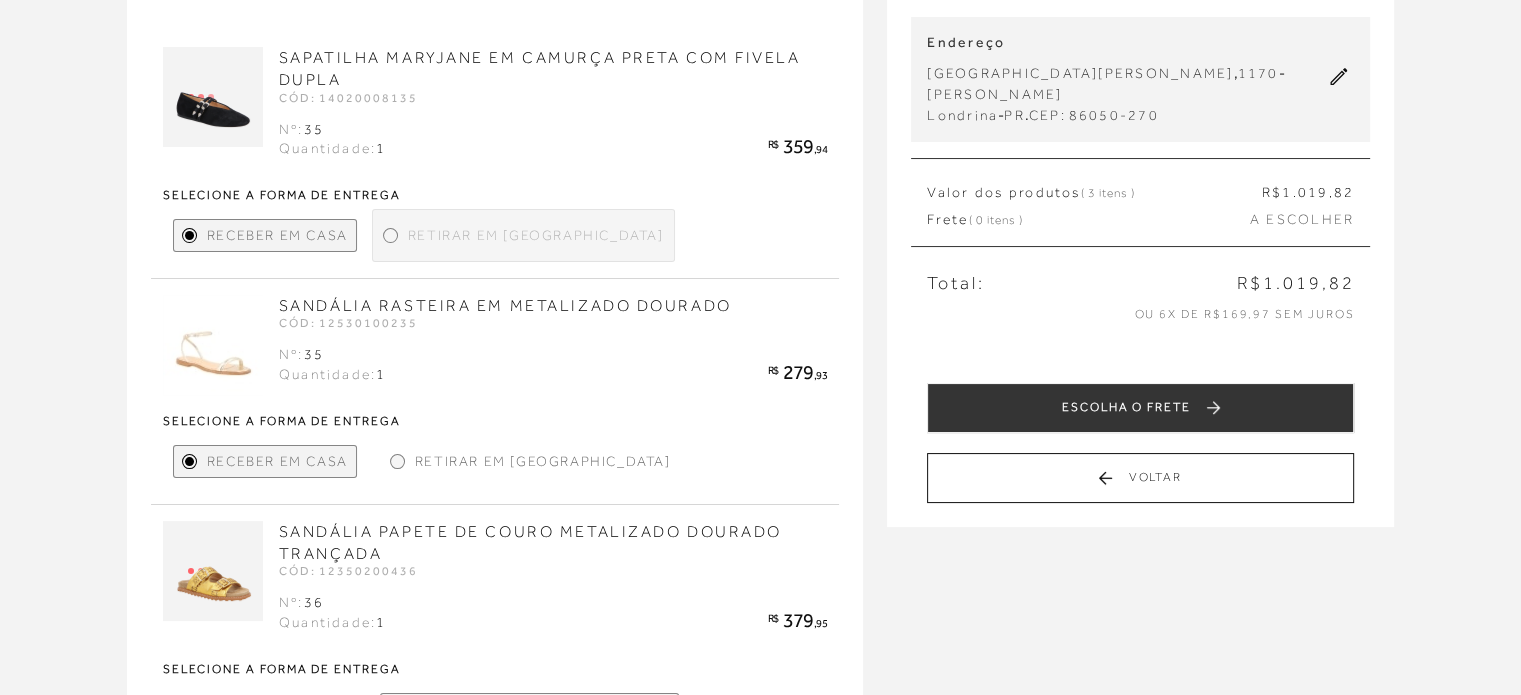 click on "Retirar em Loja" at bounding box center [536, 235] 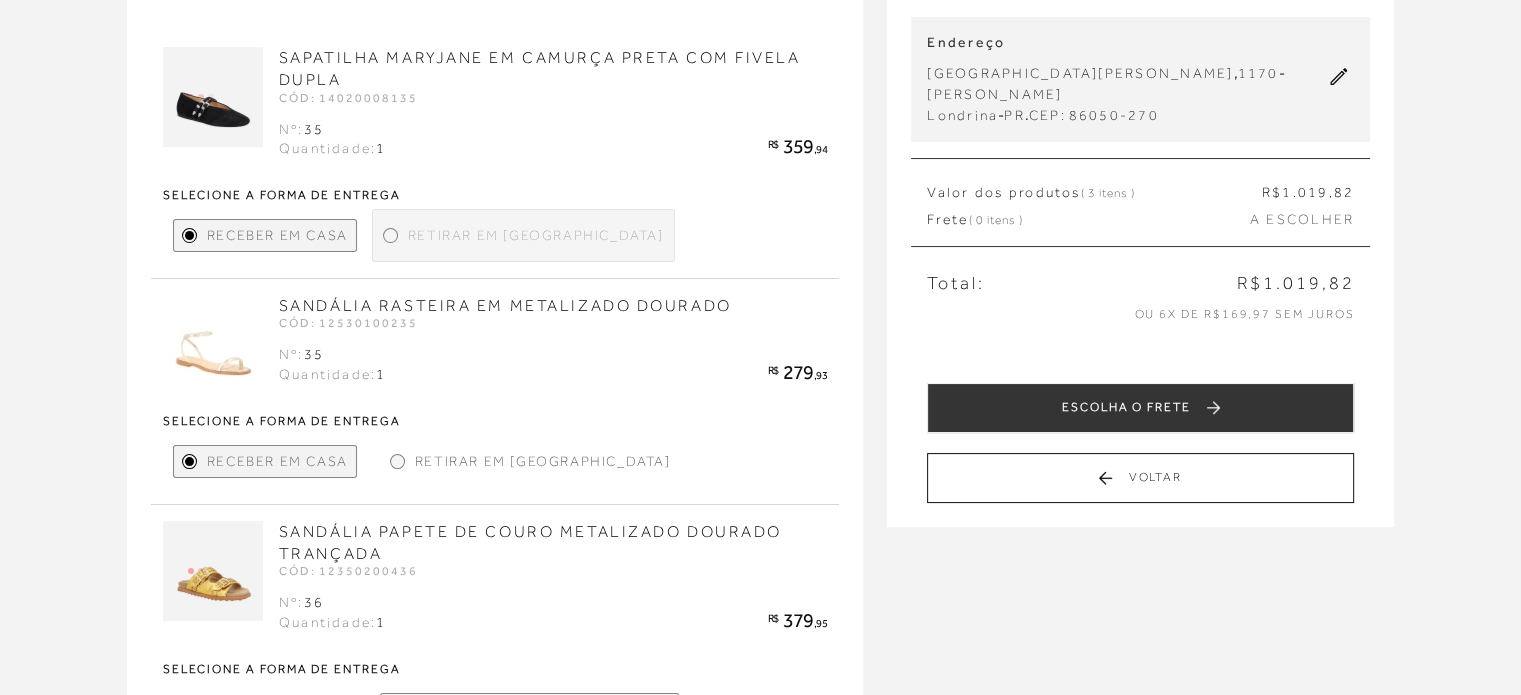 click at bounding box center [390, 235] 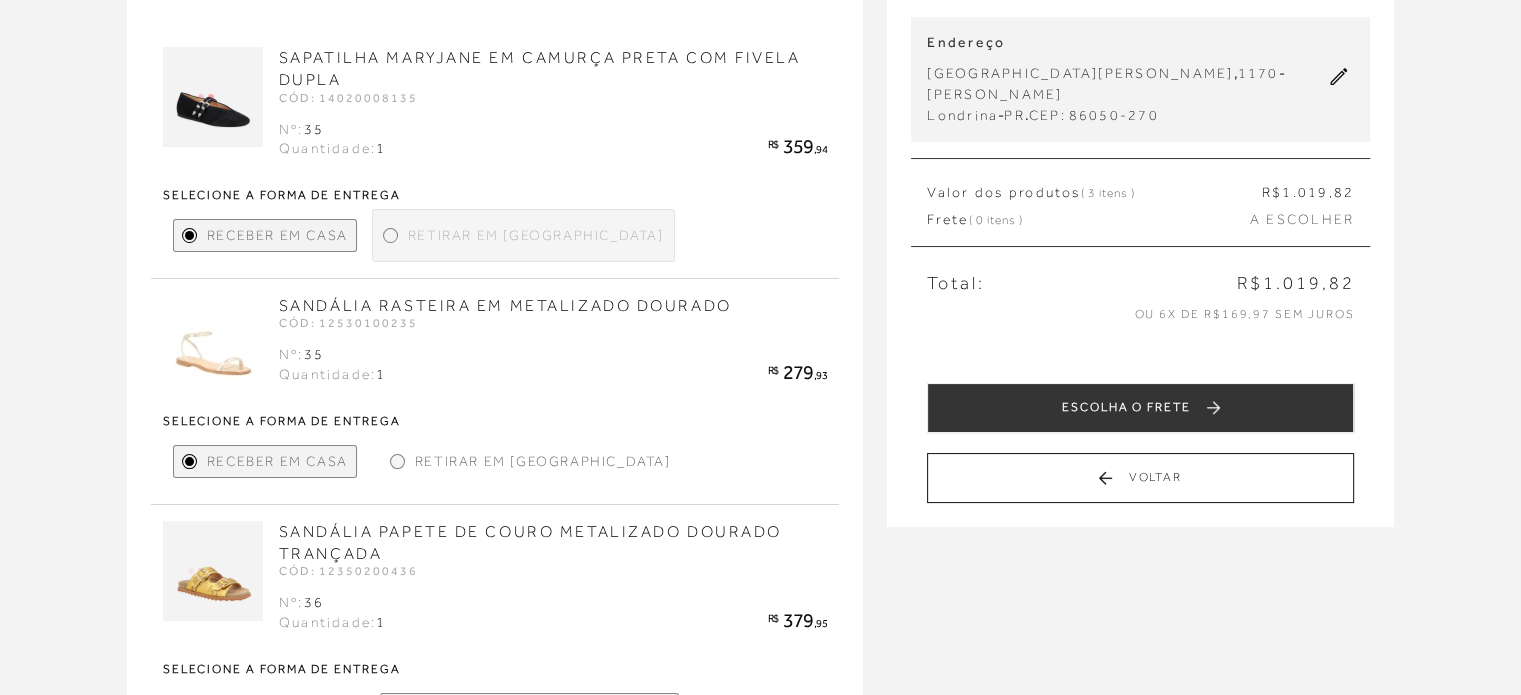 click at bounding box center [390, 235] 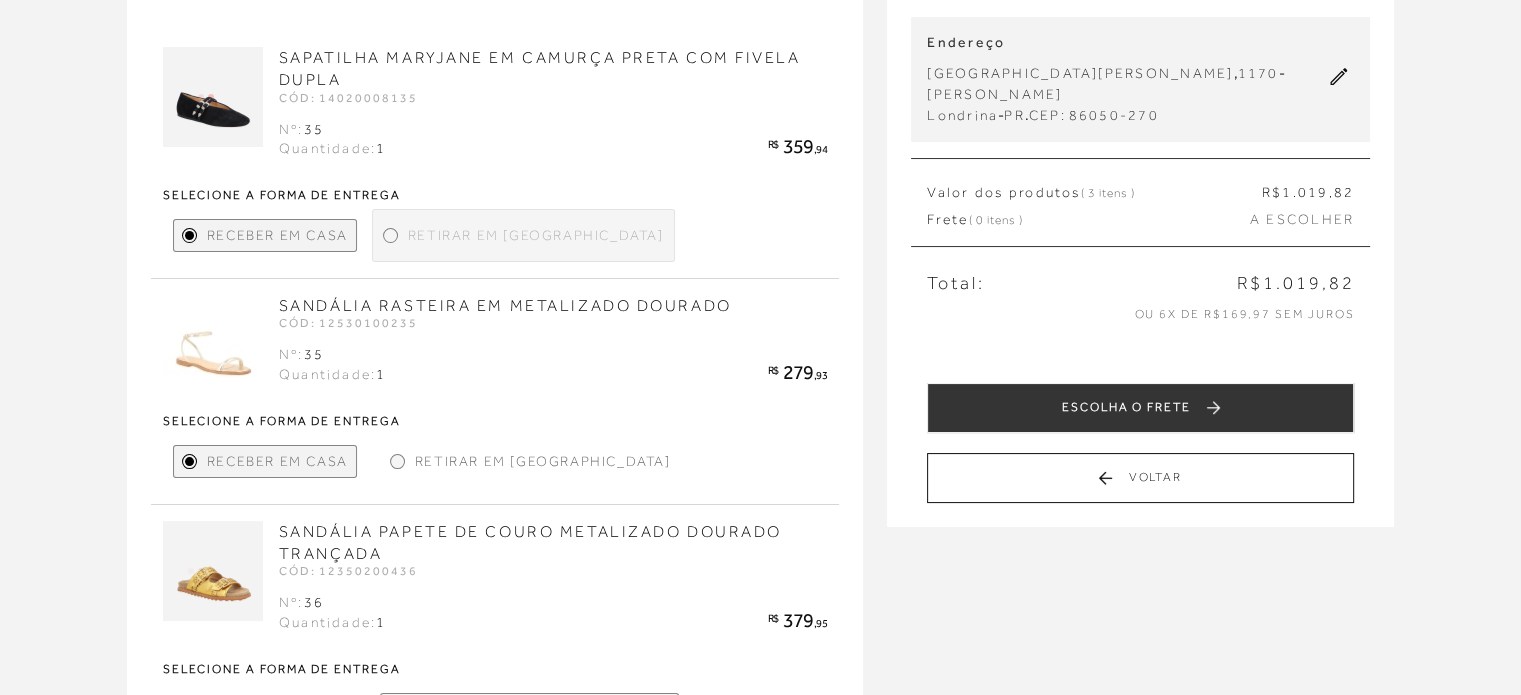 click at bounding box center (390, 235) 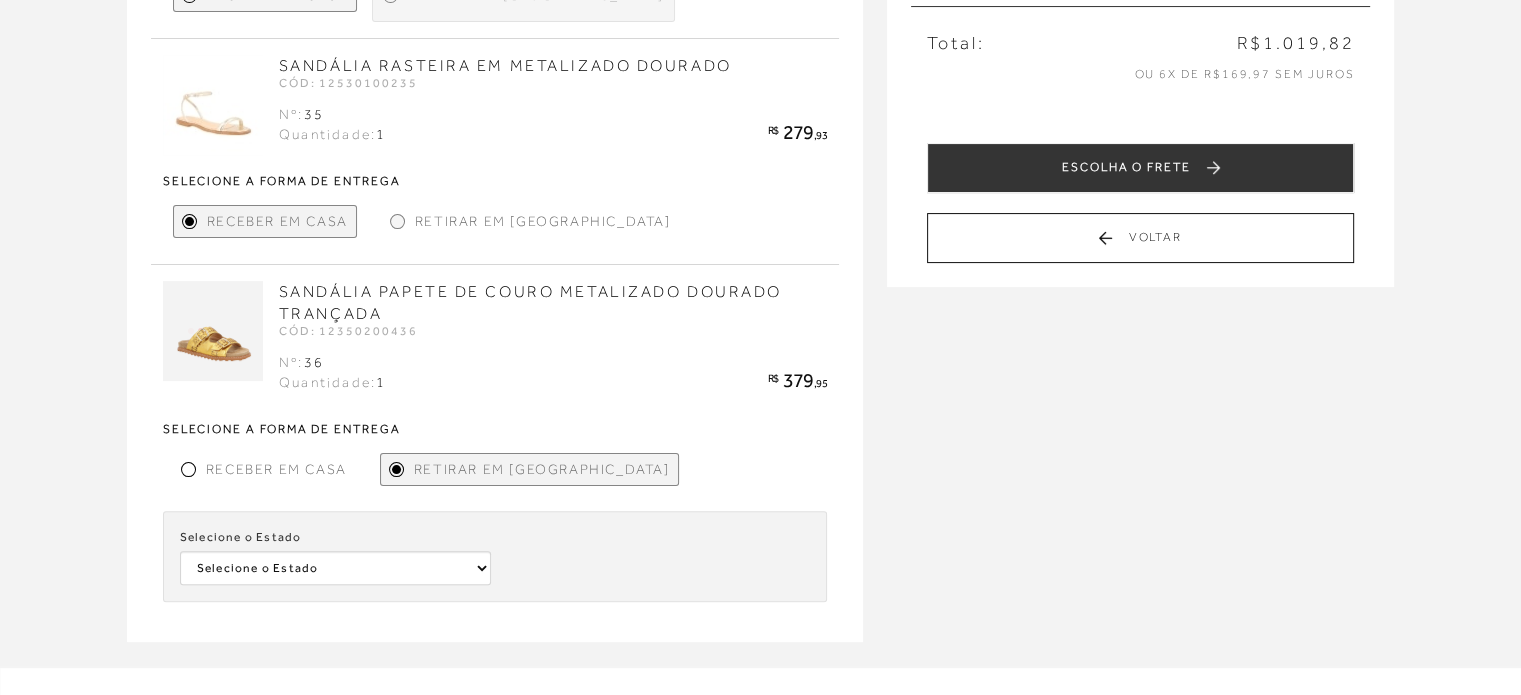 scroll, scrollTop: 480, scrollLeft: 0, axis: vertical 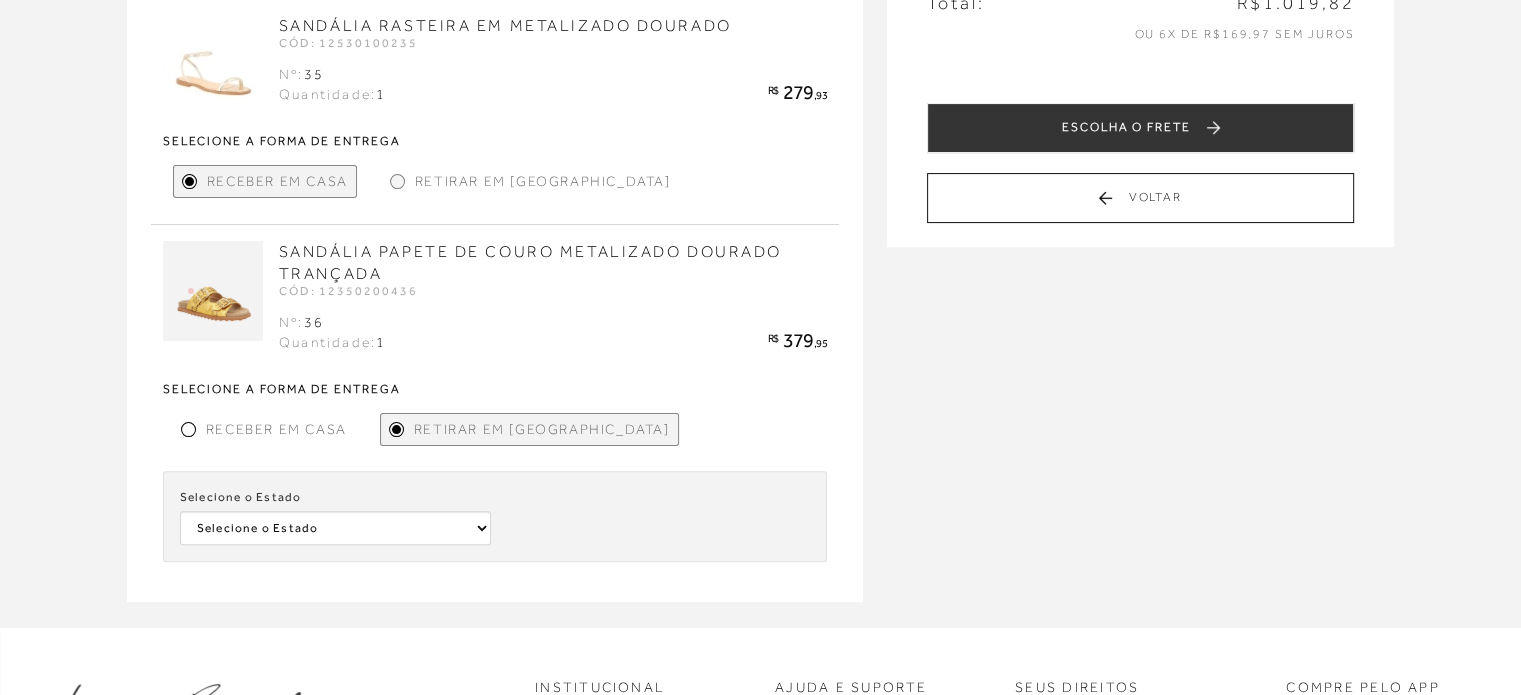 click at bounding box center (188, 429) 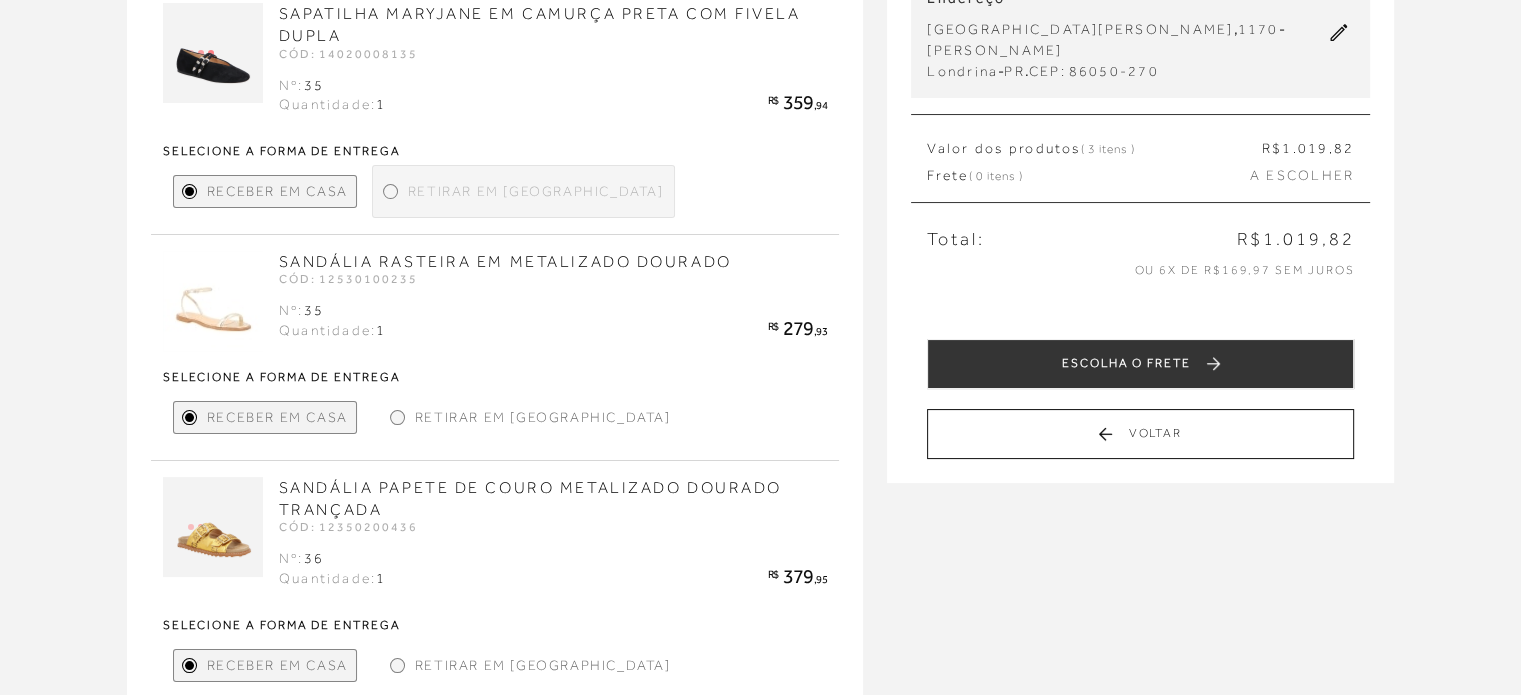scroll, scrollTop: 200, scrollLeft: 0, axis: vertical 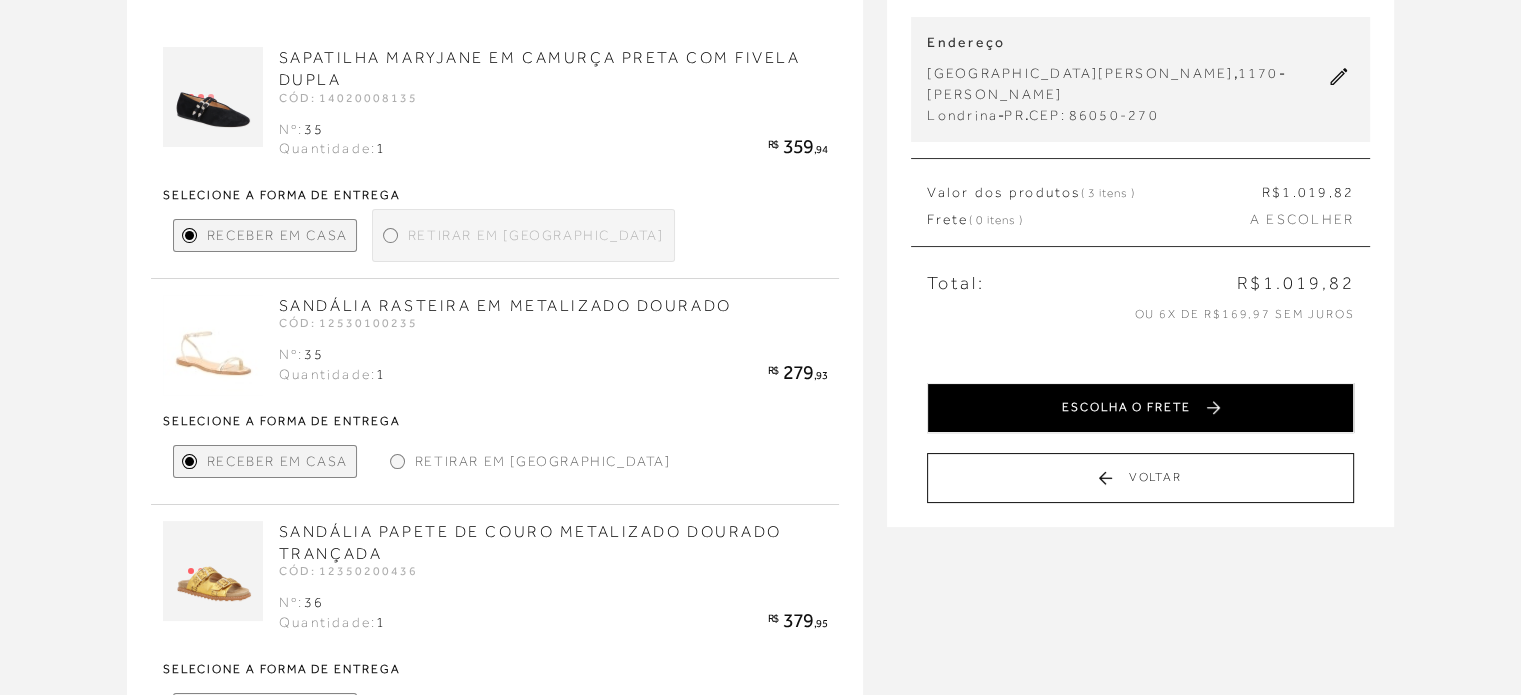 click on "ESCOLHA O FRETE" at bounding box center [1140, 408] 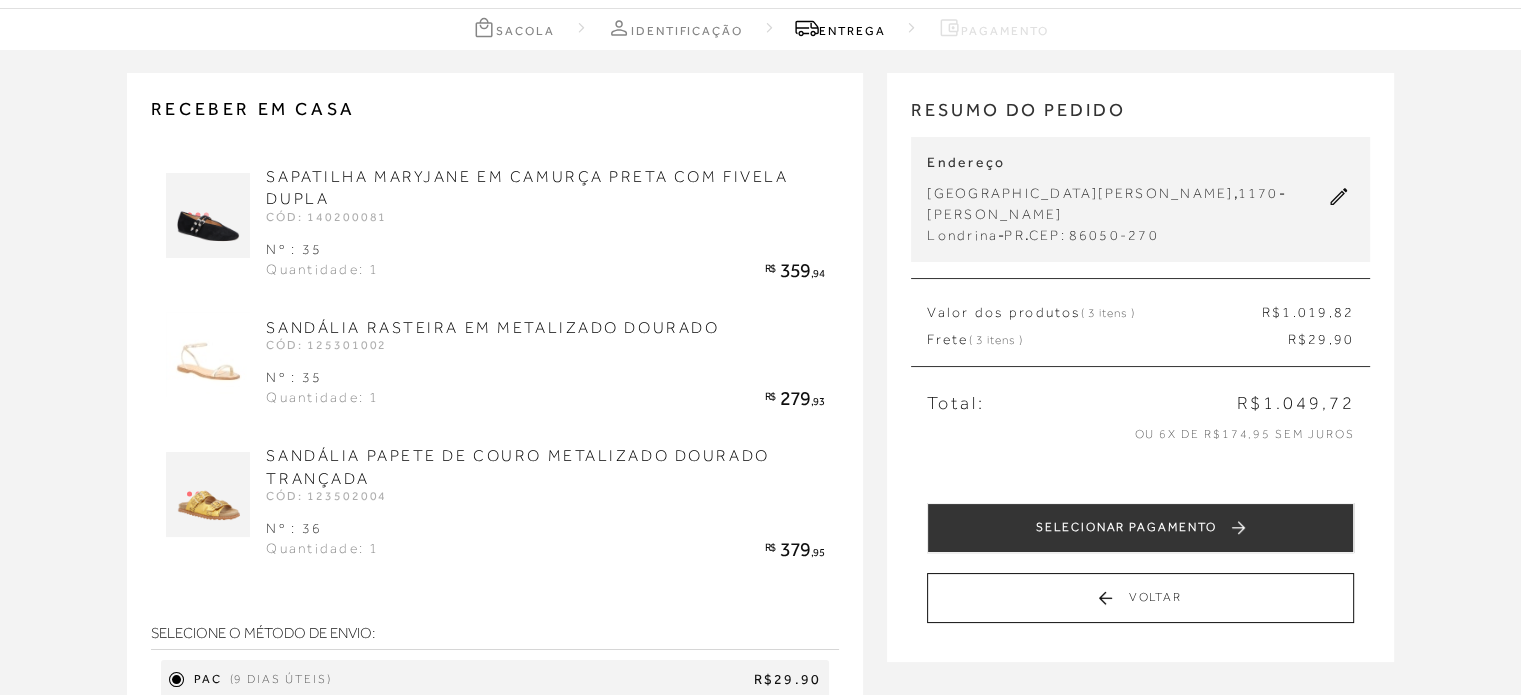 scroll, scrollTop: 120, scrollLeft: 0, axis: vertical 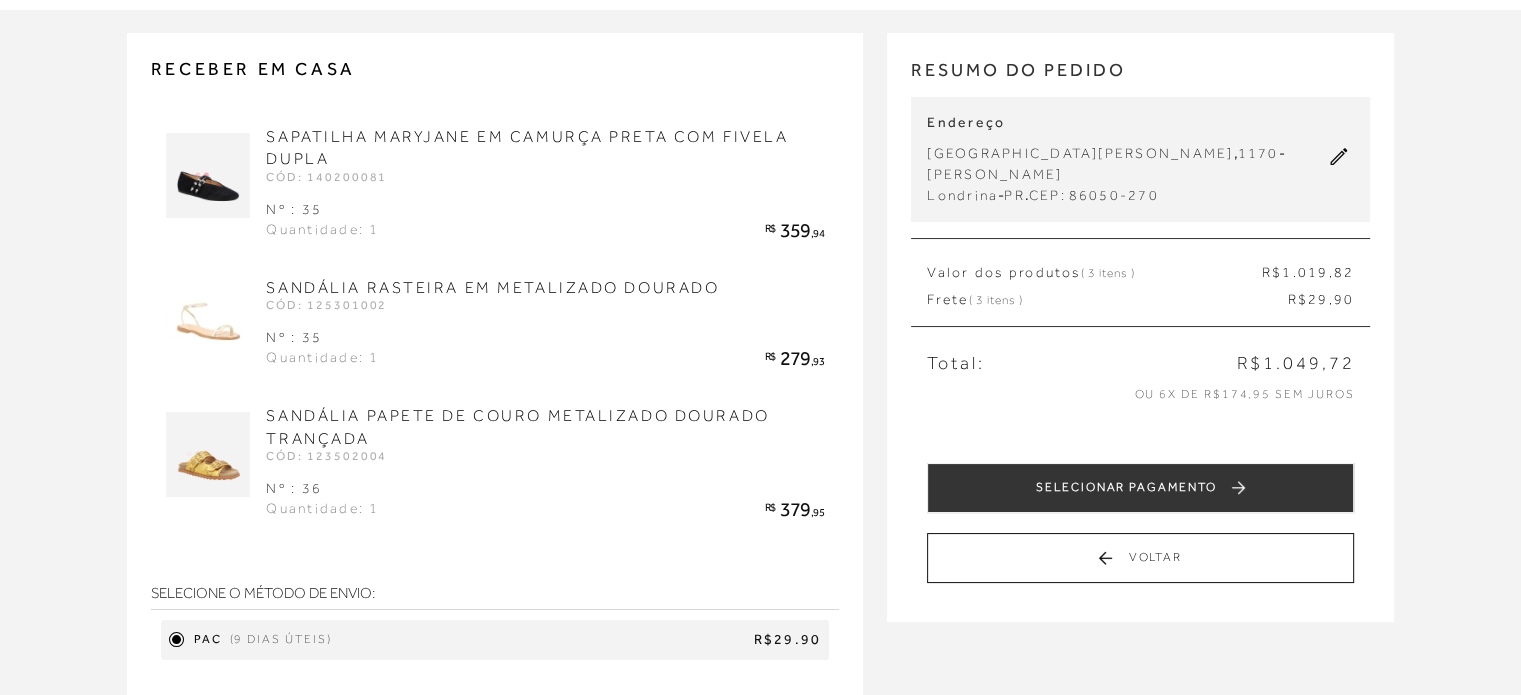 click at bounding box center [208, 454] 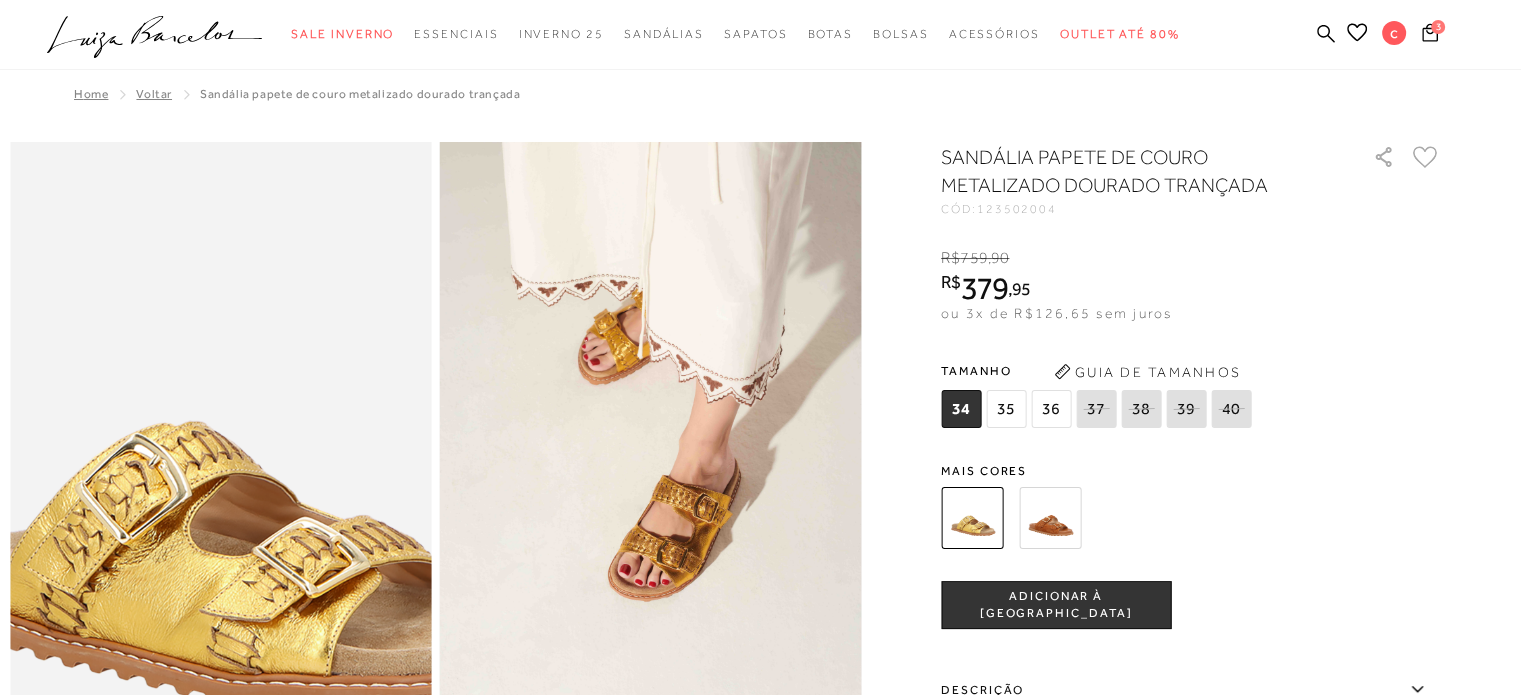 scroll, scrollTop: 0, scrollLeft: 0, axis: both 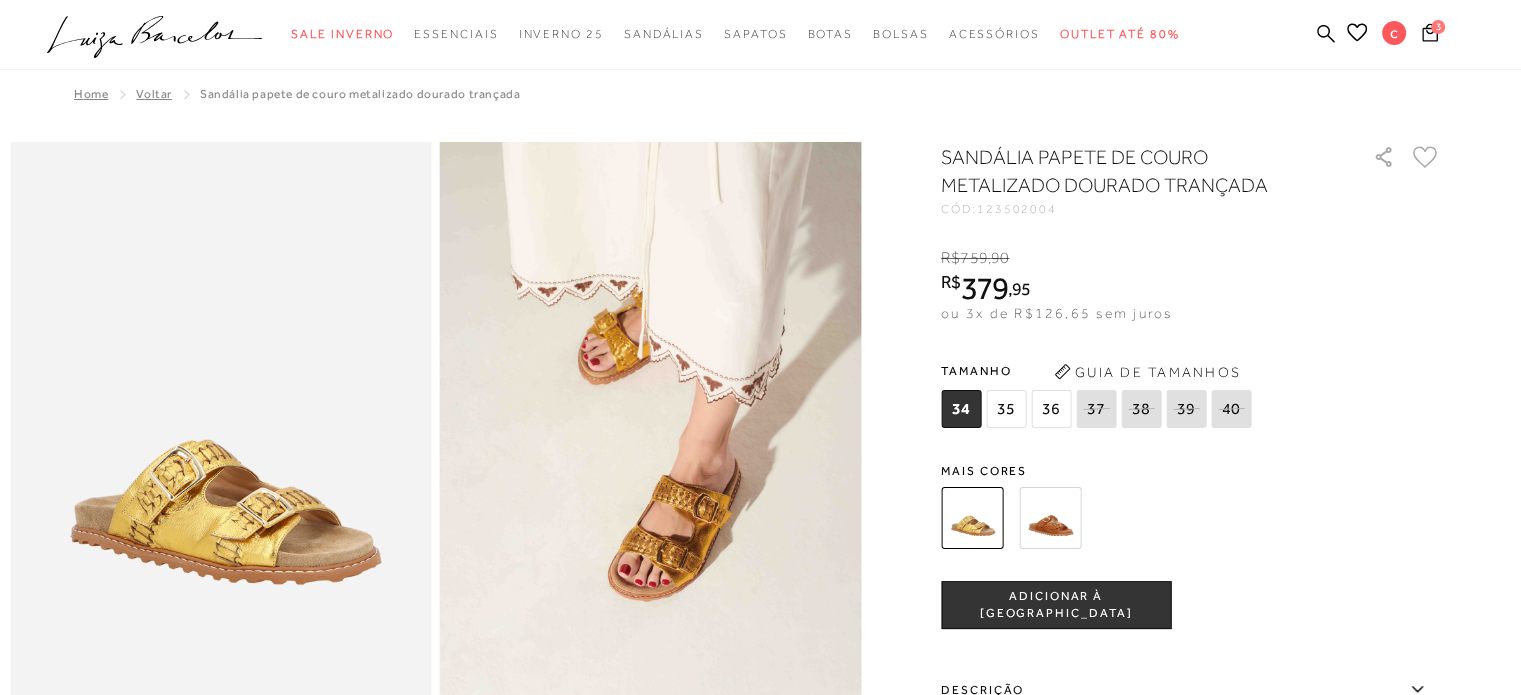click at bounding box center [1050, 518] 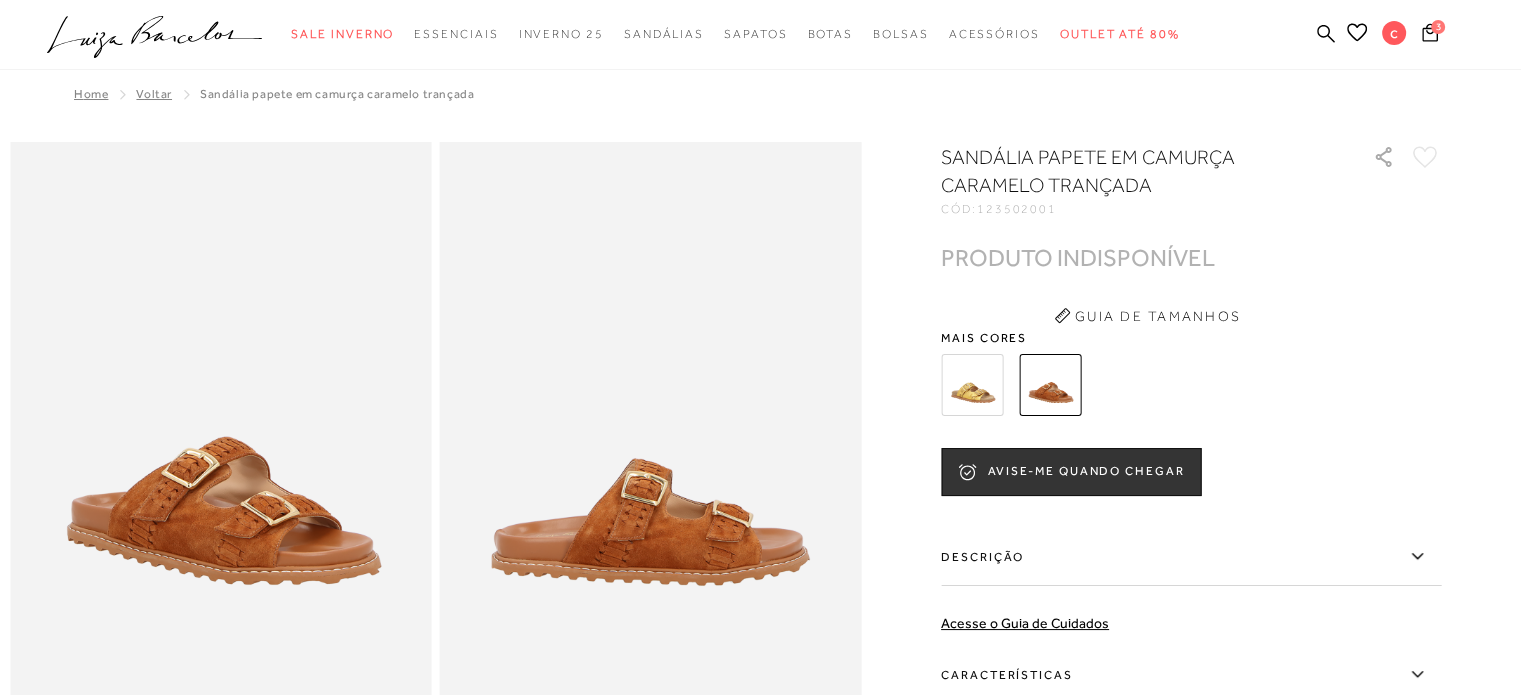 scroll, scrollTop: 0, scrollLeft: 0, axis: both 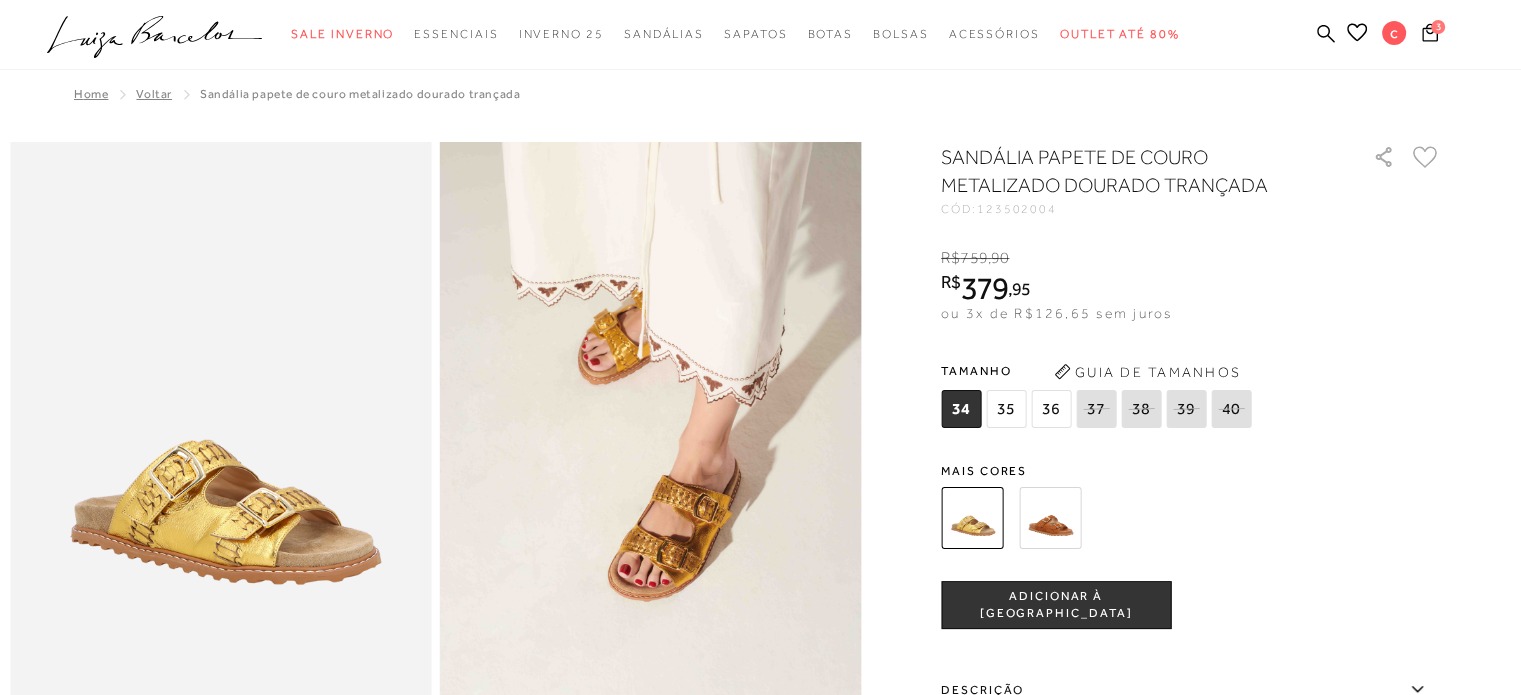 click on "Guia de Tamanhos" at bounding box center [1147, 372] 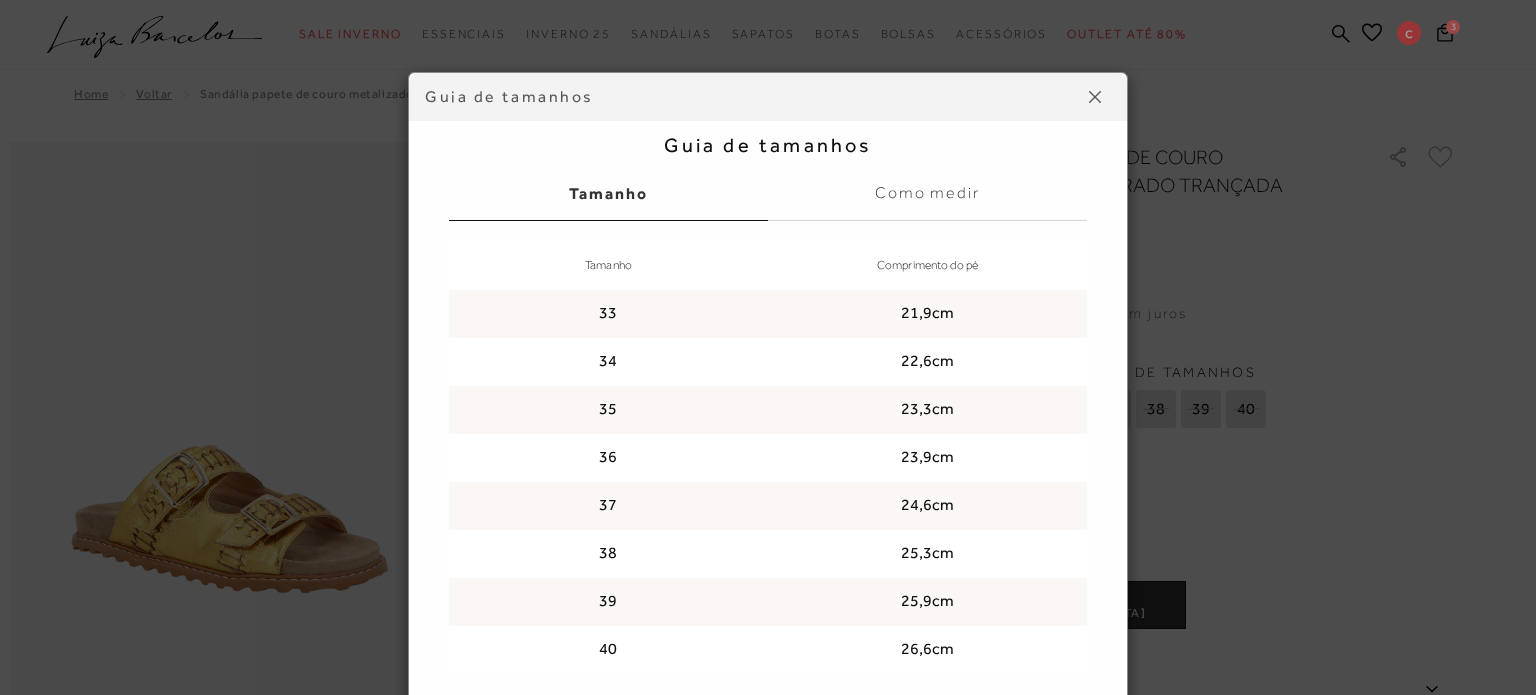 click at bounding box center (1095, 97) 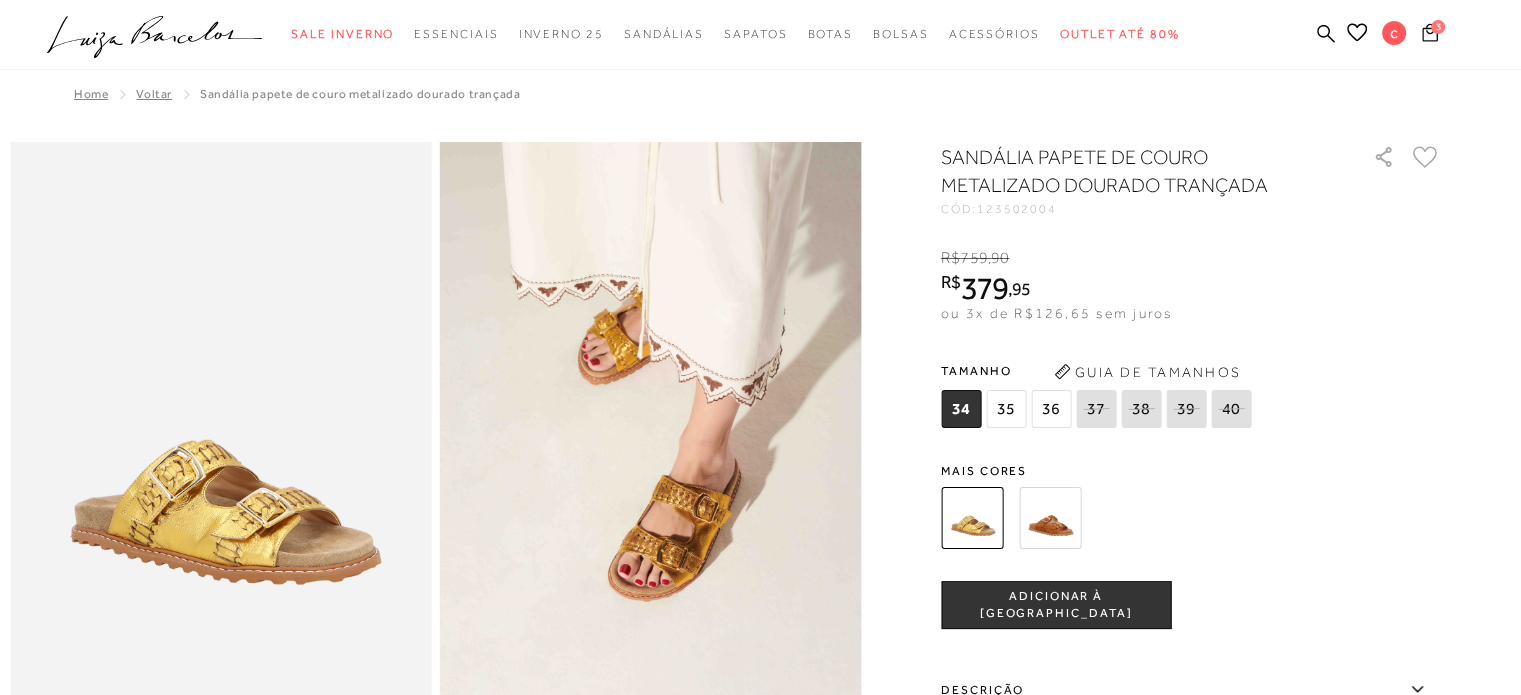 click 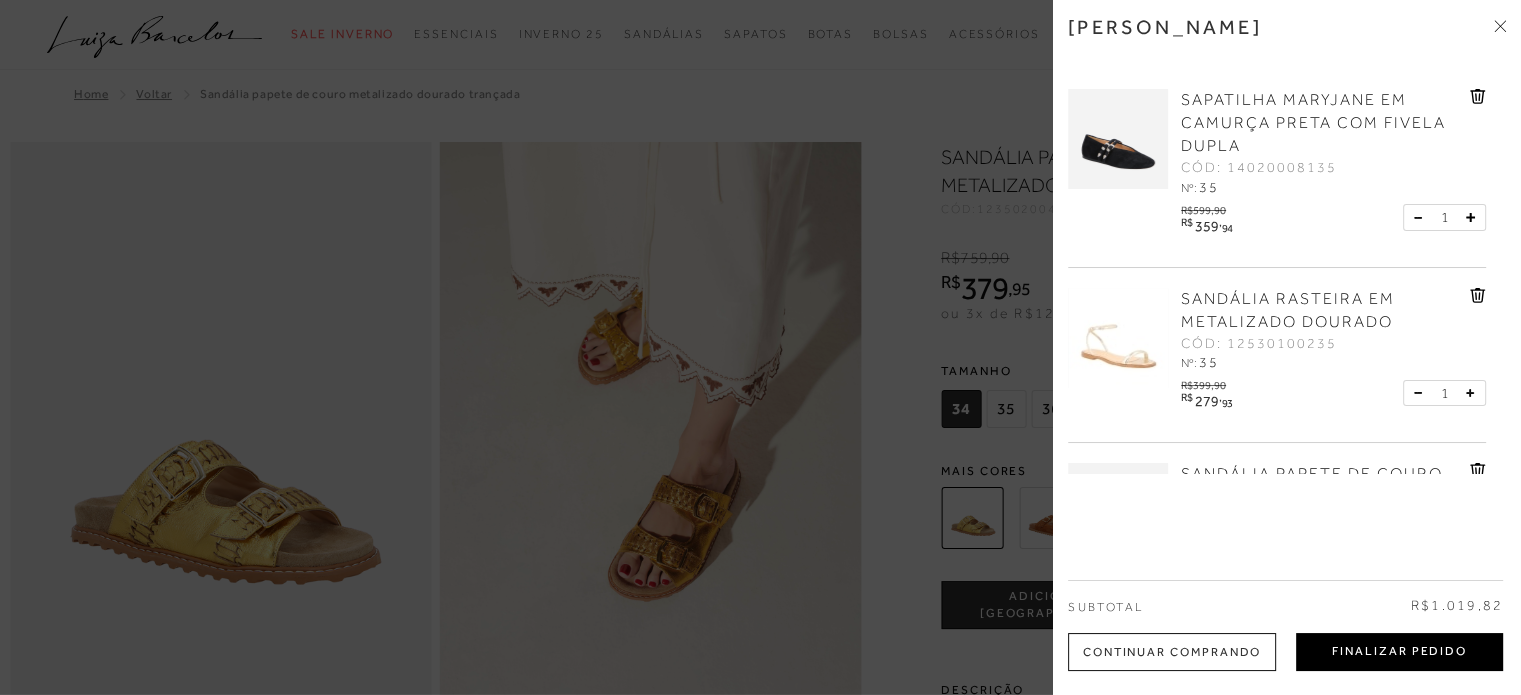 click on "Finalizar Pedido" at bounding box center [1399, 652] 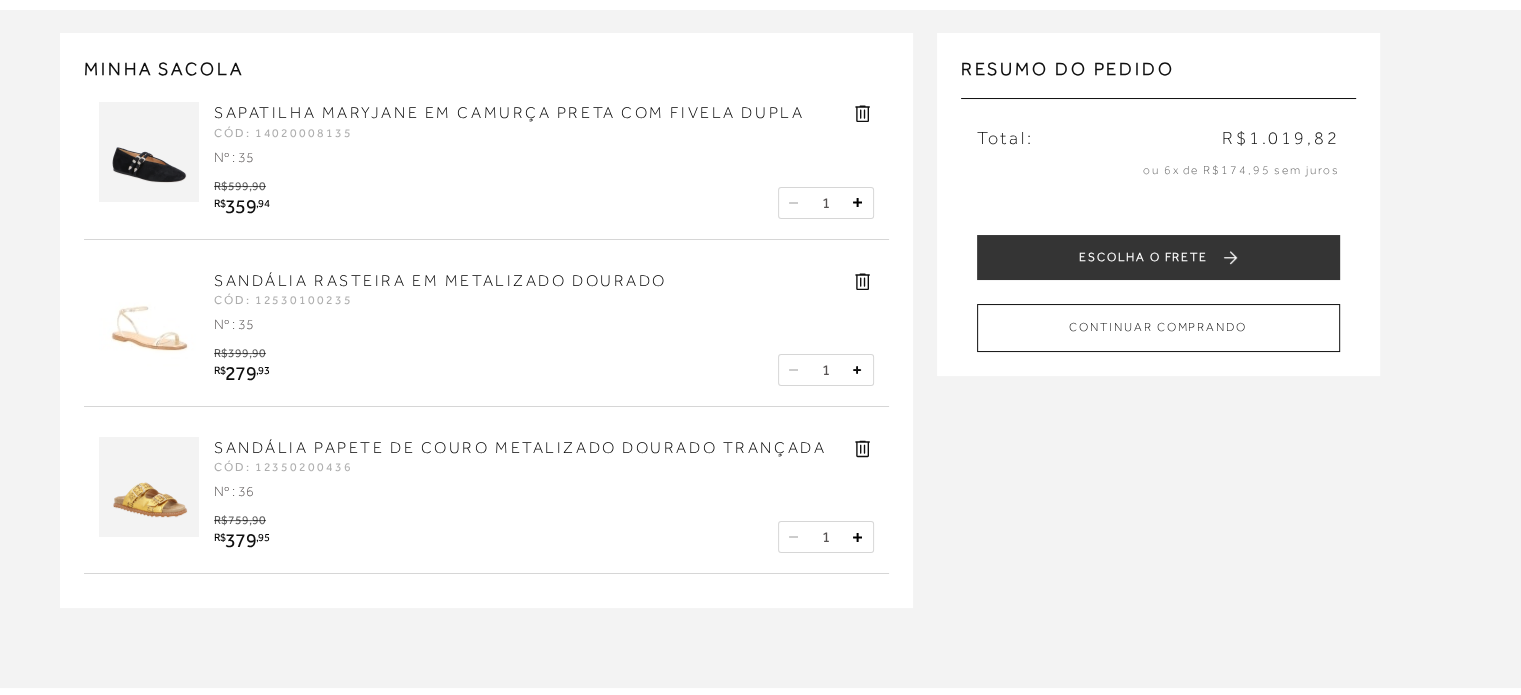scroll, scrollTop: 160, scrollLeft: 0, axis: vertical 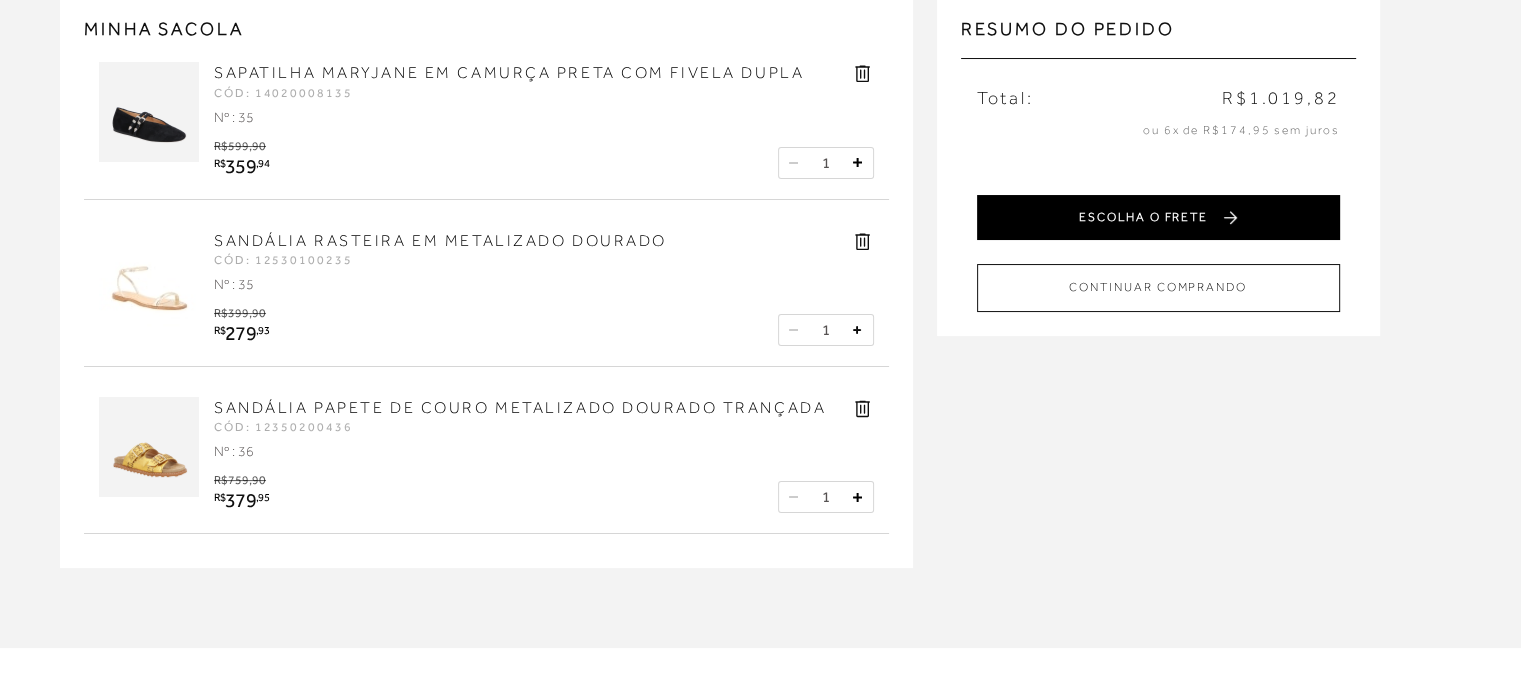 click on "ESCOLHA O FRETE" at bounding box center [1158, 217] 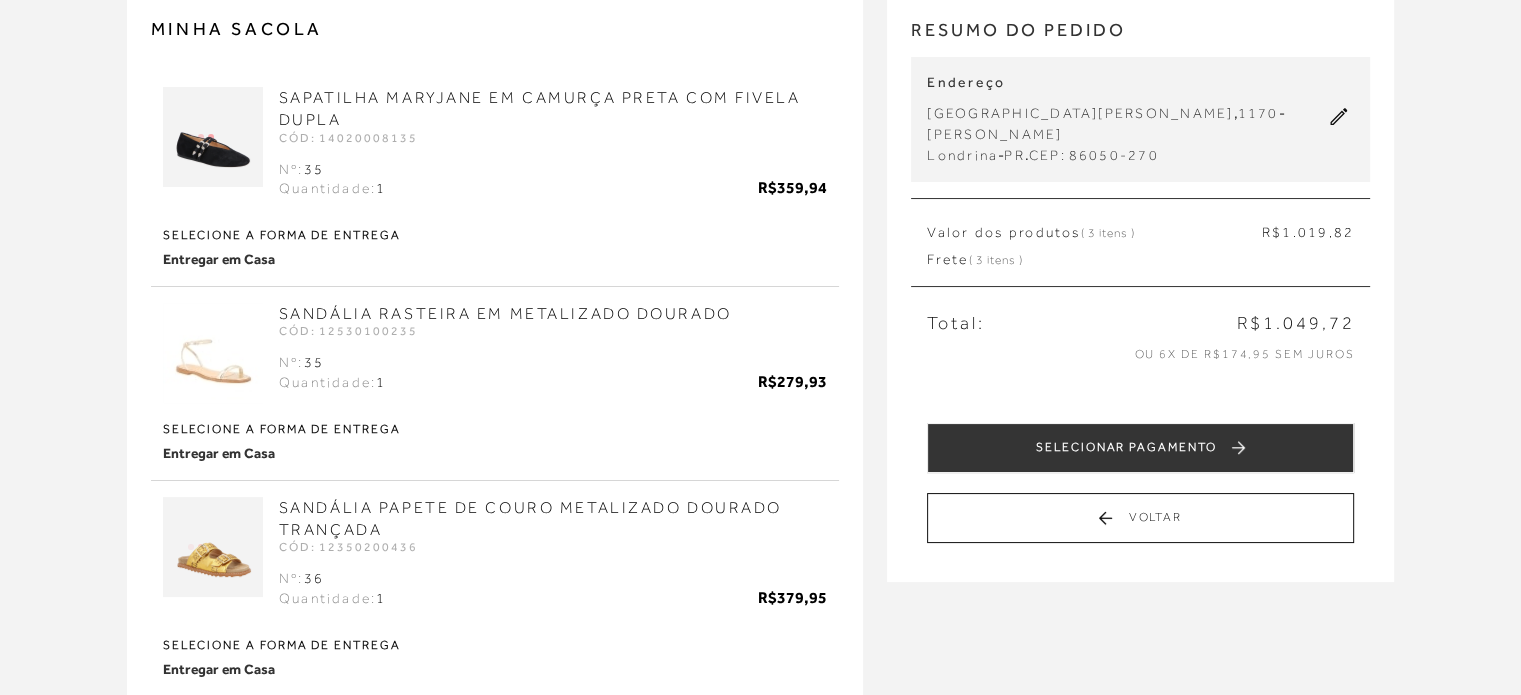 scroll, scrollTop: 0, scrollLeft: 0, axis: both 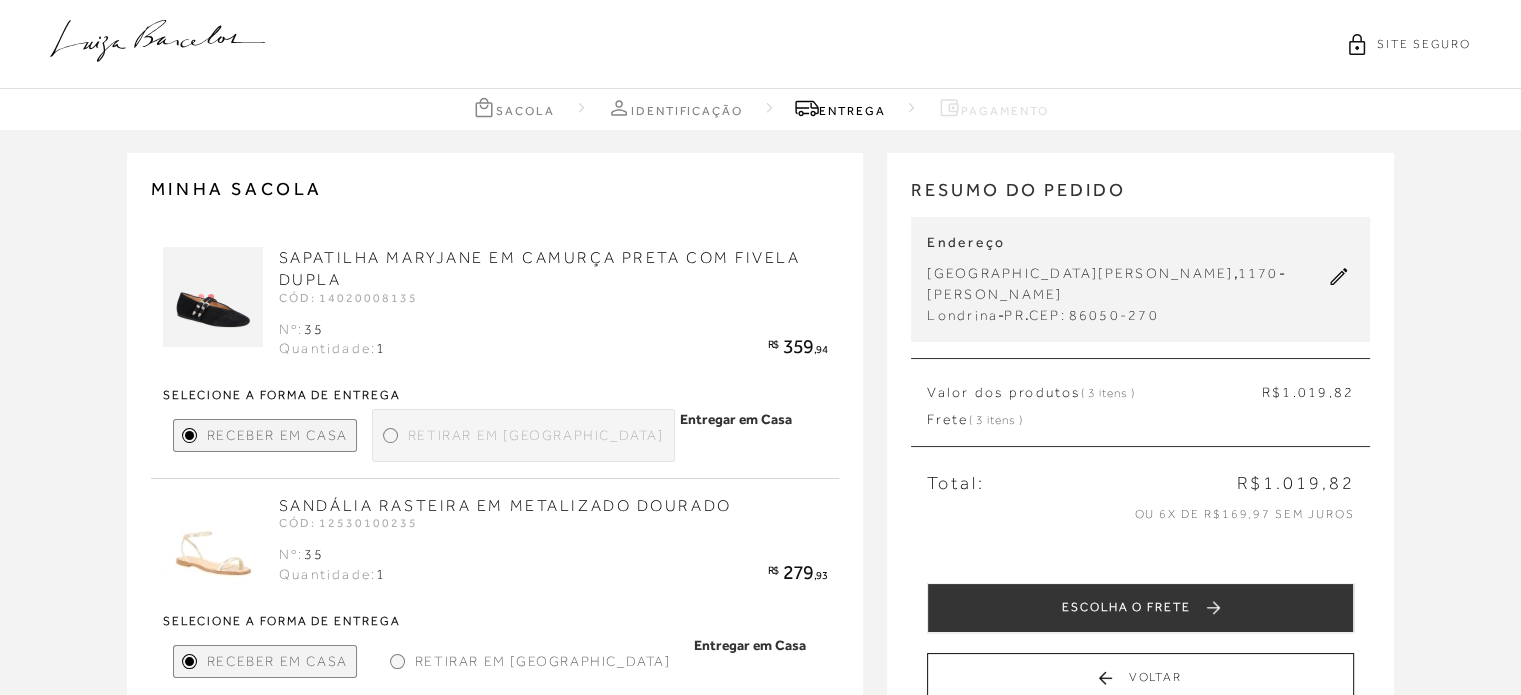 click on "MINHA SACOLA
SAPATILHA MARYJANE EM CAMURÇA PRETA COM FIVELA DUPLA
CÓD: 14020008135
35" at bounding box center (760, 565) 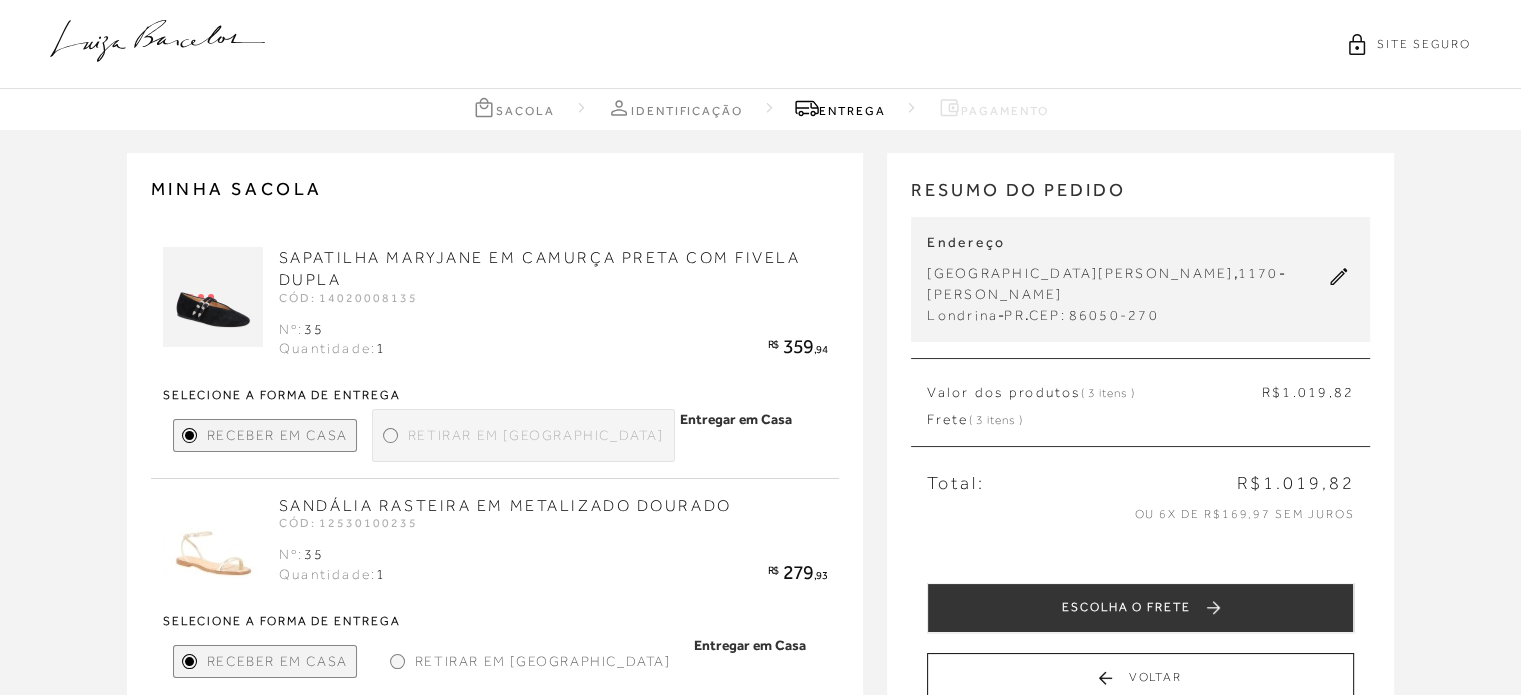 scroll, scrollTop: 40, scrollLeft: 0, axis: vertical 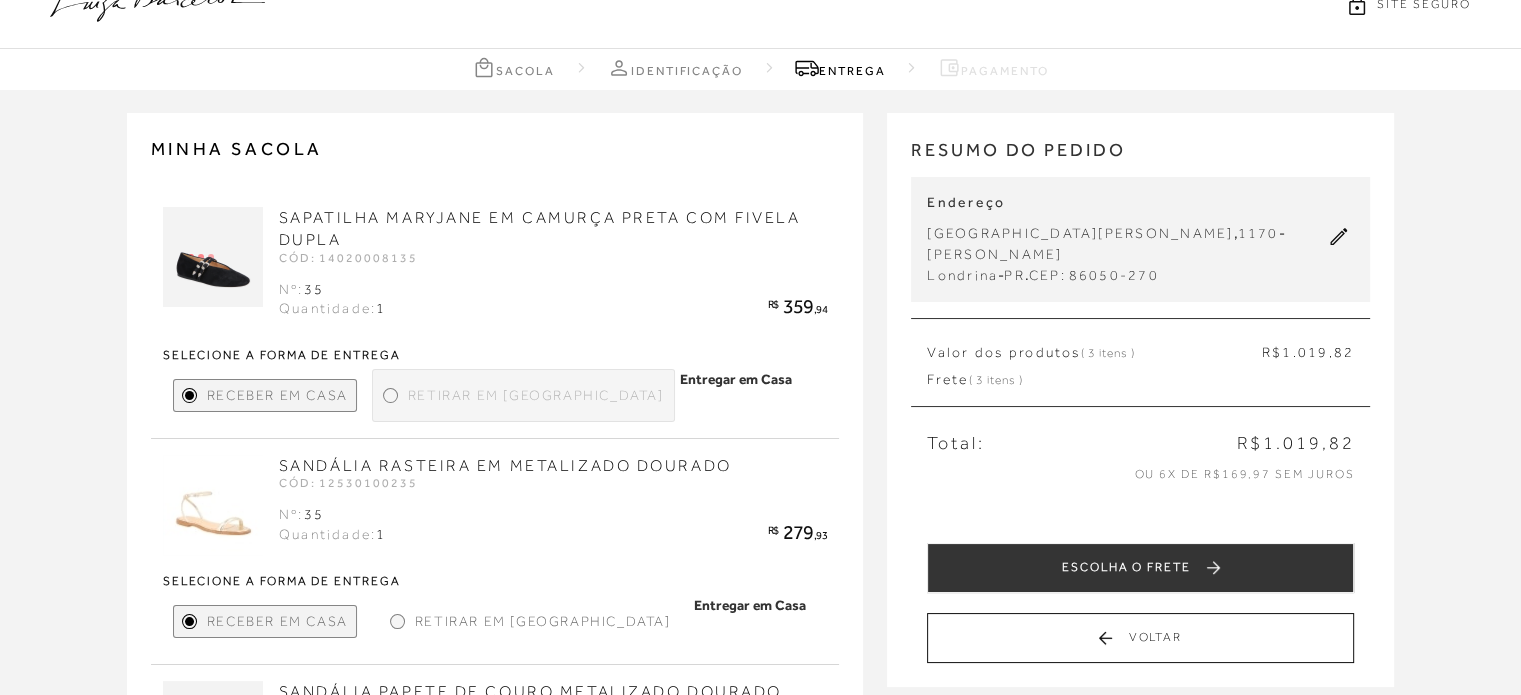 click at bounding box center [213, 257] 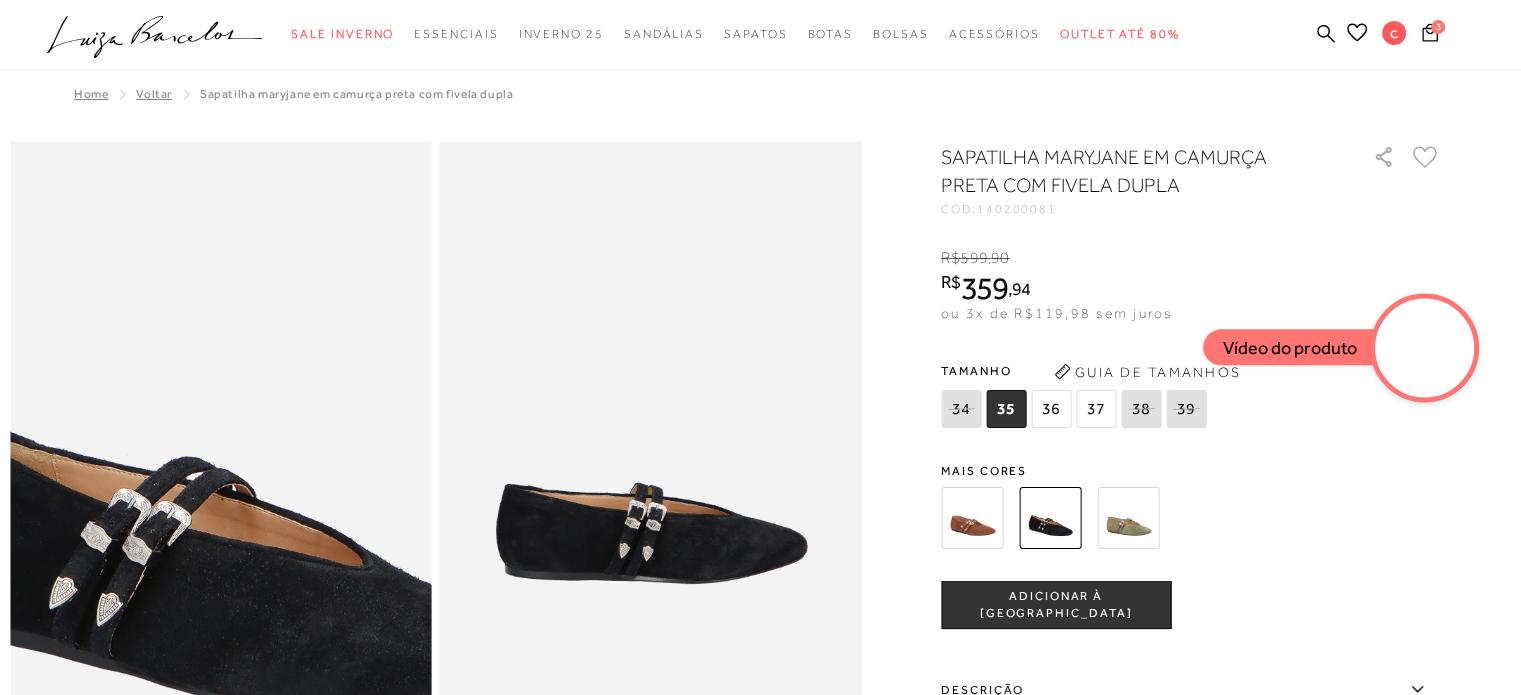 scroll, scrollTop: 0, scrollLeft: 0, axis: both 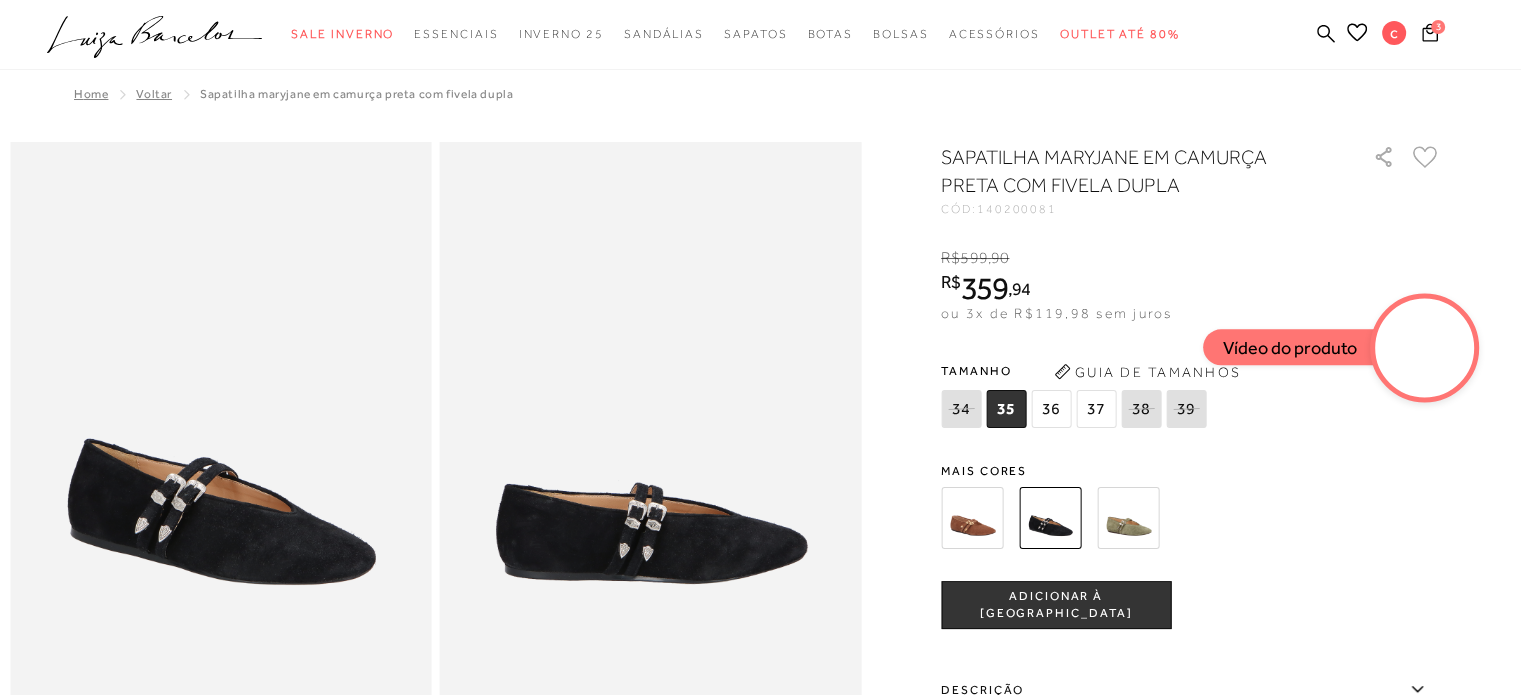 click on "Guia de Tamanhos" at bounding box center [1147, 372] 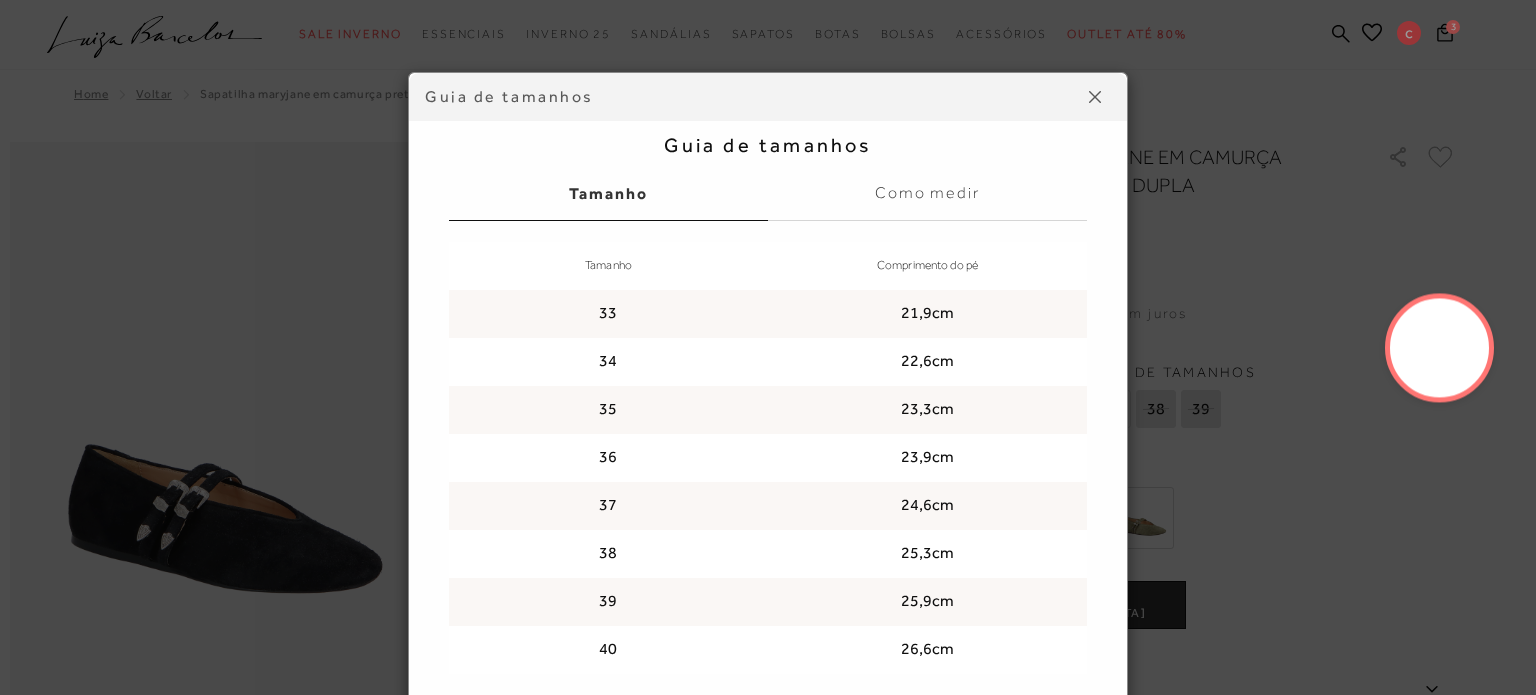 click at bounding box center (1095, 97) 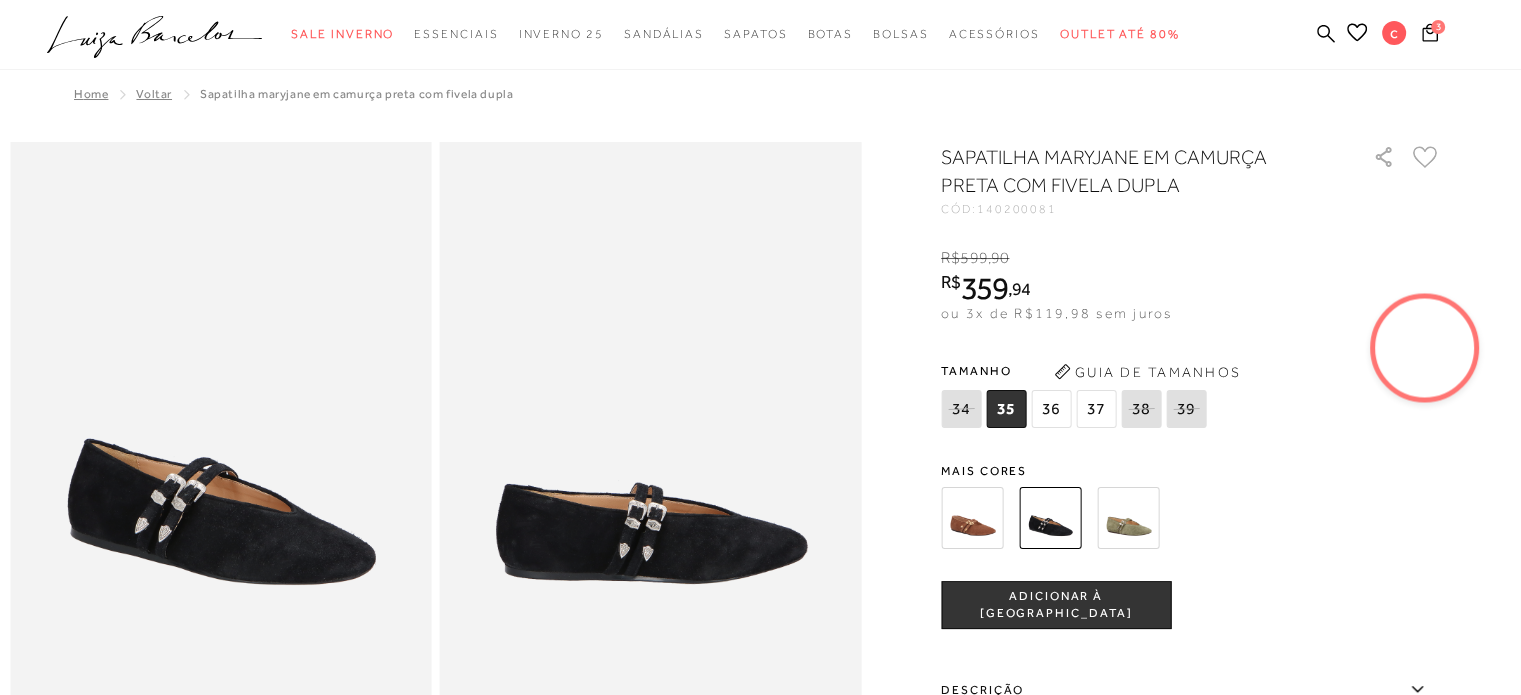 click at bounding box center (1128, 518) 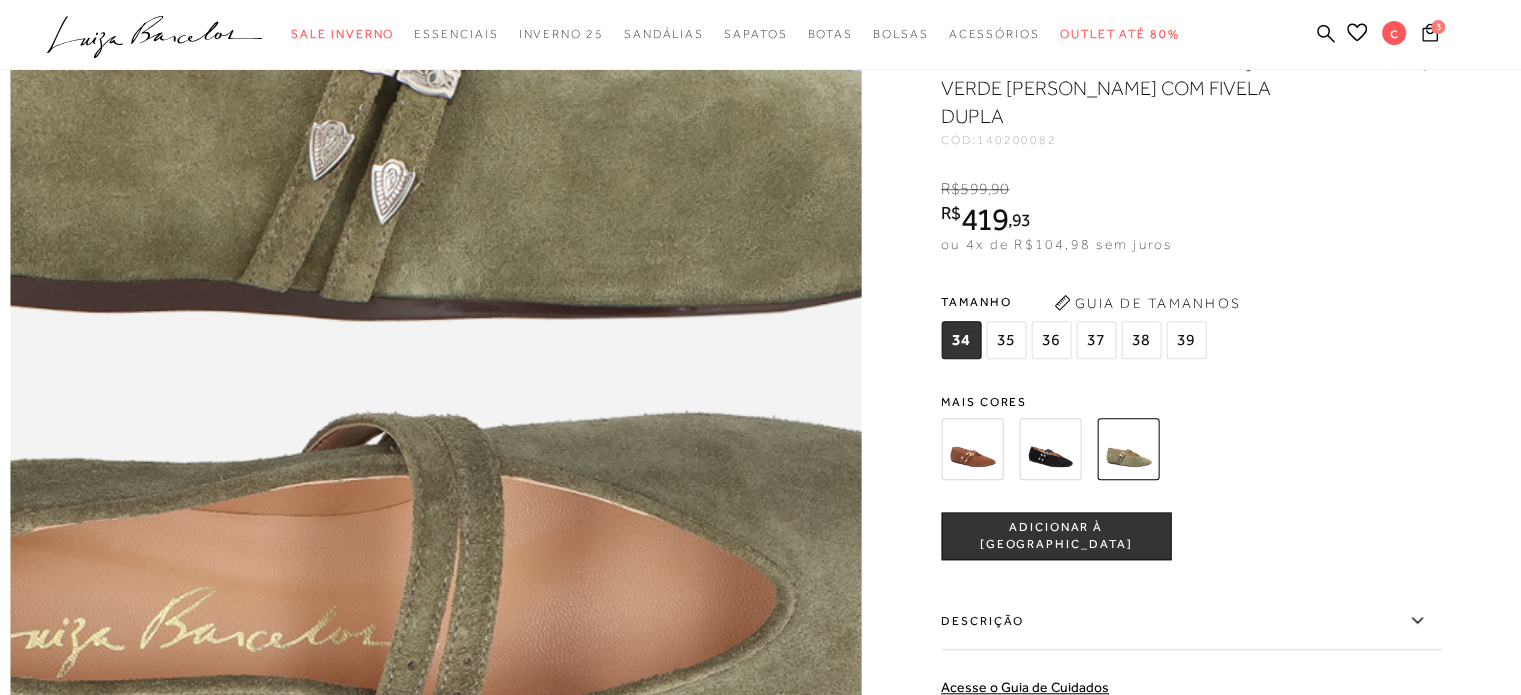 scroll, scrollTop: 1520, scrollLeft: 0, axis: vertical 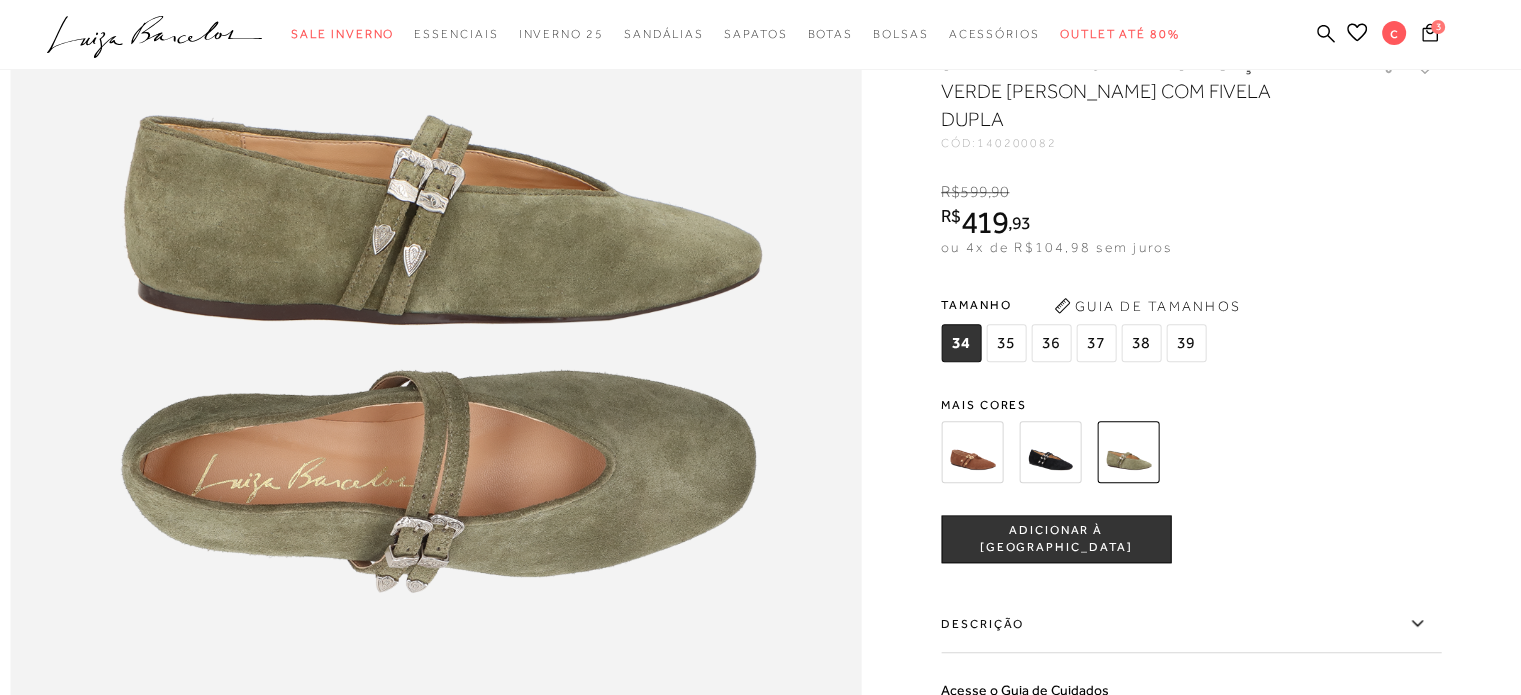 click on "35" at bounding box center [1006, 343] 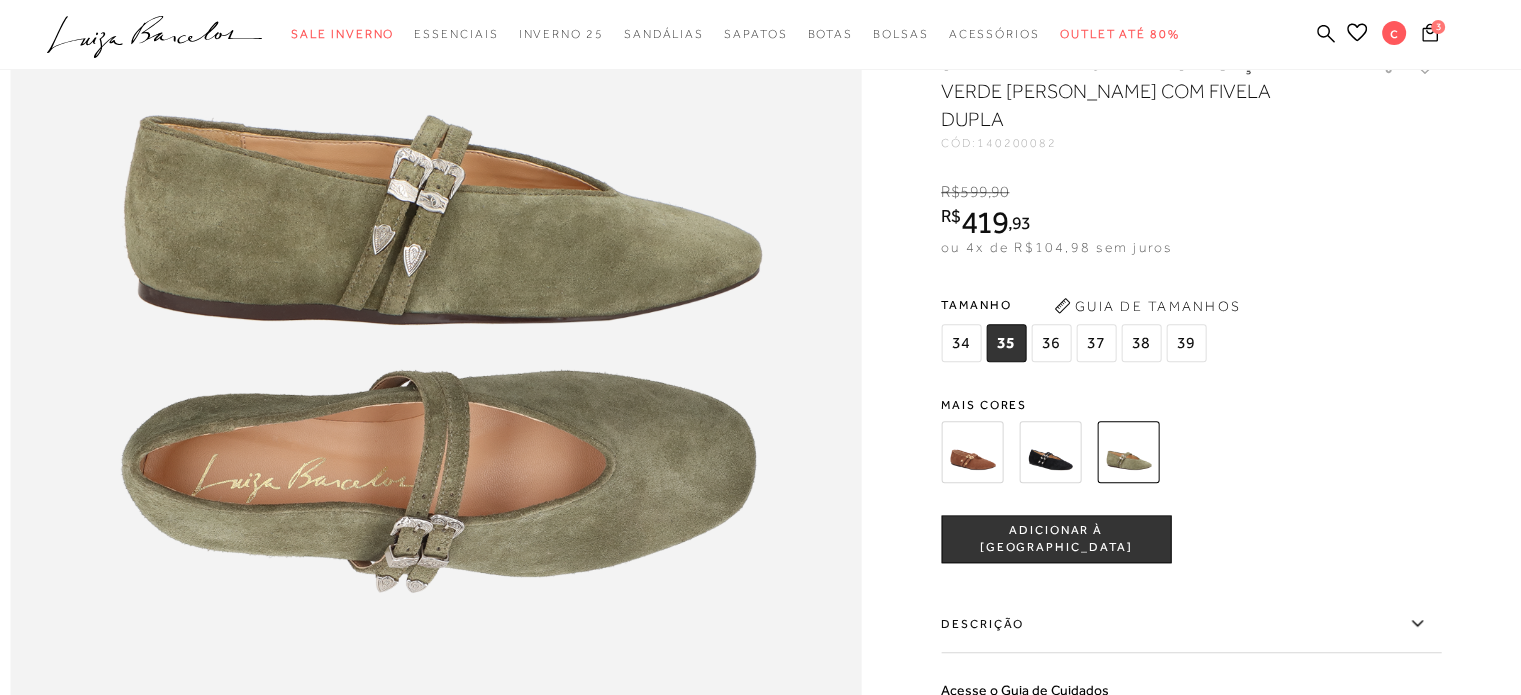 click on "ADICIONAR À [GEOGRAPHIC_DATA]" at bounding box center [1056, 539] 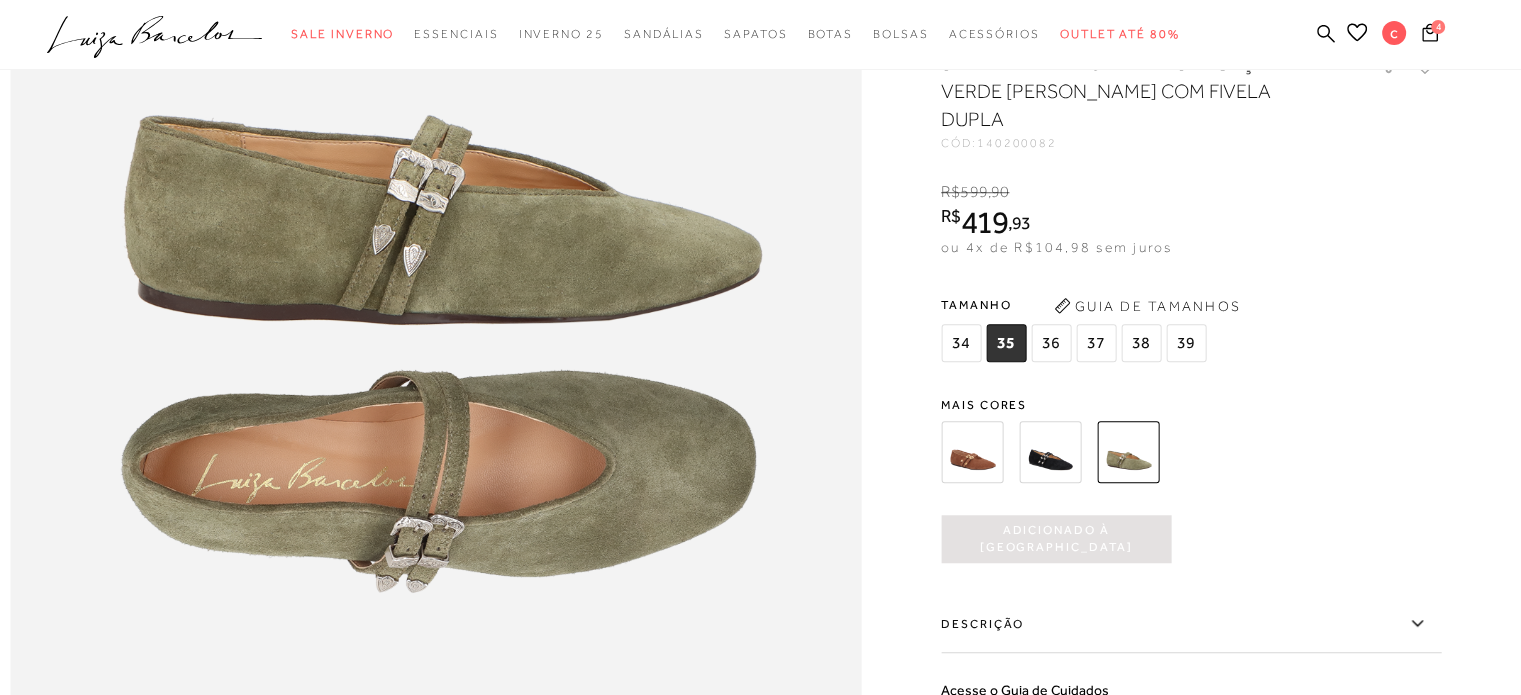 scroll, scrollTop: 0, scrollLeft: 0, axis: both 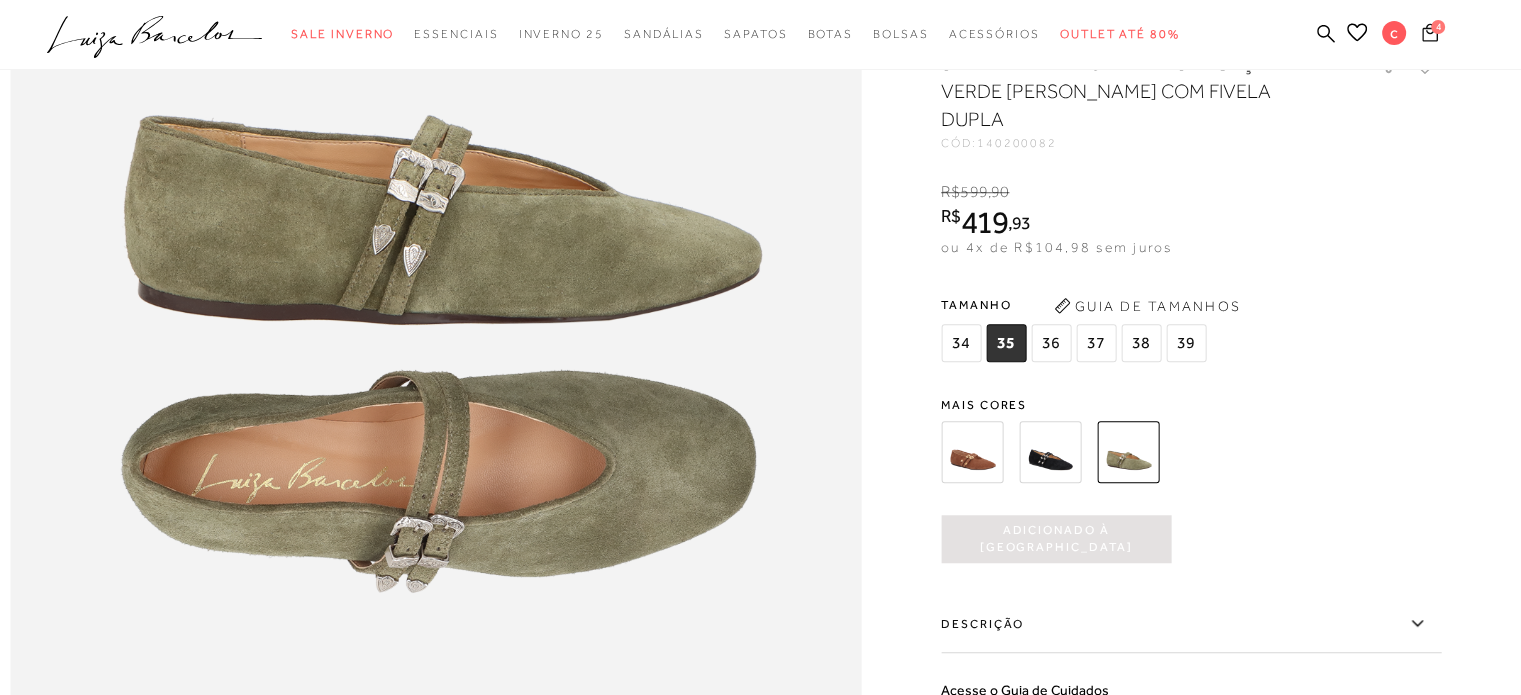 click on "4" at bounding box center [1438, 26] 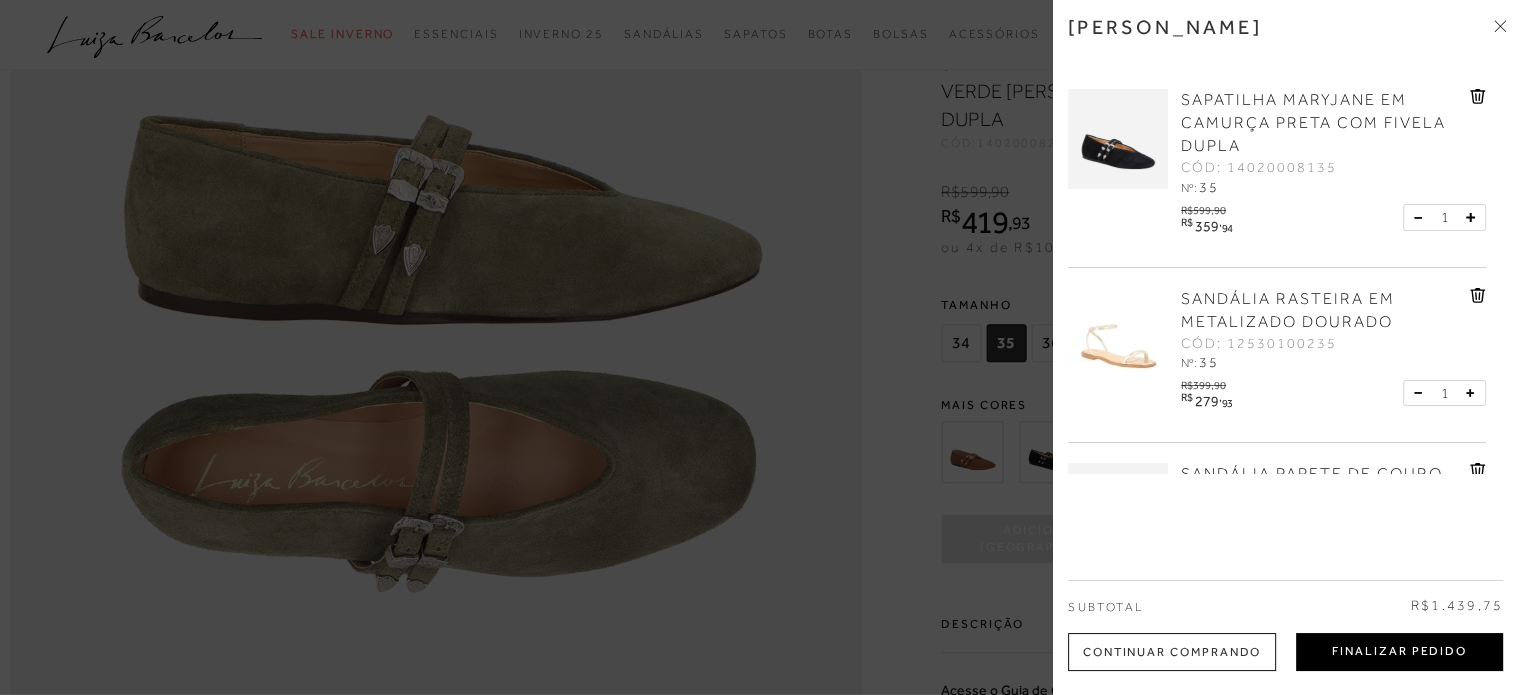 click on "Finalizar Pedido" at bounding box center [1399, 652] 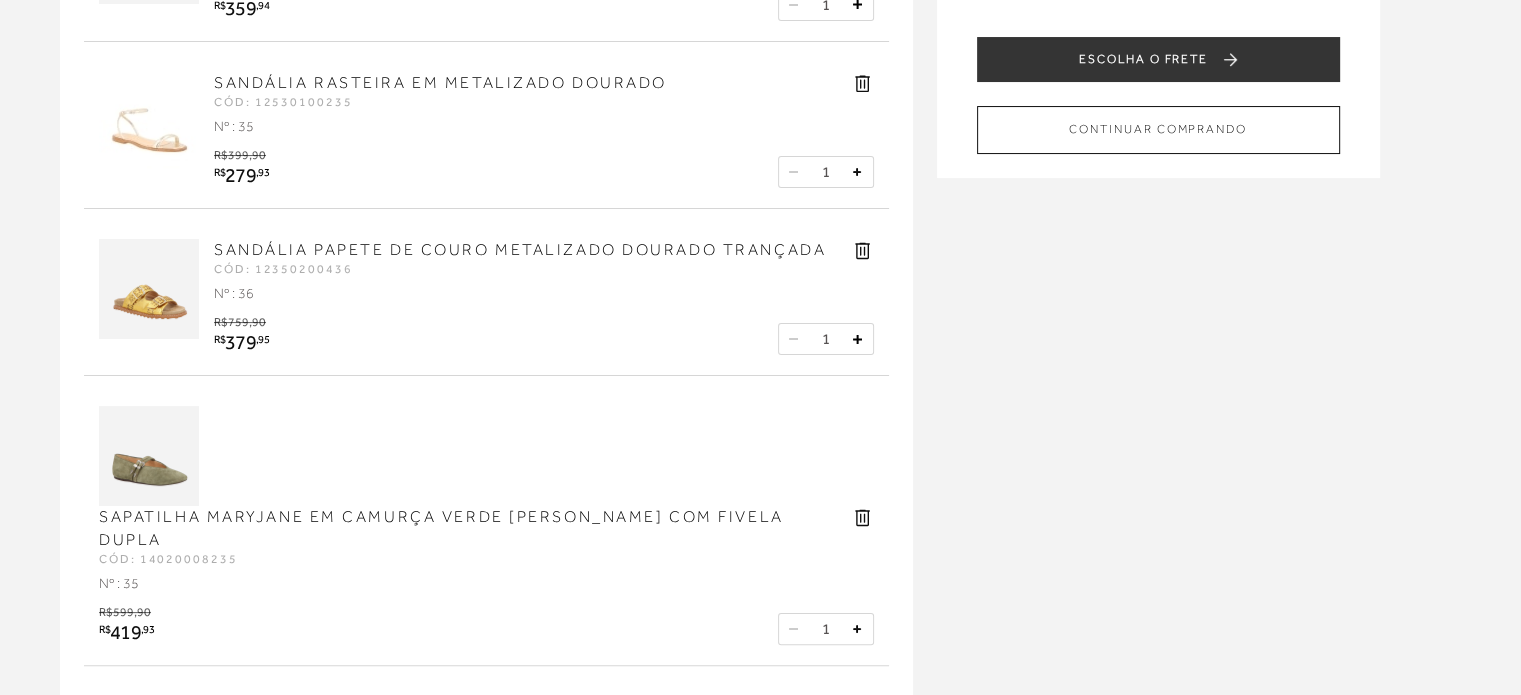 scroll, scrollTop: 320, scrollLeft: 0, axis: vertical 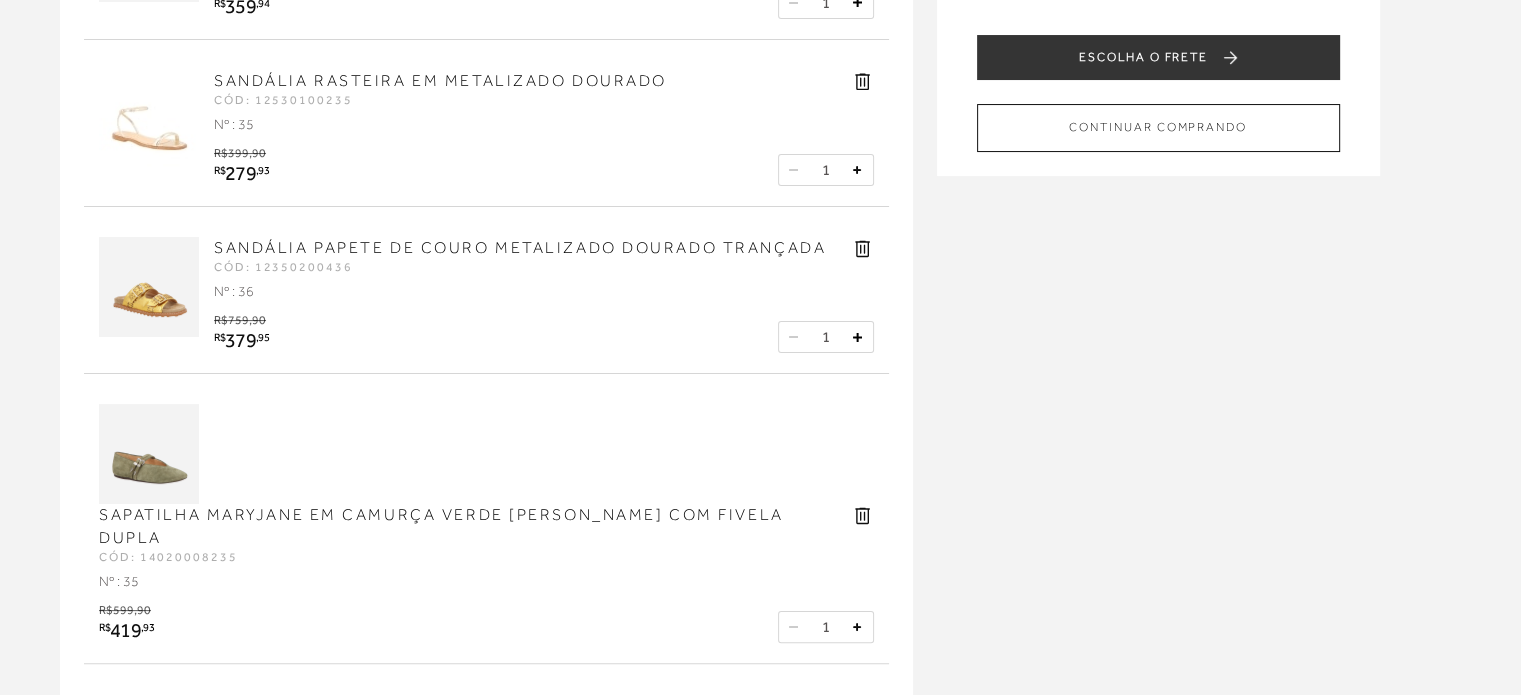 click 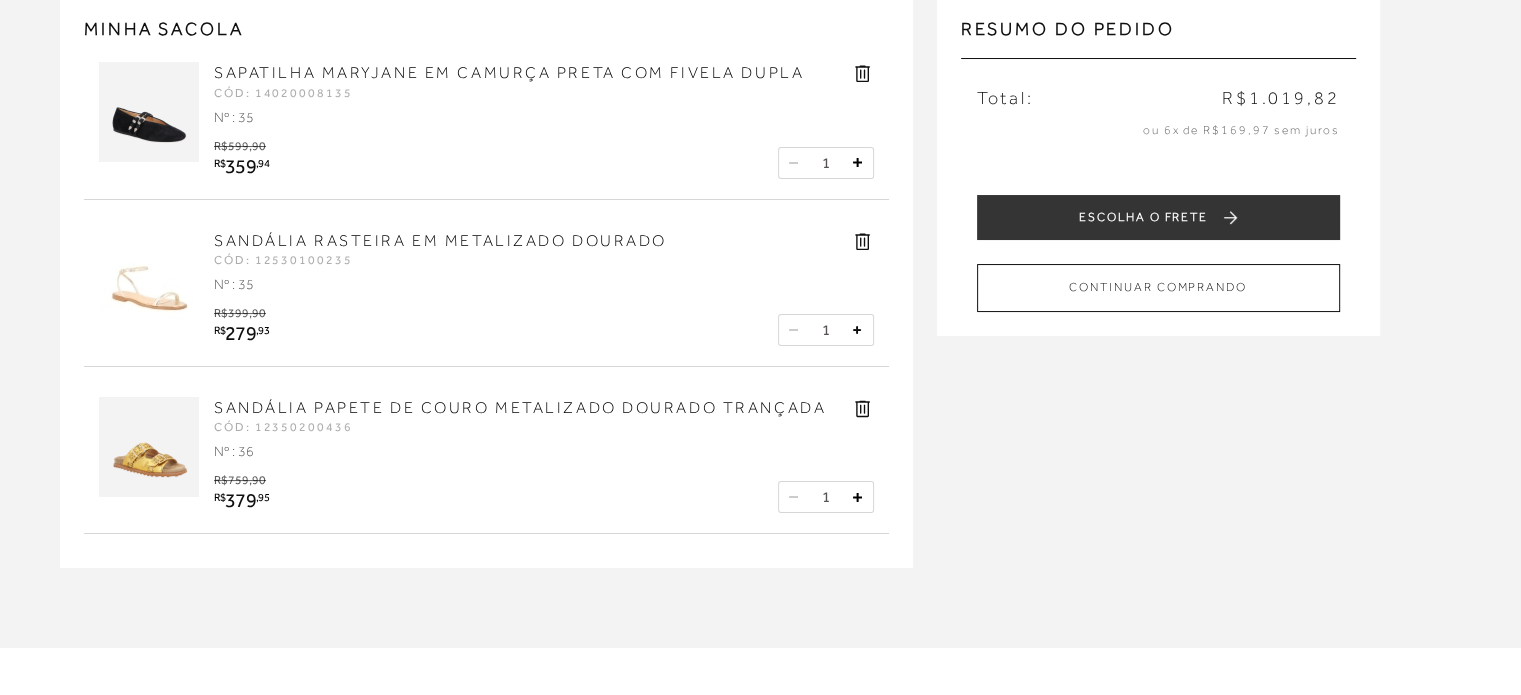 scroll, scrollTop: 120, scrollLeft: 0, axis: vertical 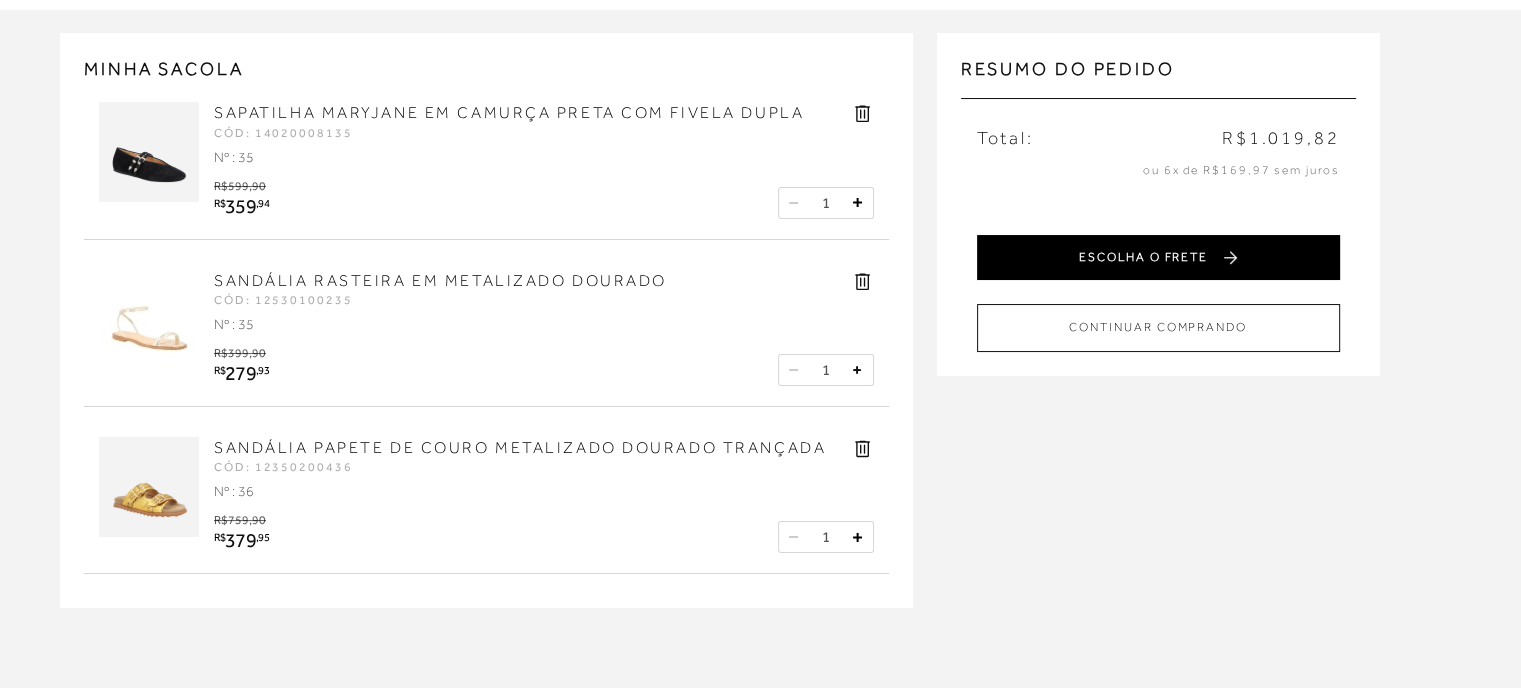 click on "ESCOLHA O FRETE" at bounding box center [1158, 257] 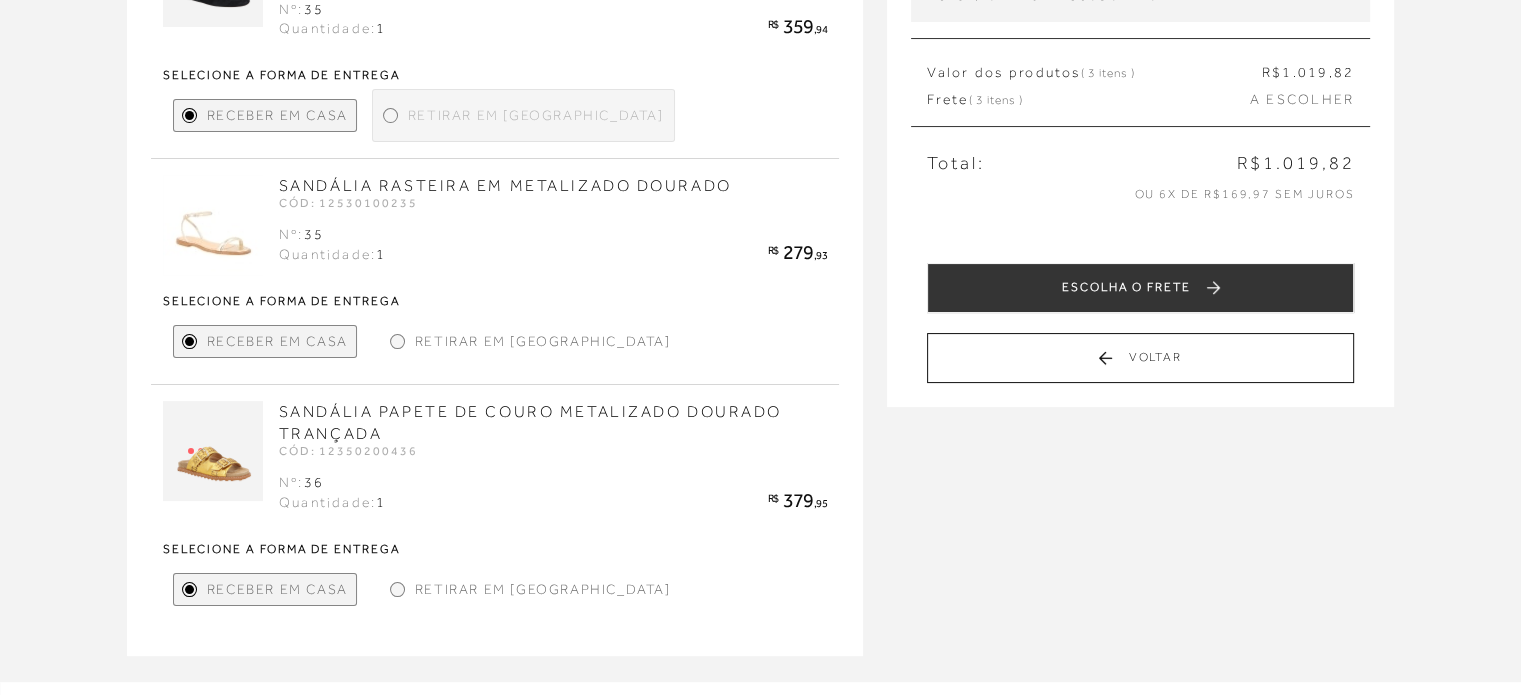 scroll, scrollTop: 280, scrollLeft: 0, axis: vertical 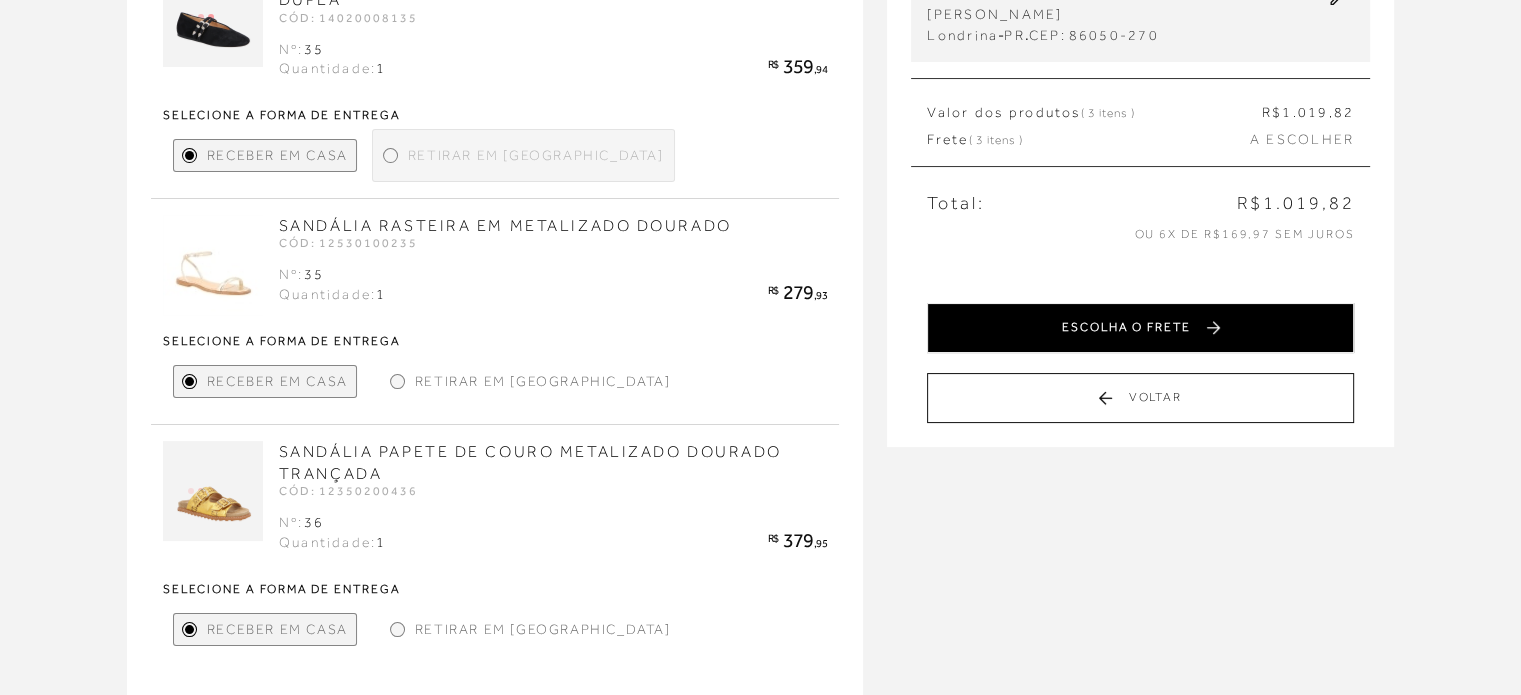 click on "ESCOLHA O FRETE" at bounding box center [1140, 328] 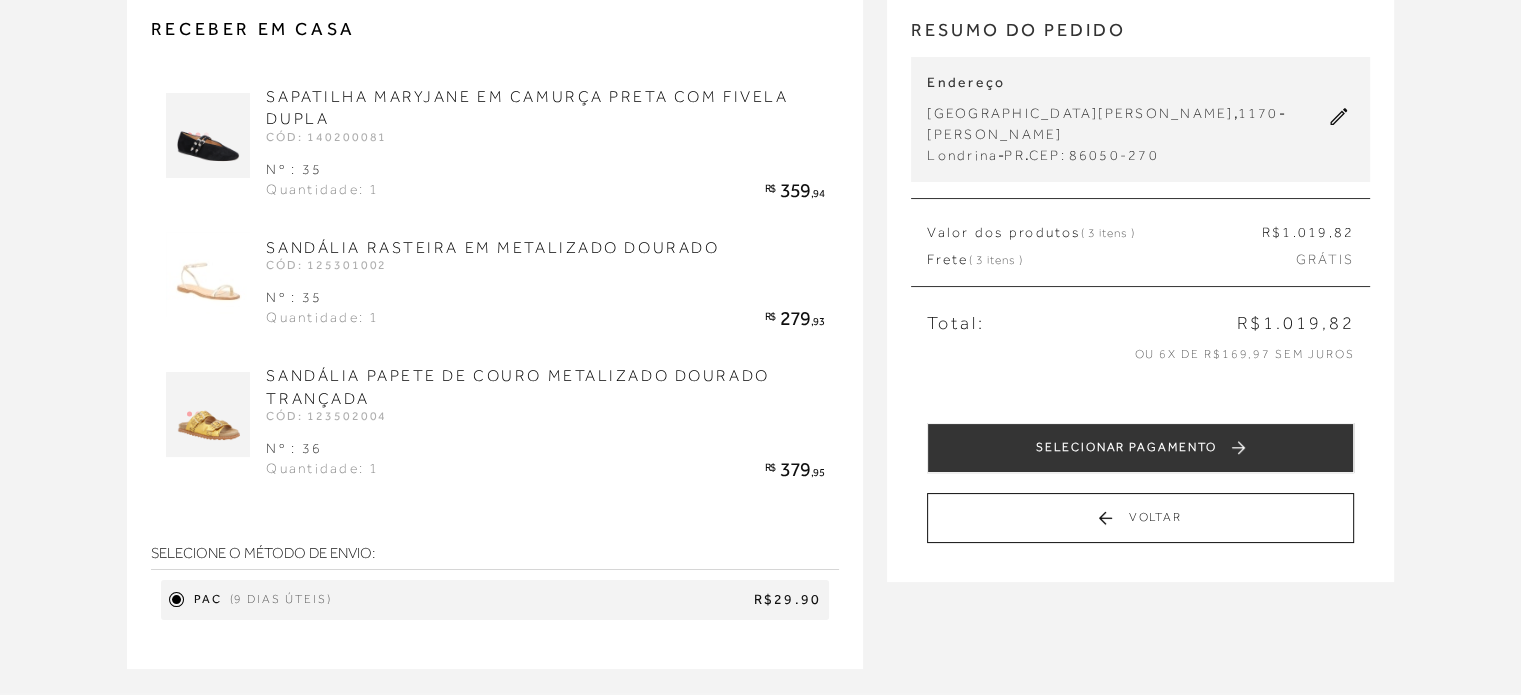 scroll, scrollTop: 280, scrollLeft: 0, axis: vertical 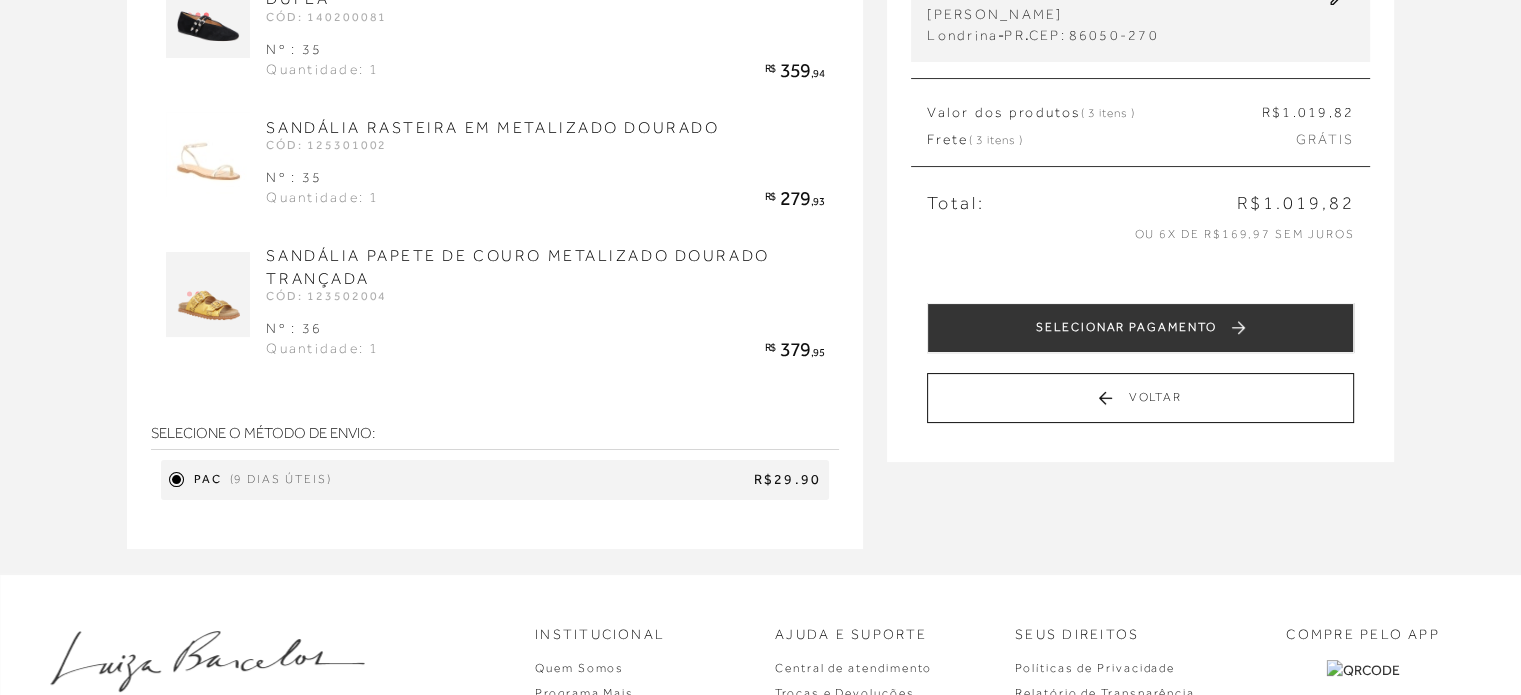 click on "SELECIONAR PAGAMENTO" at bounding box center (1140, 328) 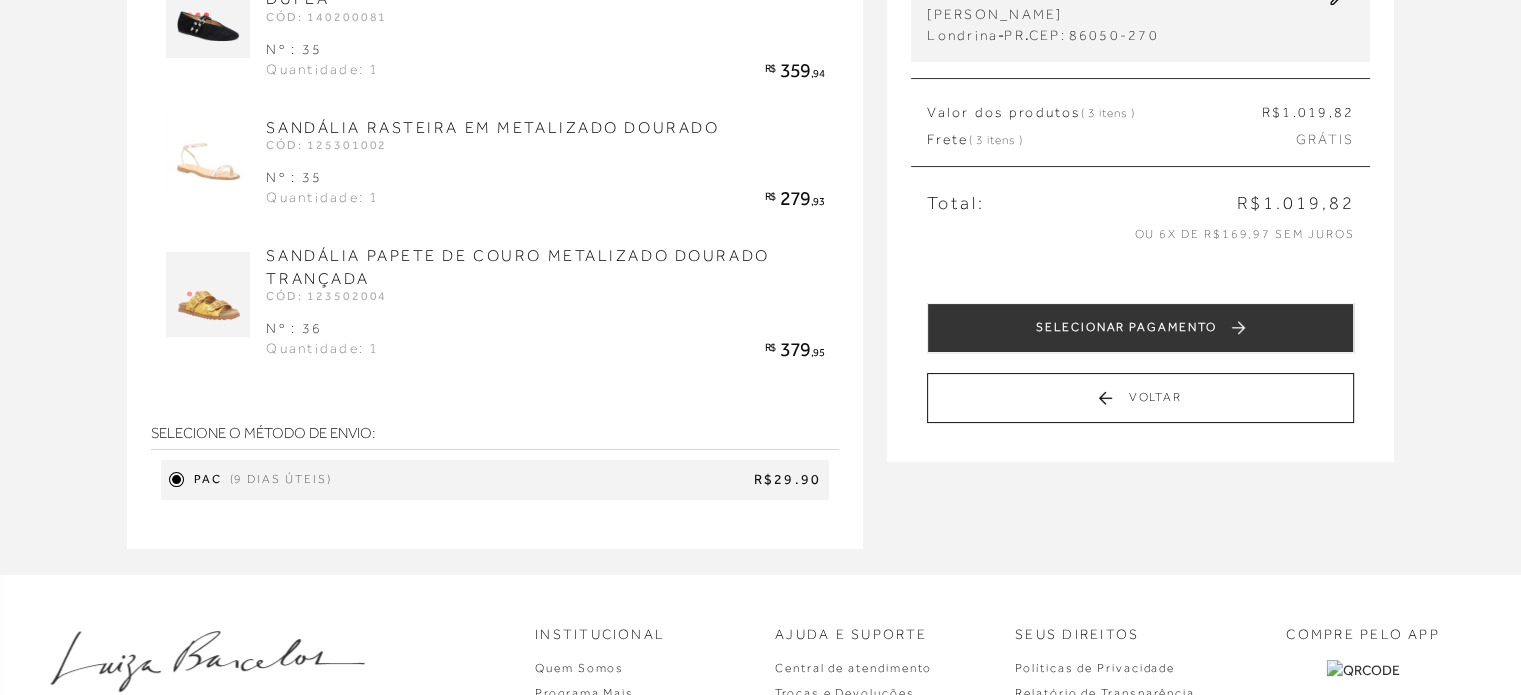 scroll, scrollTop: 0, scrollLeft: 0, axis: both 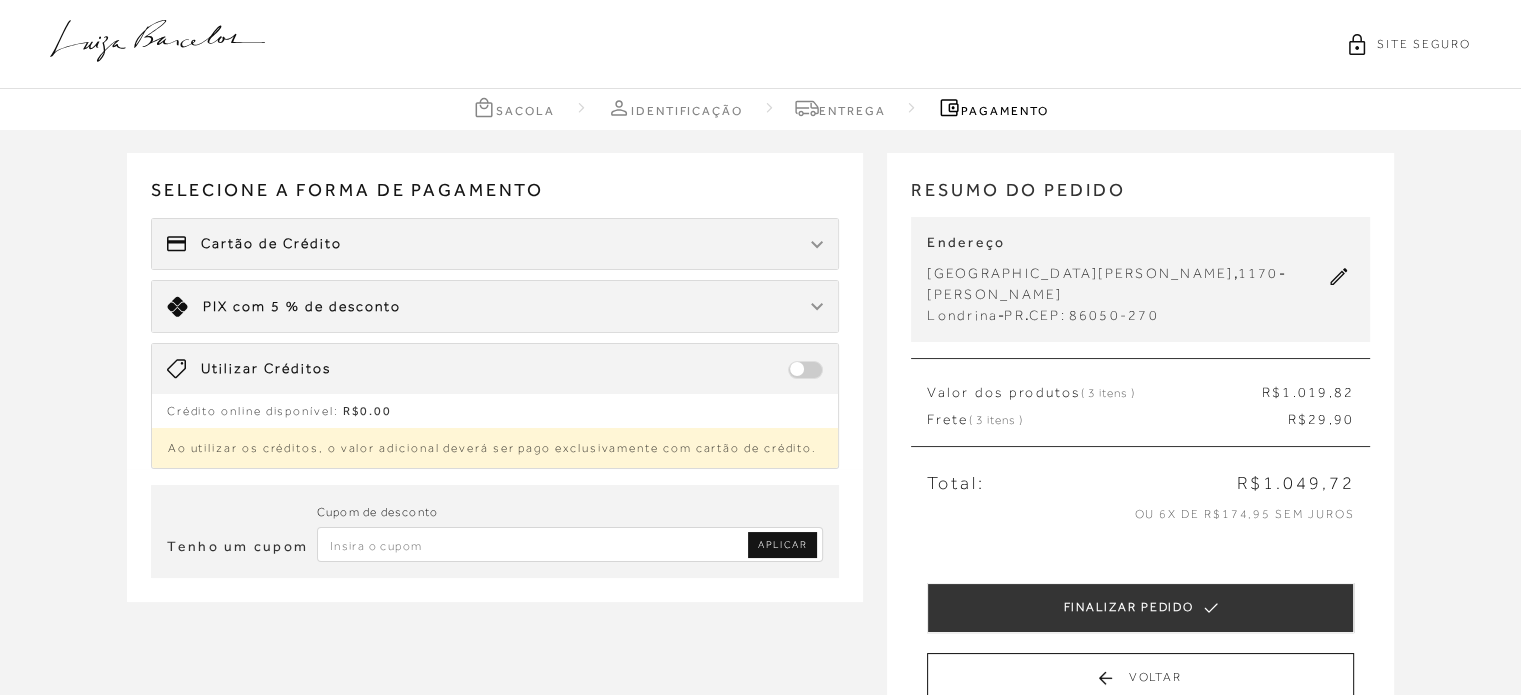 click at bounding box center [805, 370] 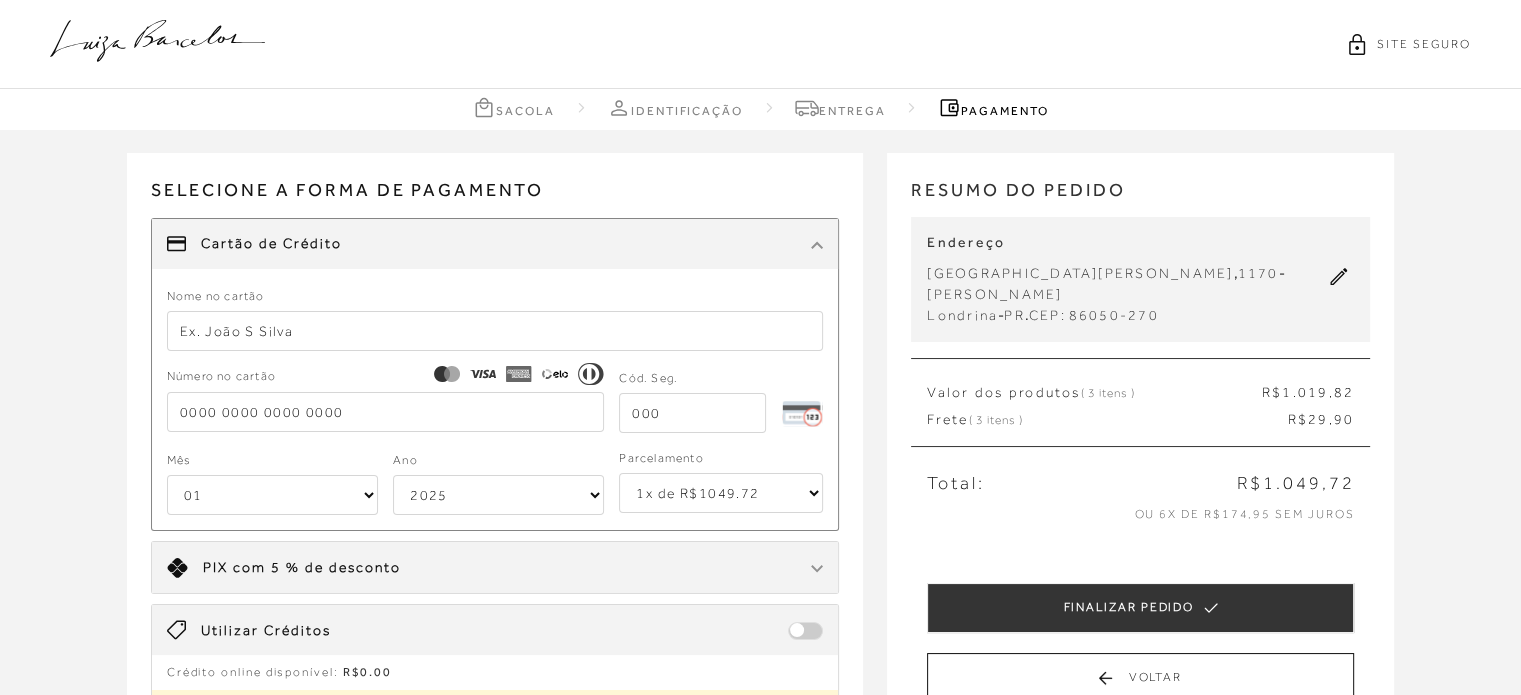 click on "Receber em casa
SAPATILHA MARYJANE EM CAMURÇA PRETA COM FIVELA DUPLA
CÓD: 140200081
Nº : 35
Quantidade: 1
R$" at bounding box center [760, 529] 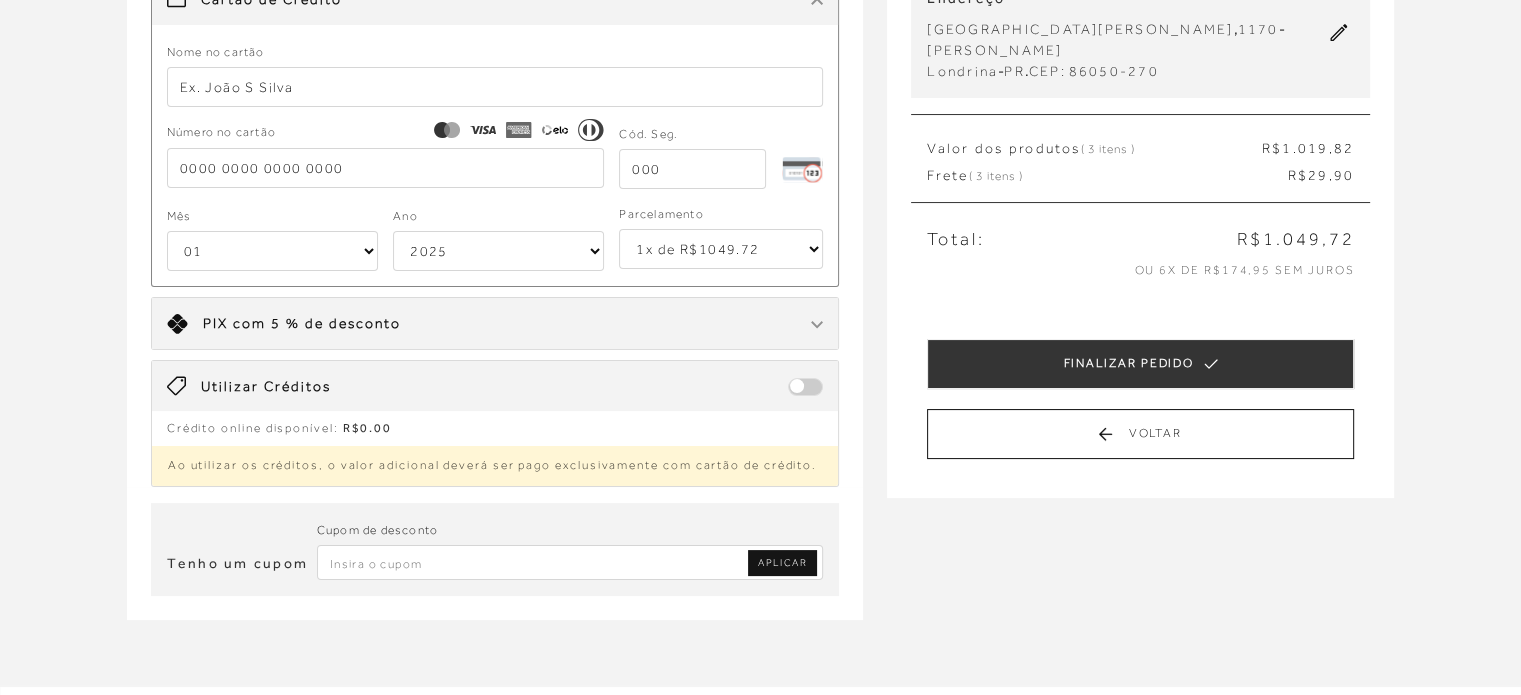 scroll, scrollTop: 0, scrollLeft: 0, axis: both 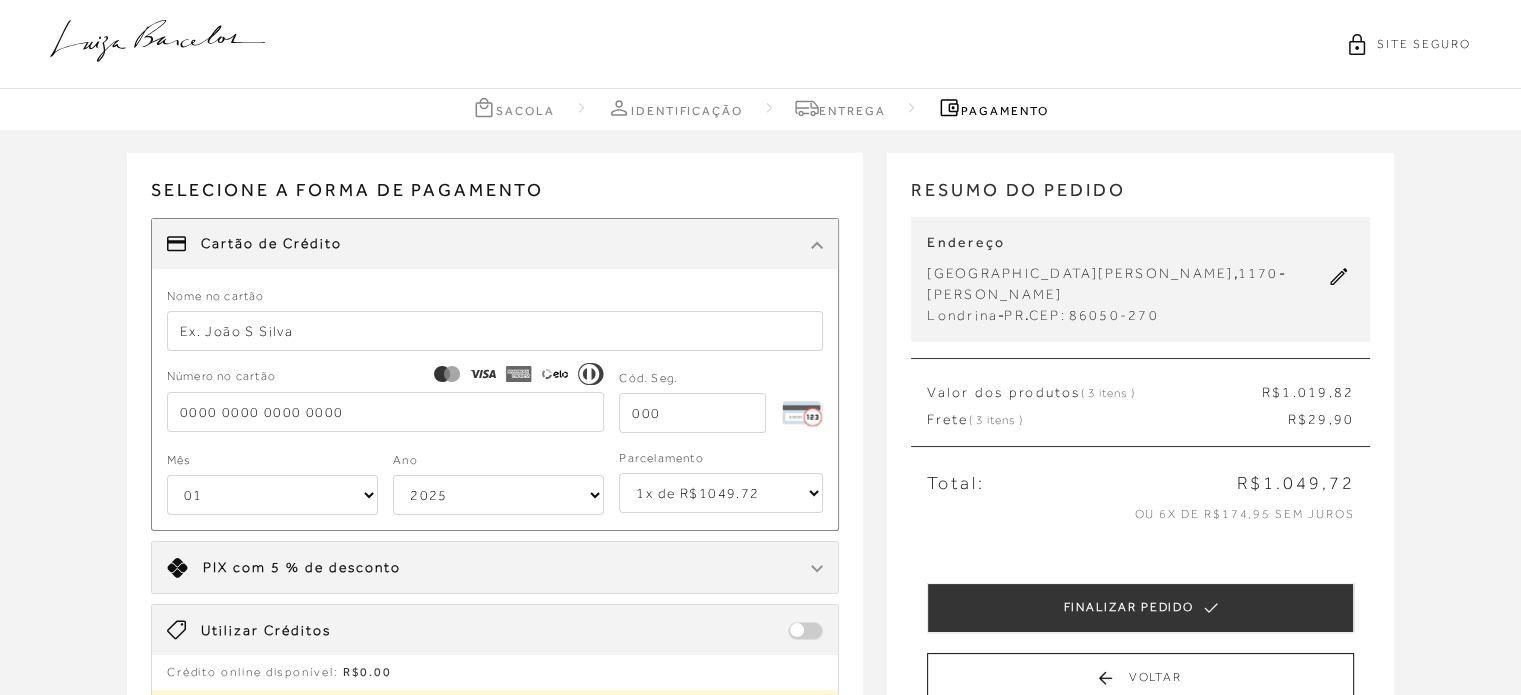click at bounding box center [495, 331] 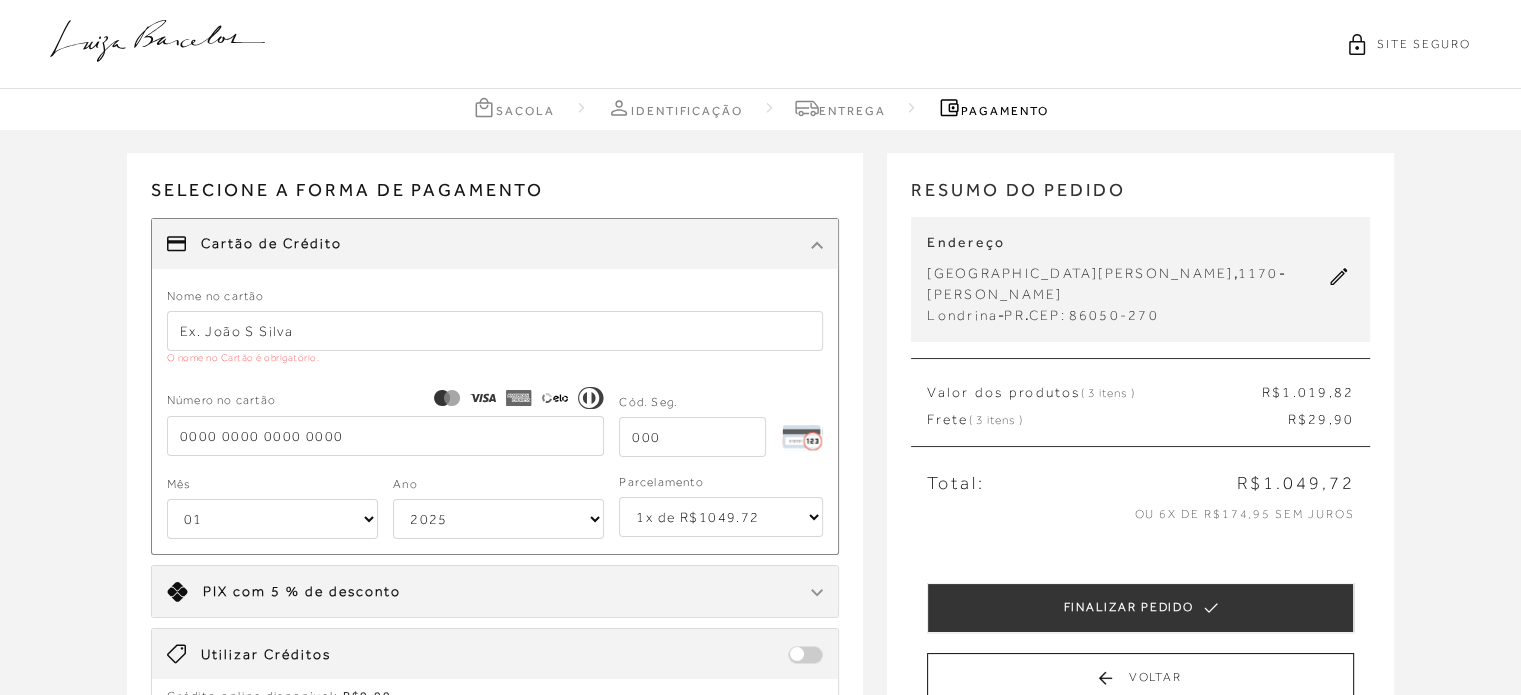 click on "Receber em casa
SAPATILHA MARYJANE EM CAMURÇA PRETA COM FIVELA DUPLA
CÓD: 140200081
Nº : 35
Quantidade: 1
R$" at bounding box center (760, 541) 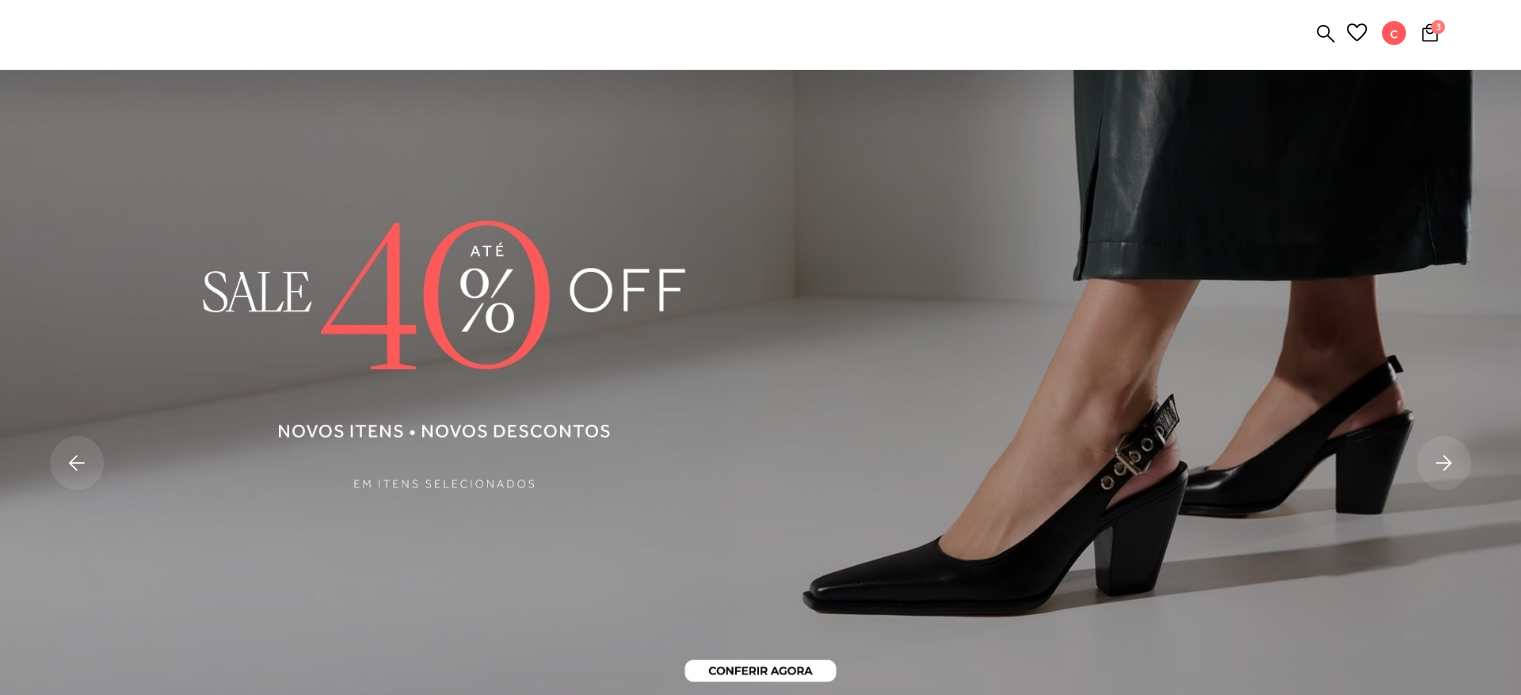 scroll, scrollTop: 0, scrollLeft: 0, axis: both 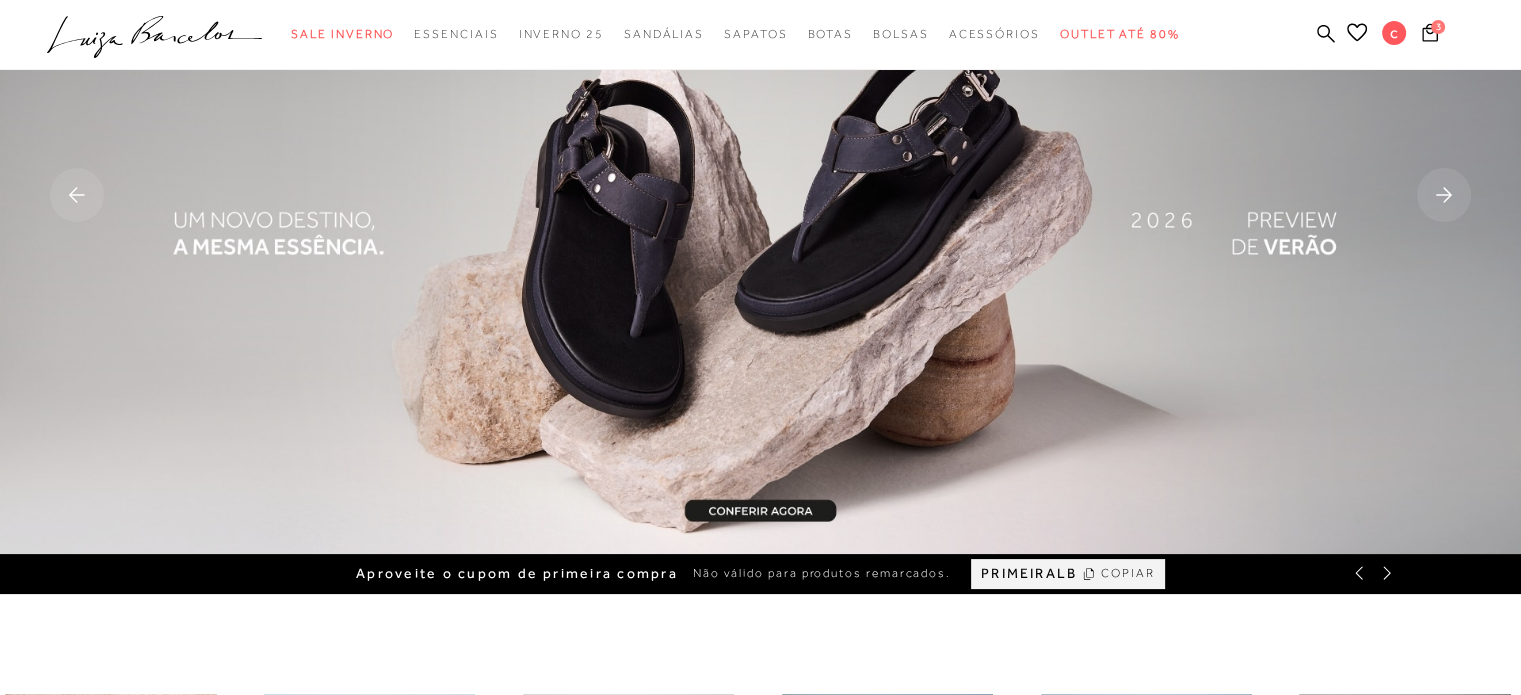 click 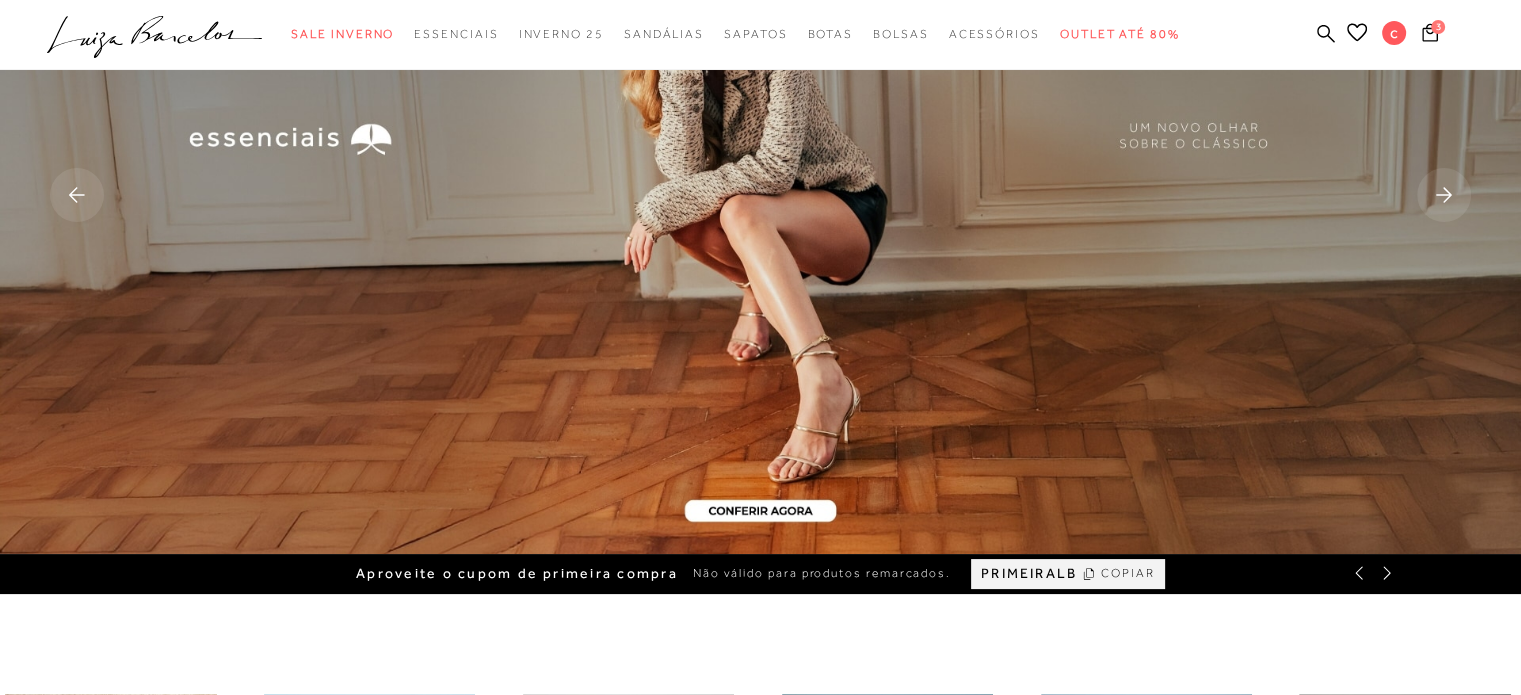 scroll, scrollTop: 0, scrollLeft: 0, axis: both 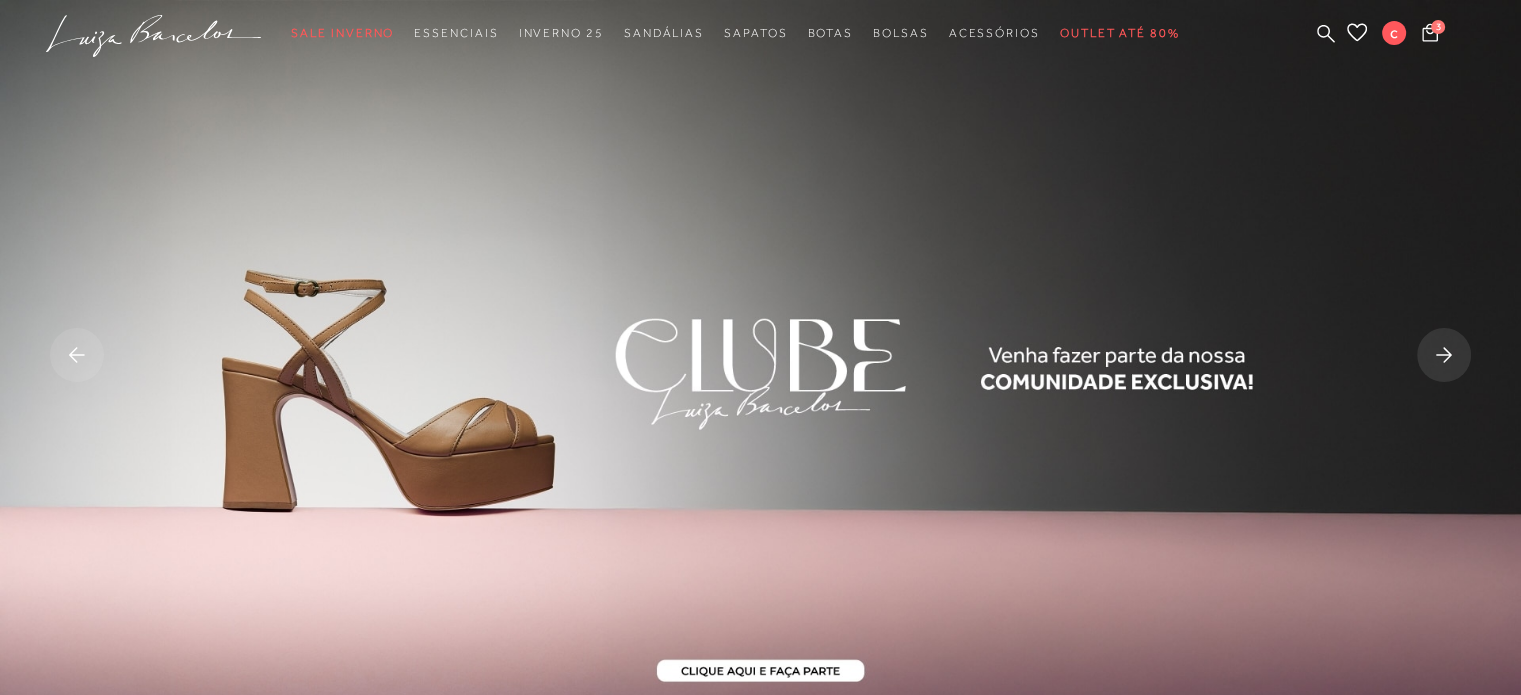 click 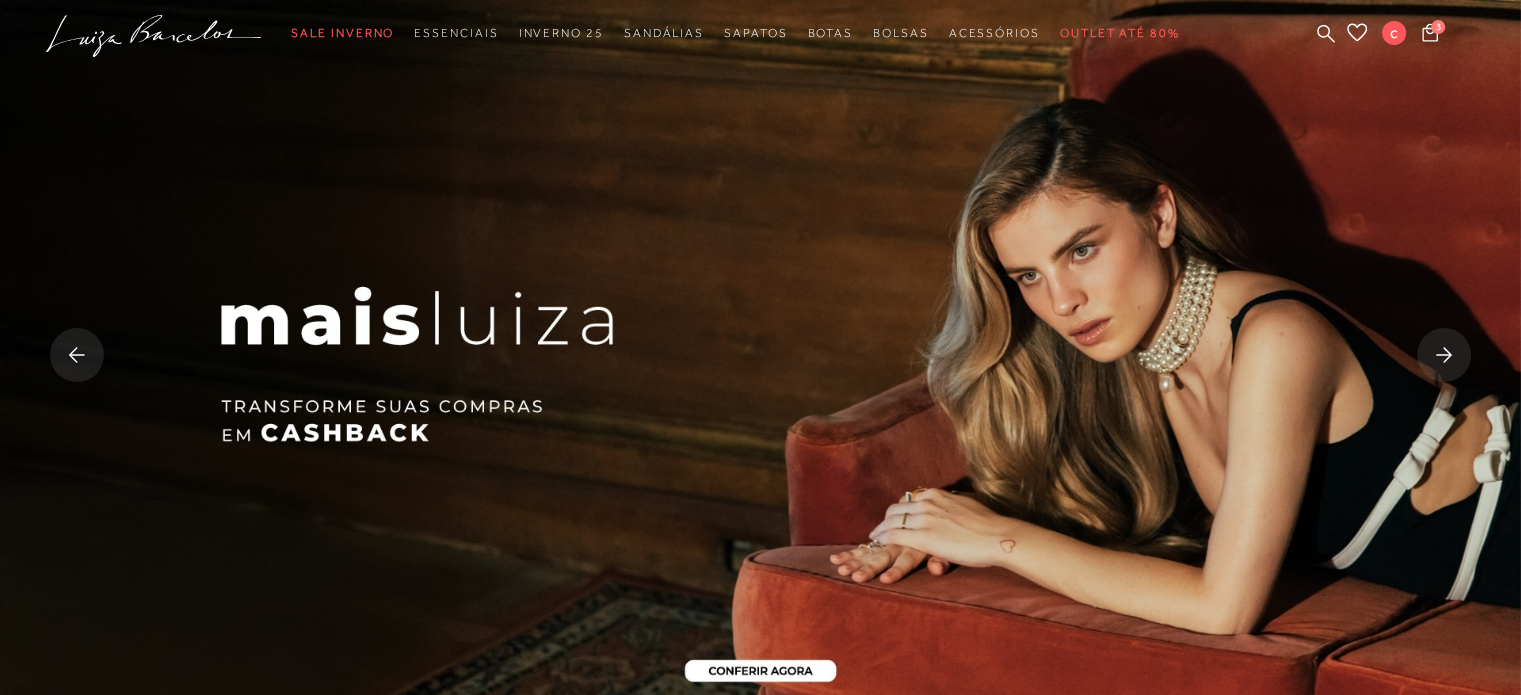 click 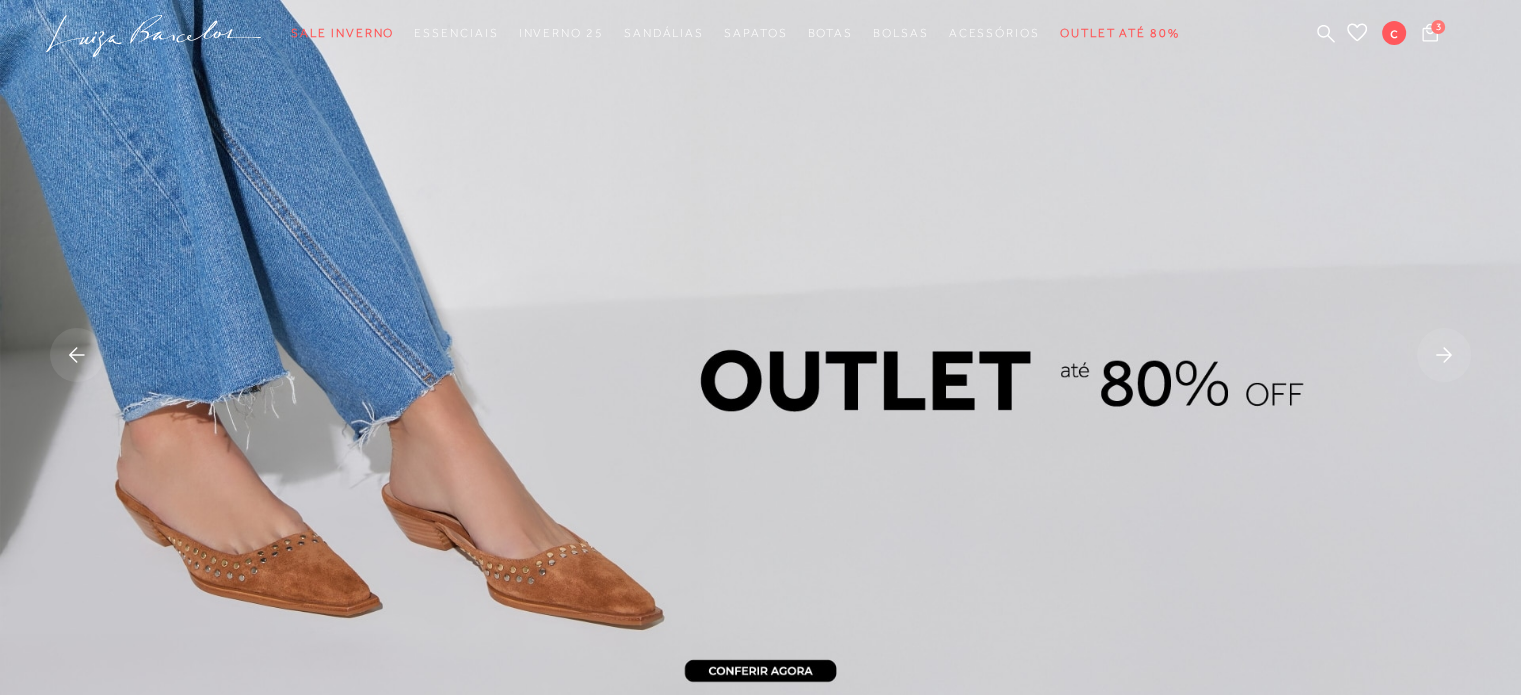 click 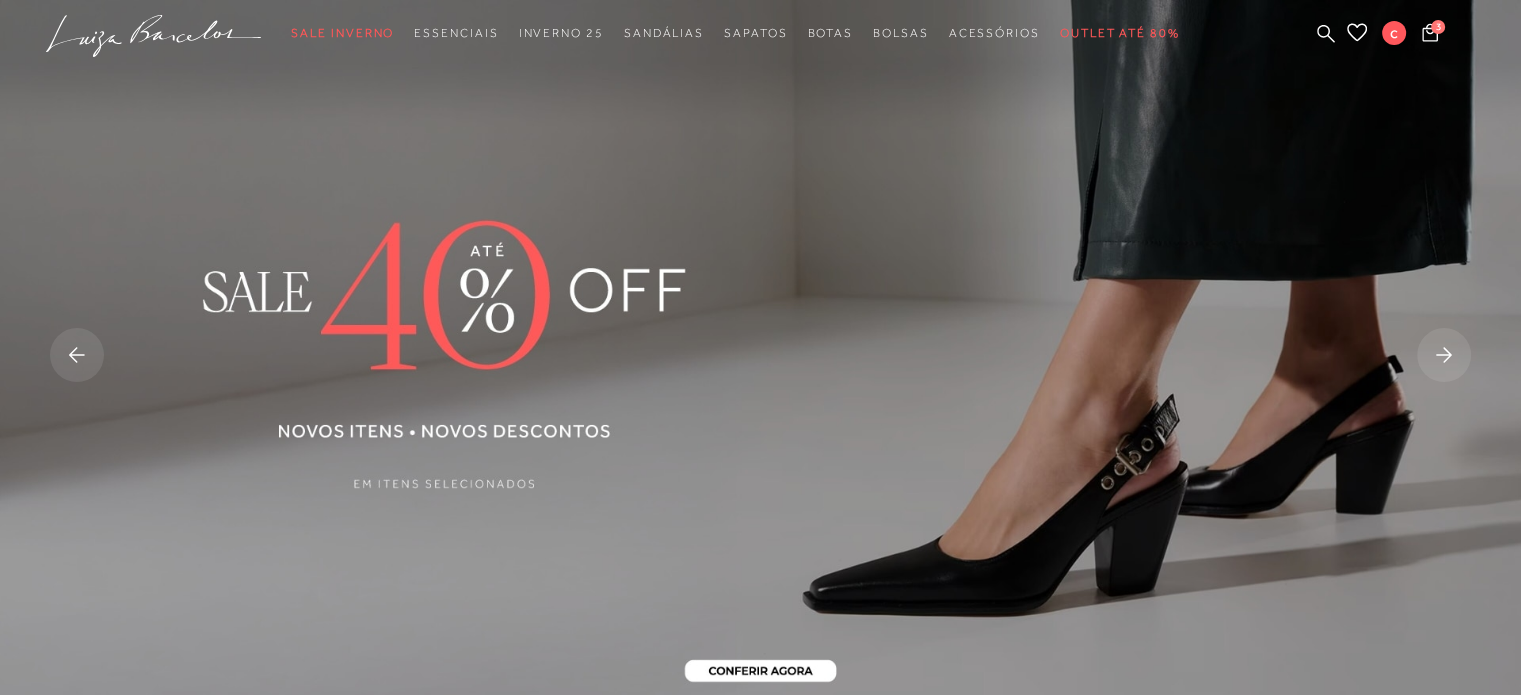 click 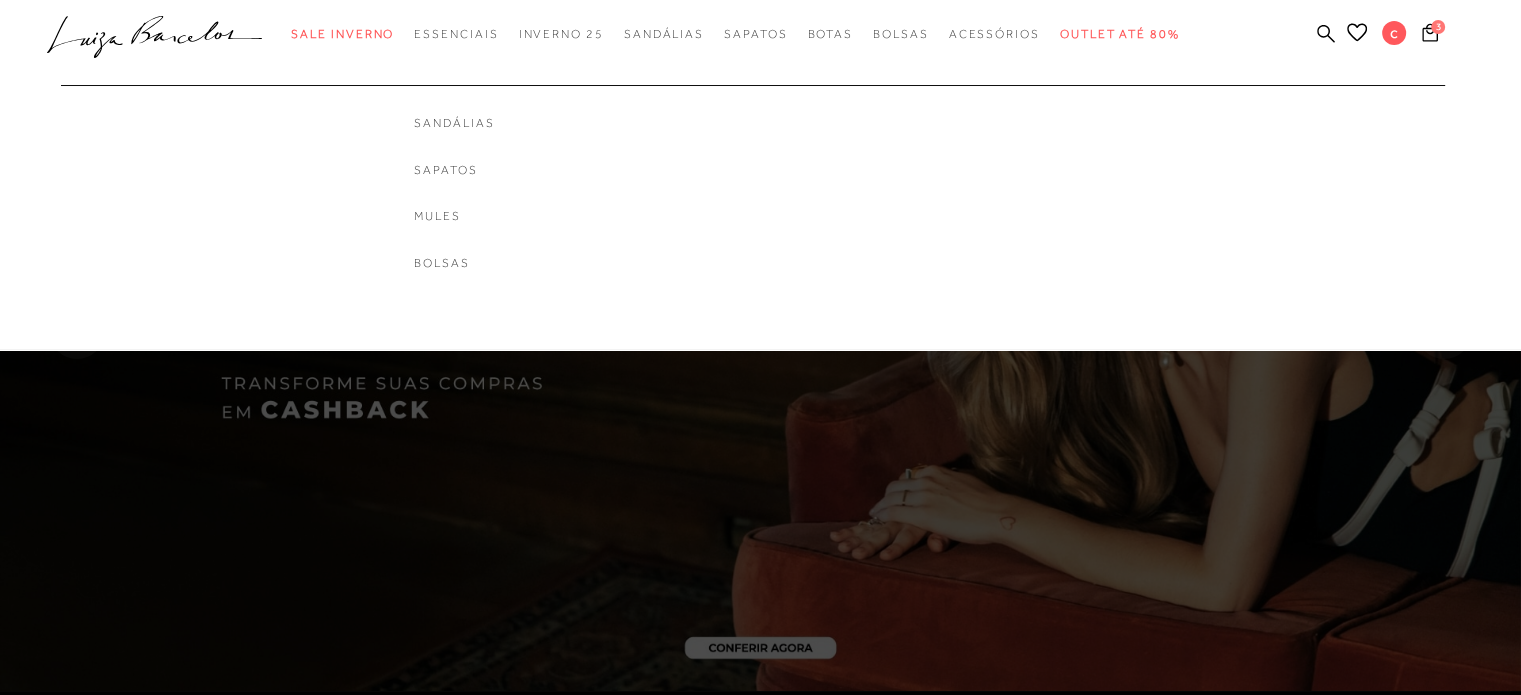 scroll, scrollTop: 0, scrollLeft: 0, axis: both 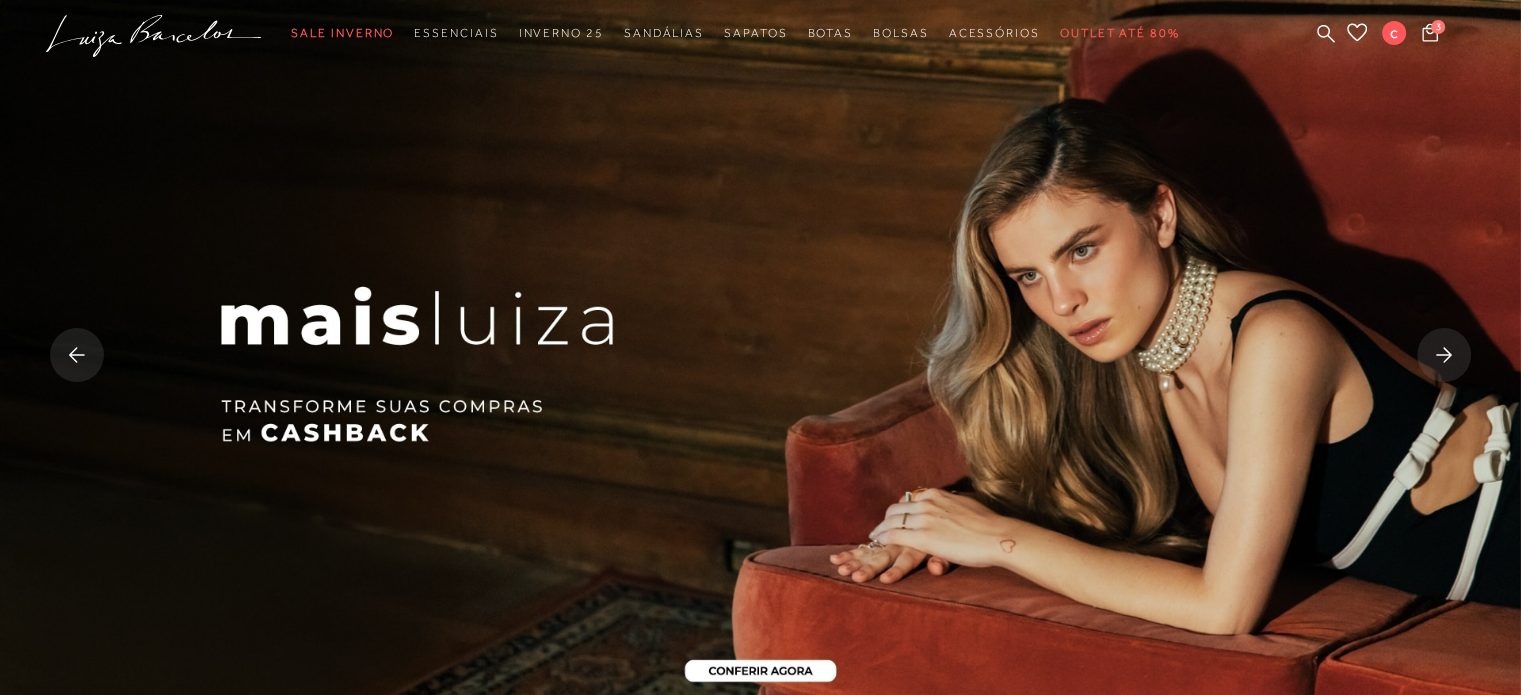 click 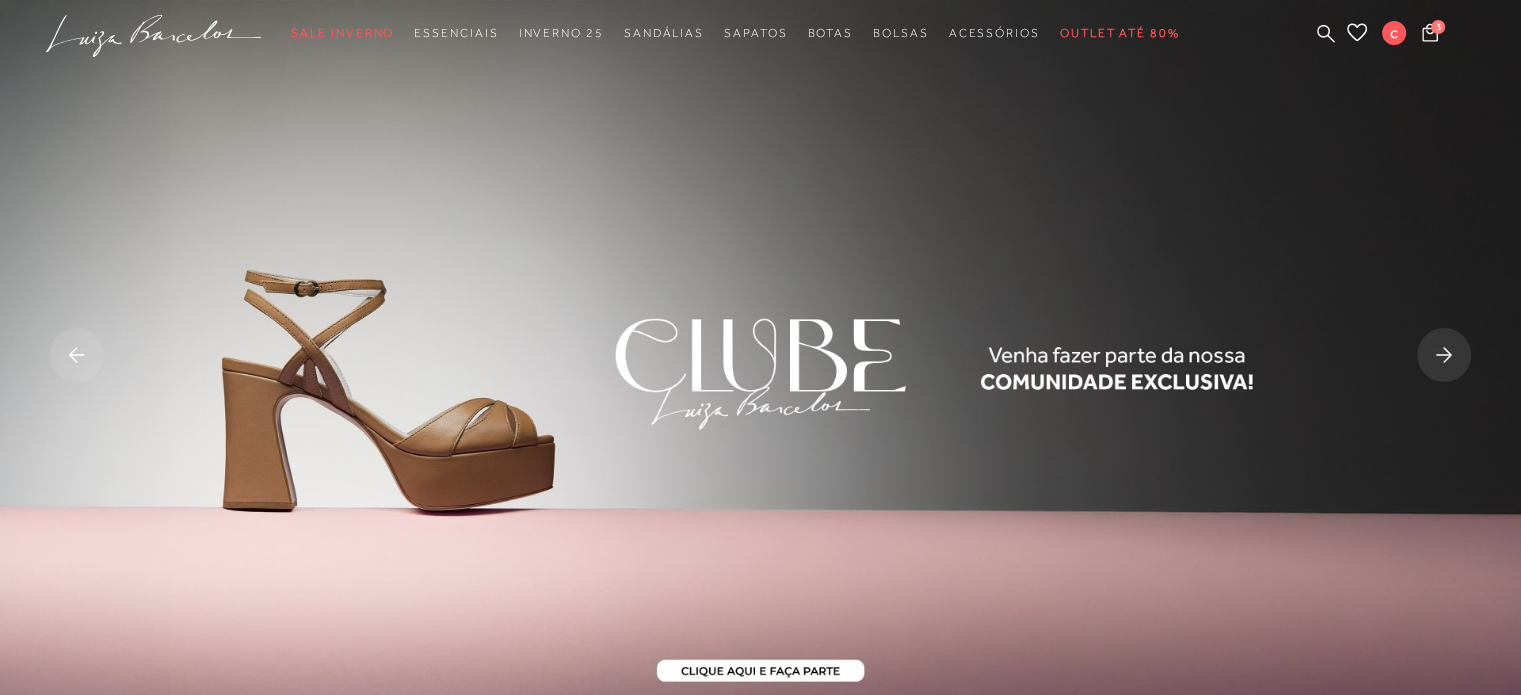 click 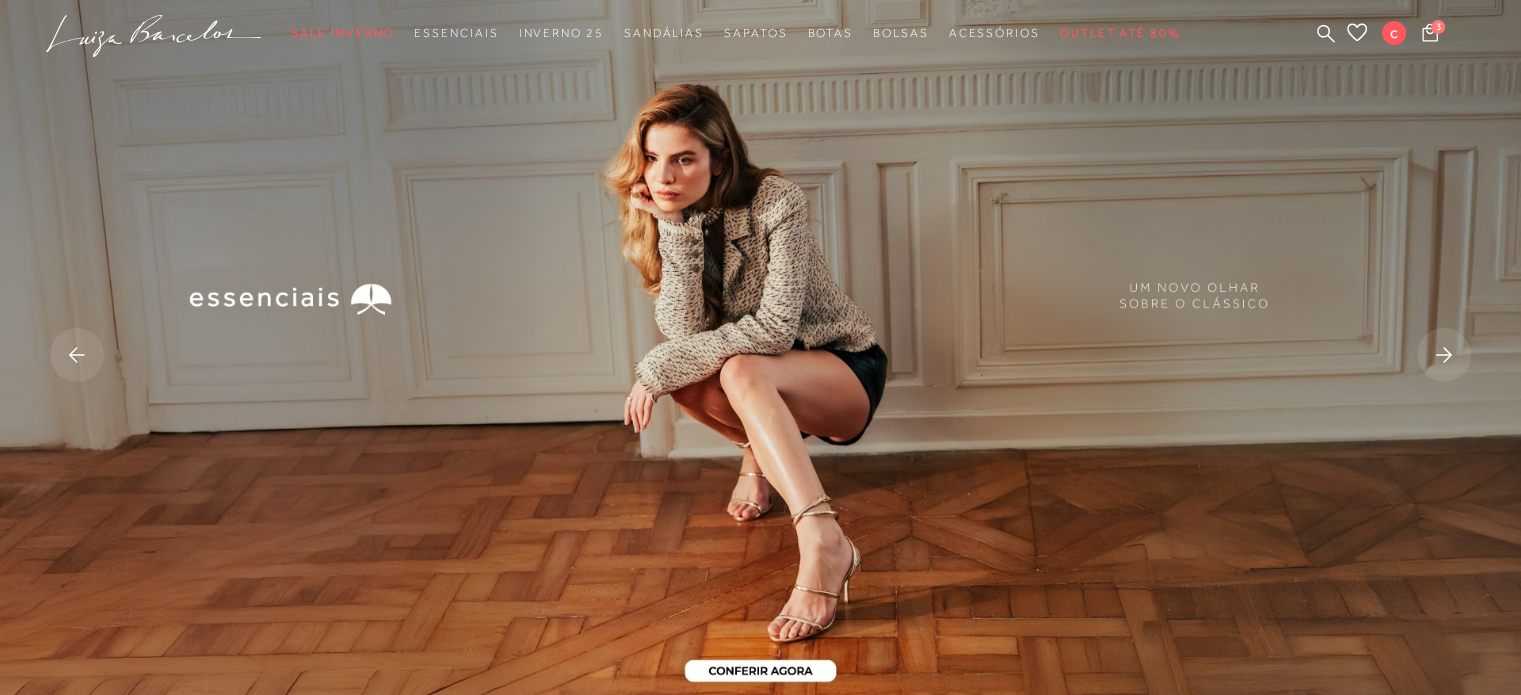click 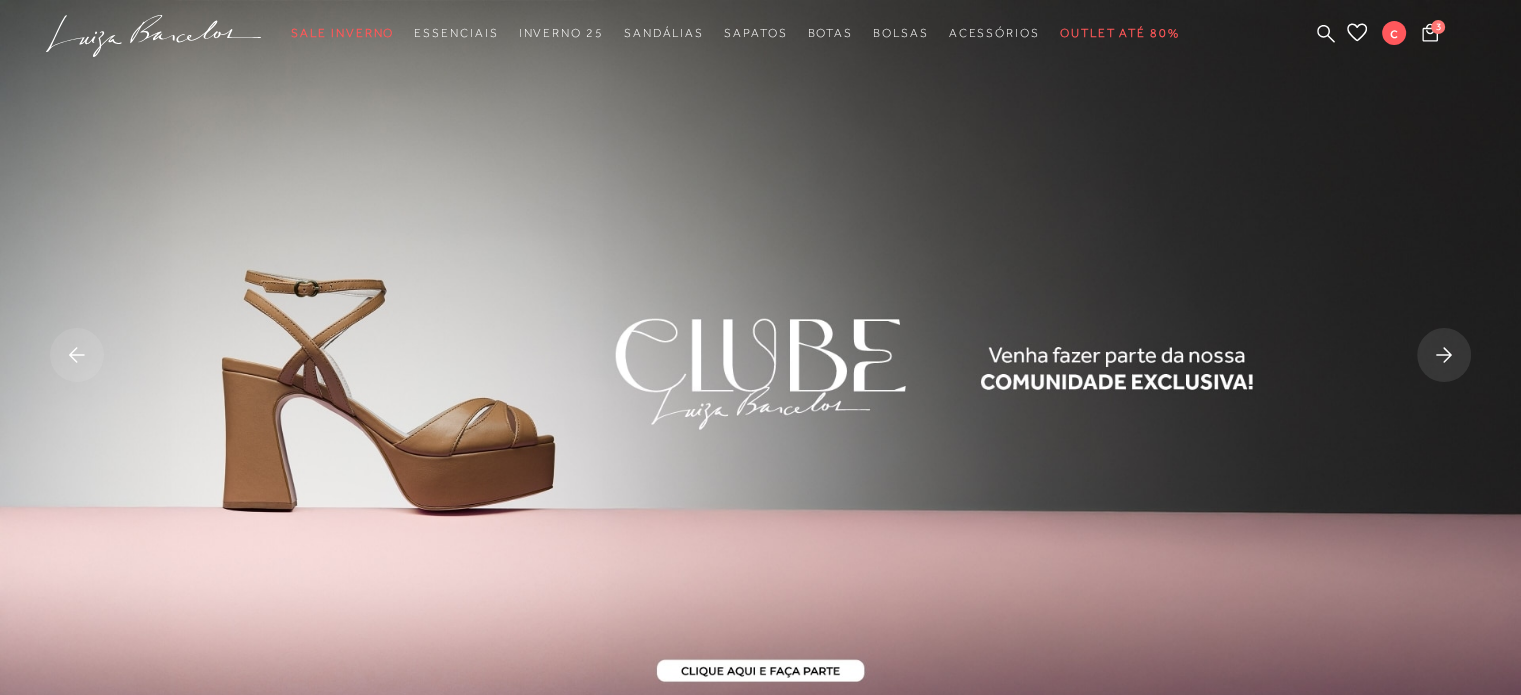 click 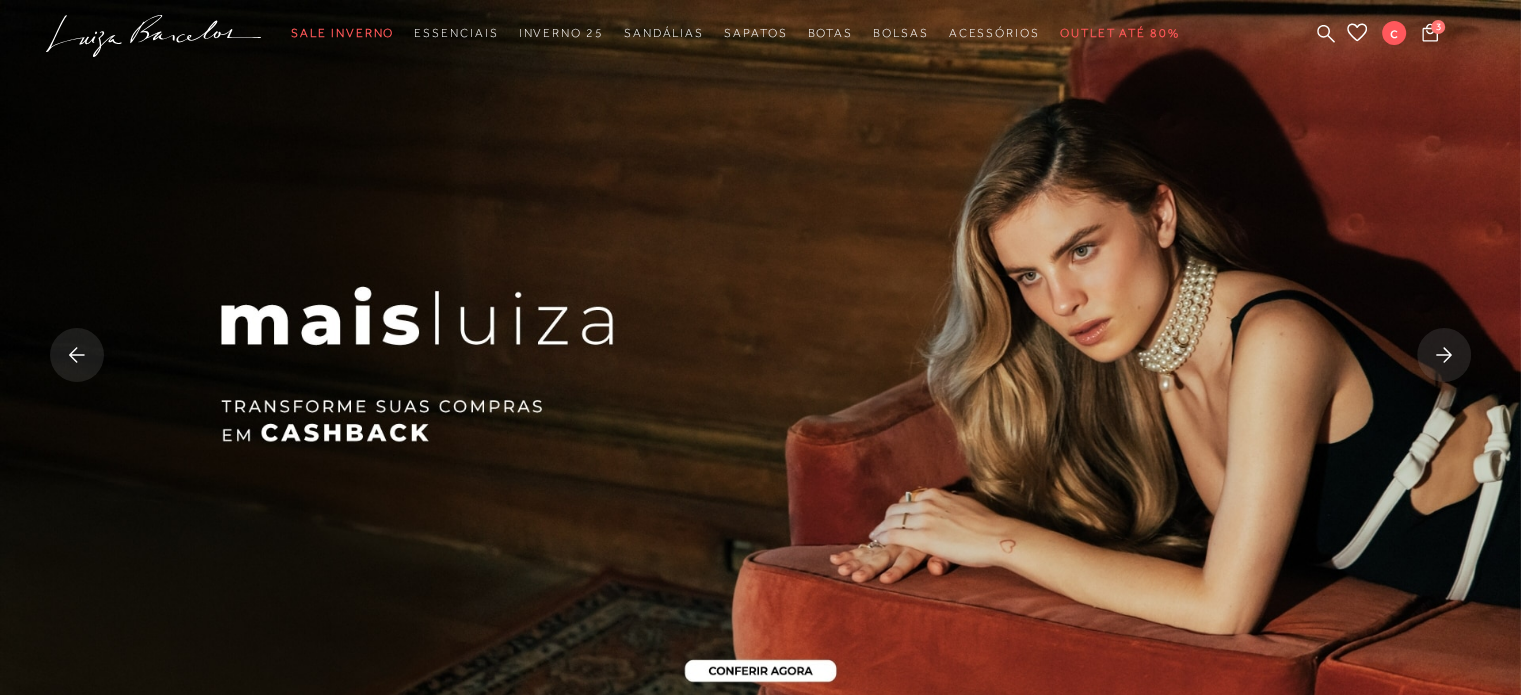 click 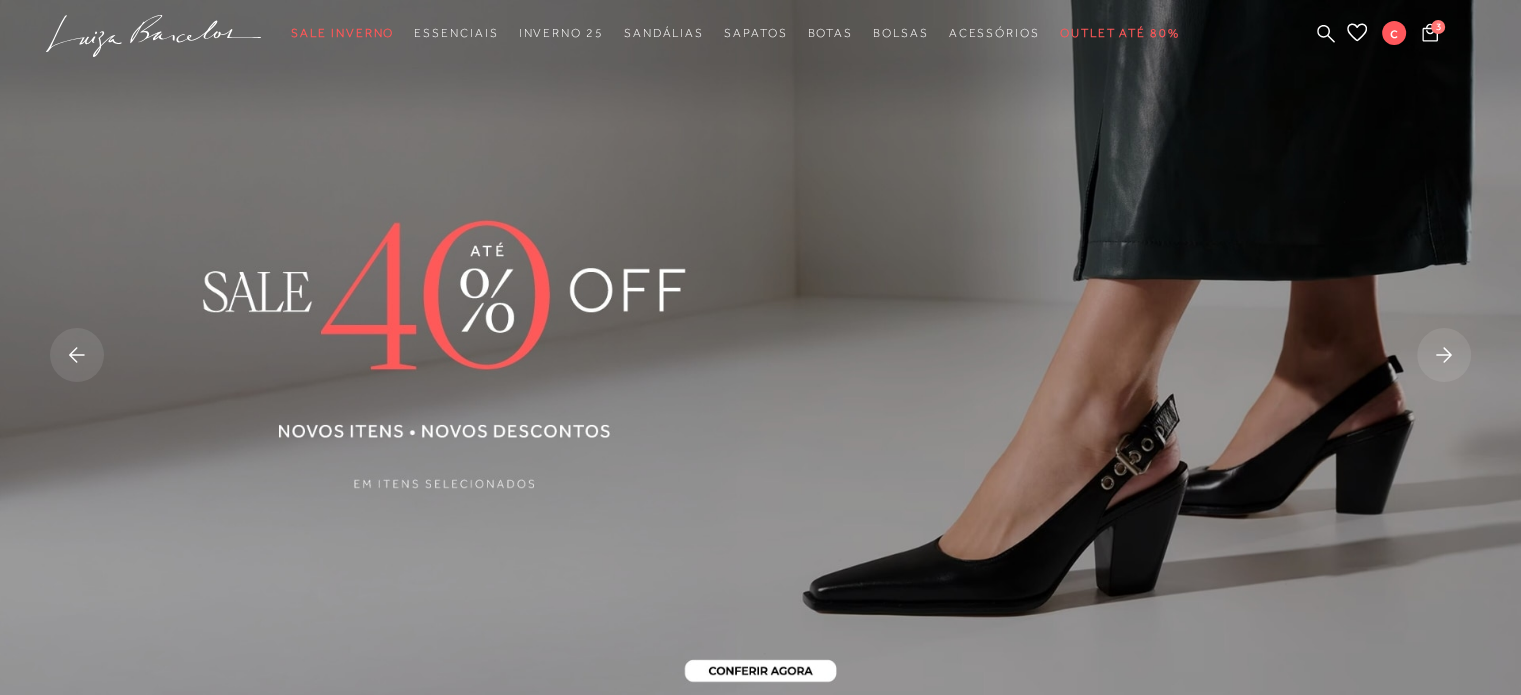 click 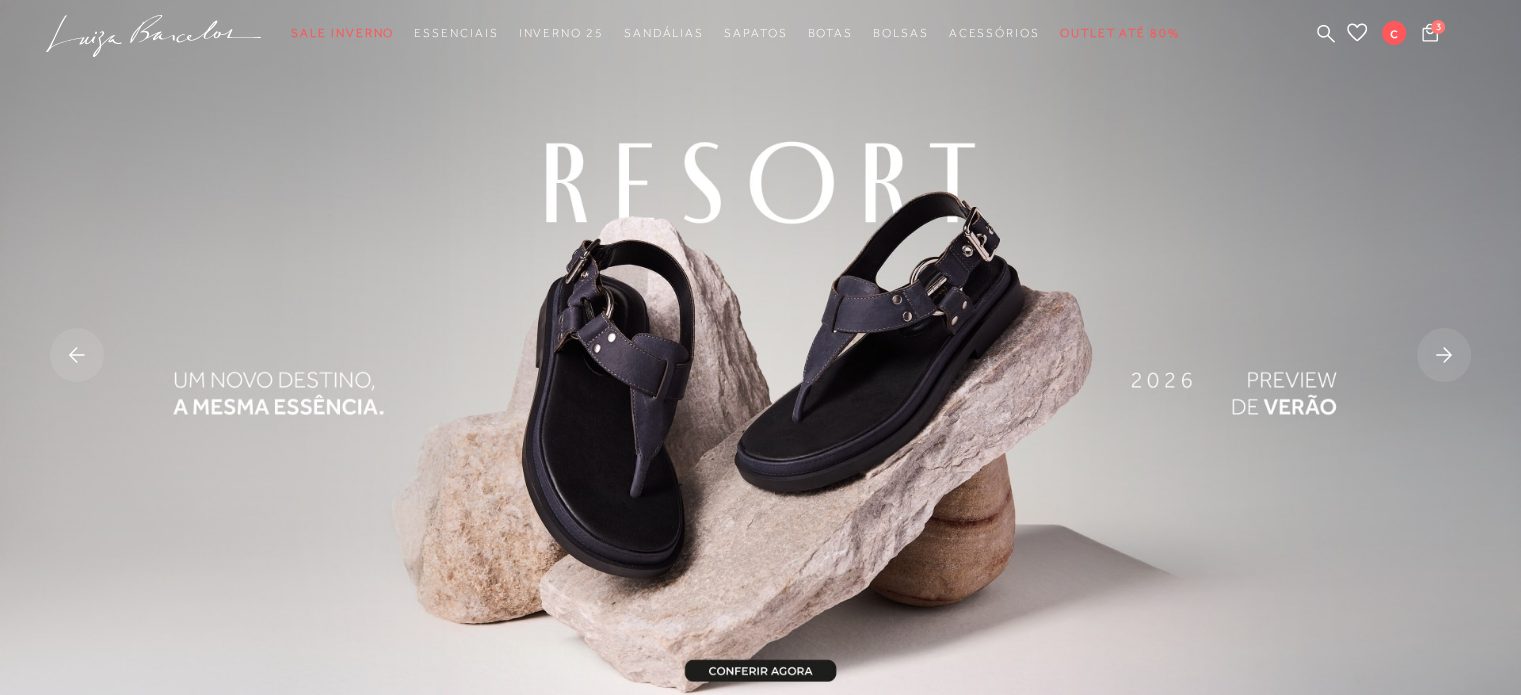 click at bounding box center (760, 357) 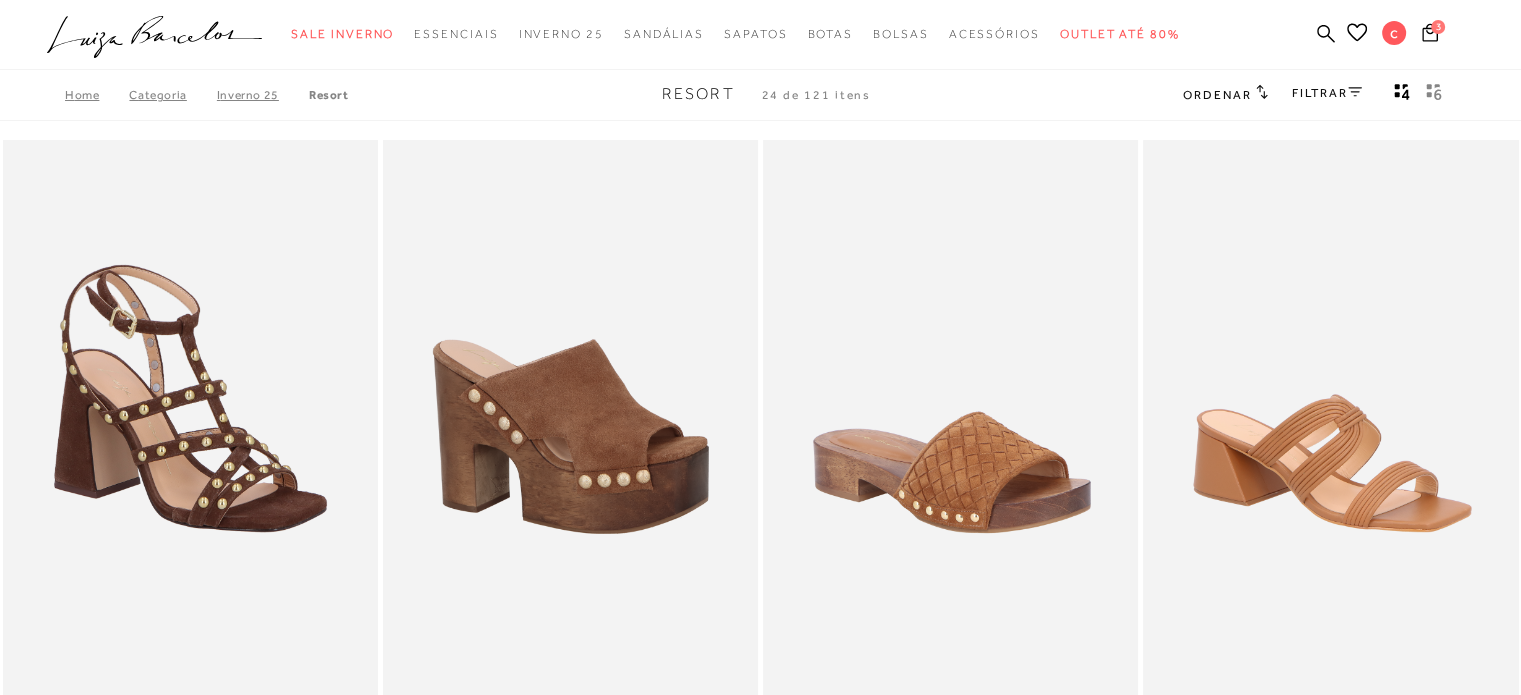 type 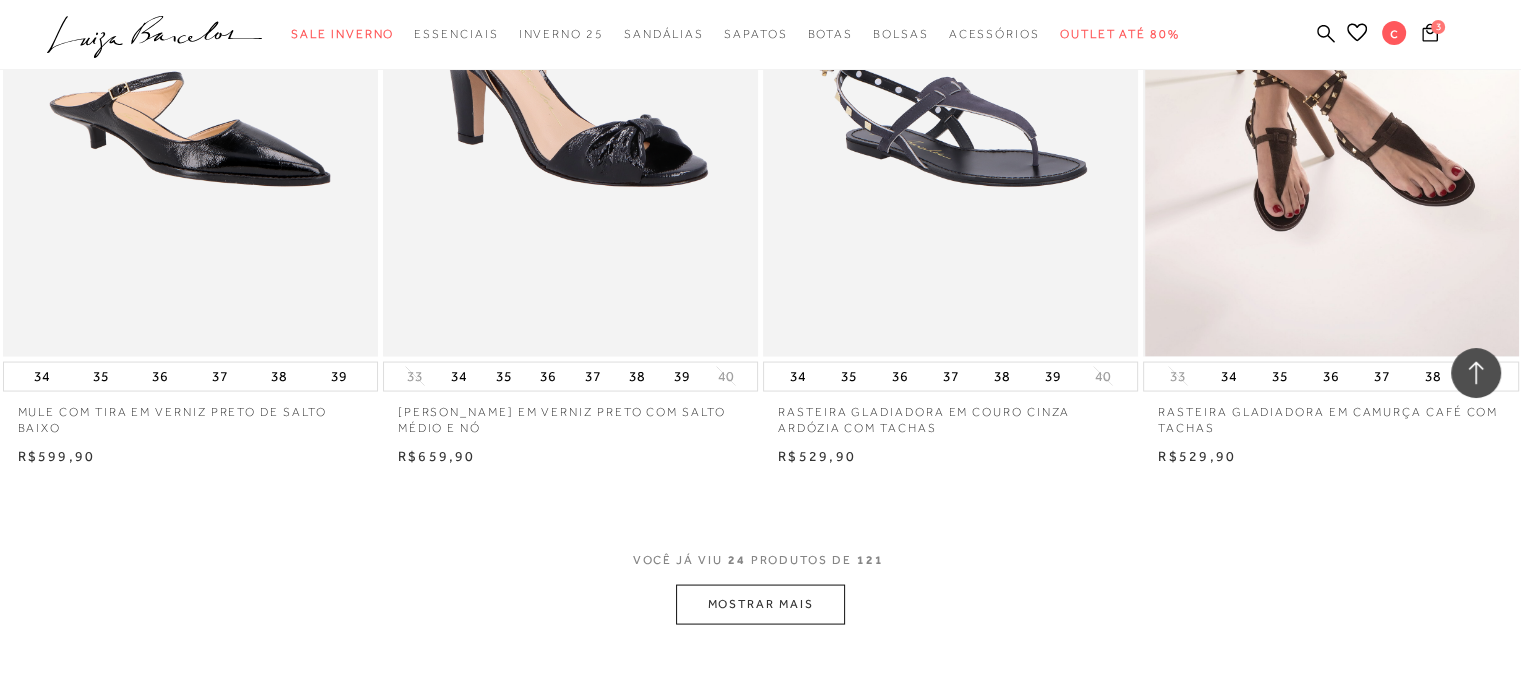 scroll, scrollTop: 3840, scrollLeft: 0, axis: vertical 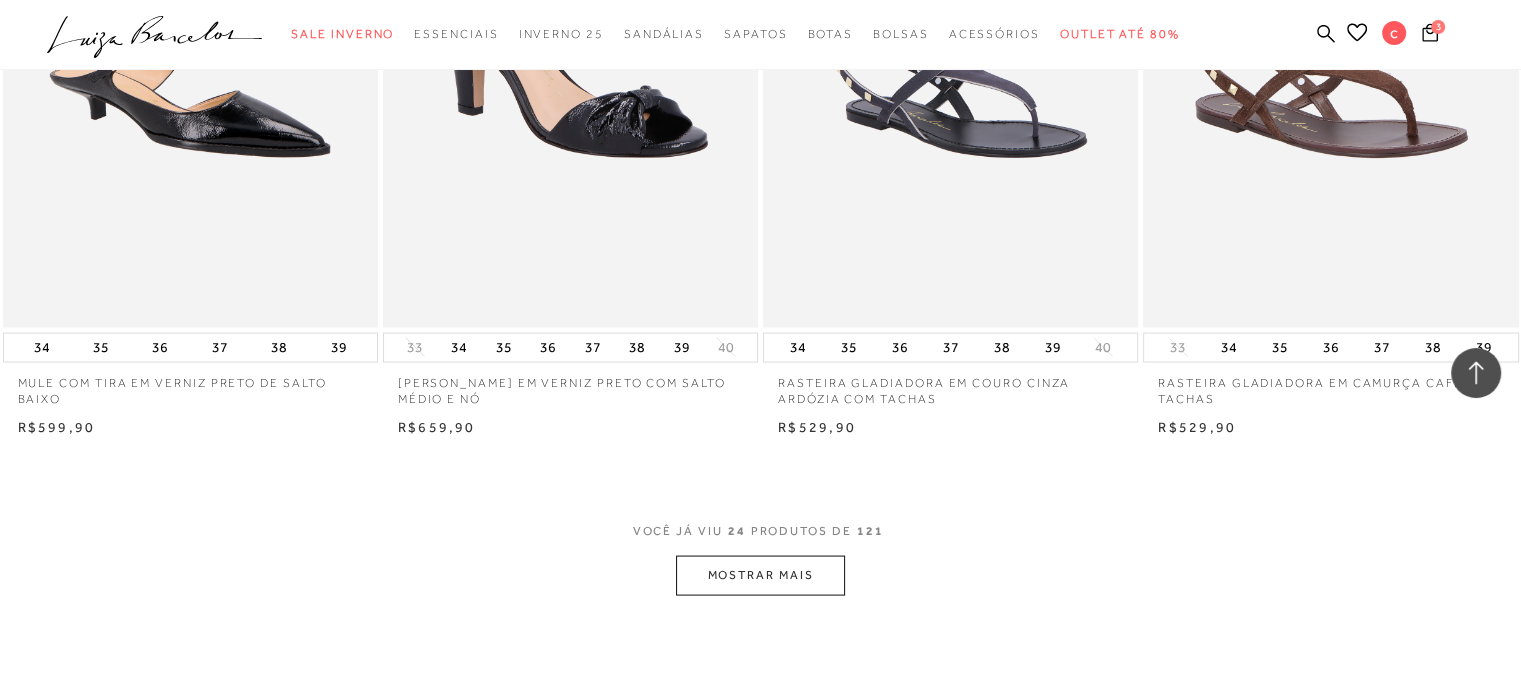 click on "MOSTRAR MAIS" at bounding box center (760, 575) 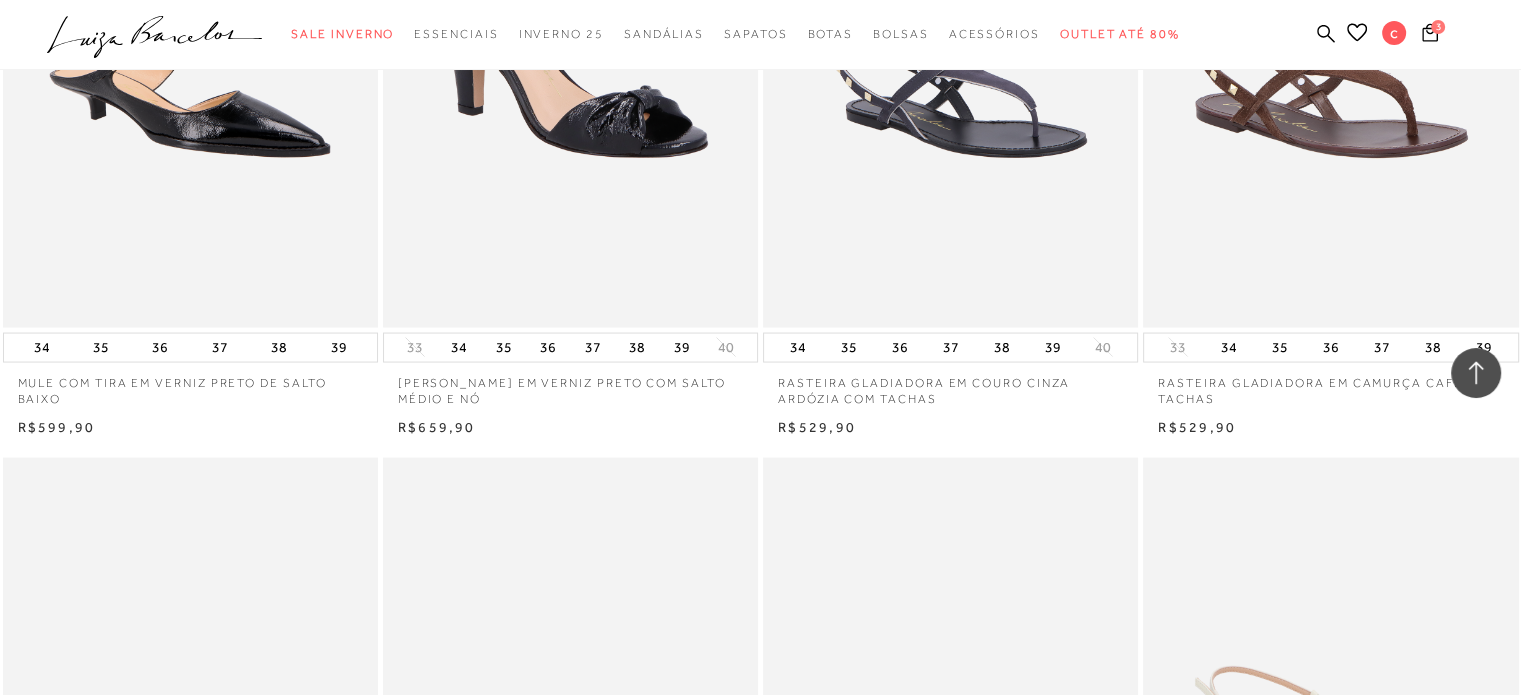 type 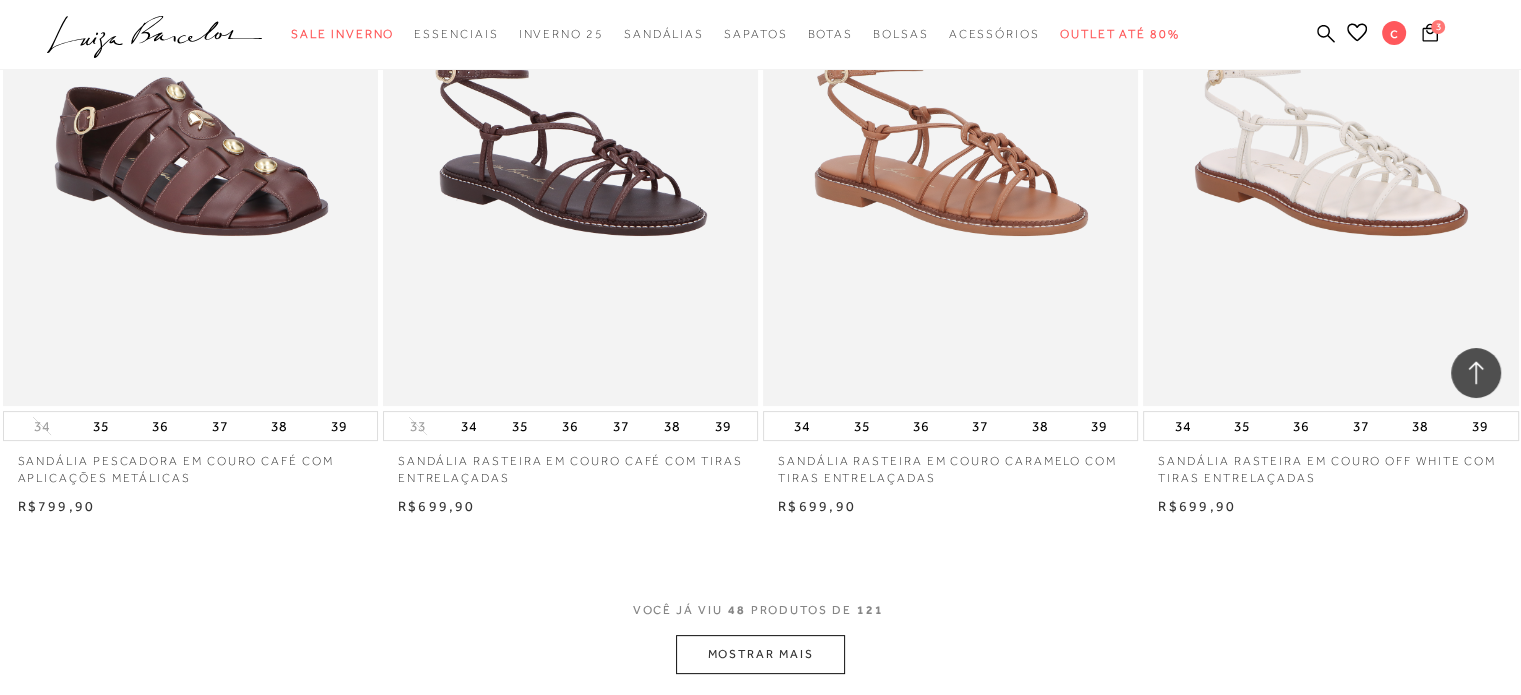 scroll, scrollTop: 7960, scrollLeft: 0, axis: vertical 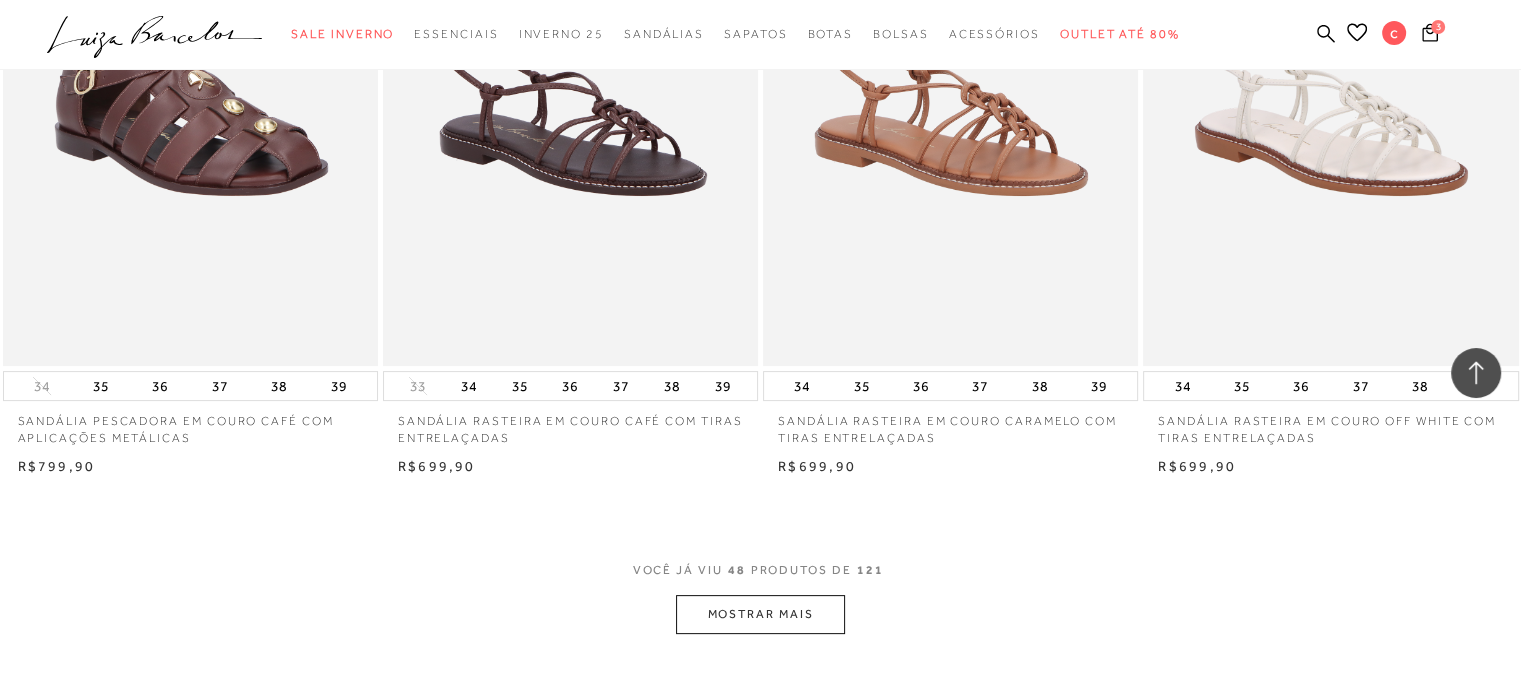 click on "MOSTRAR MAIS" at bounding box center [760, 614] 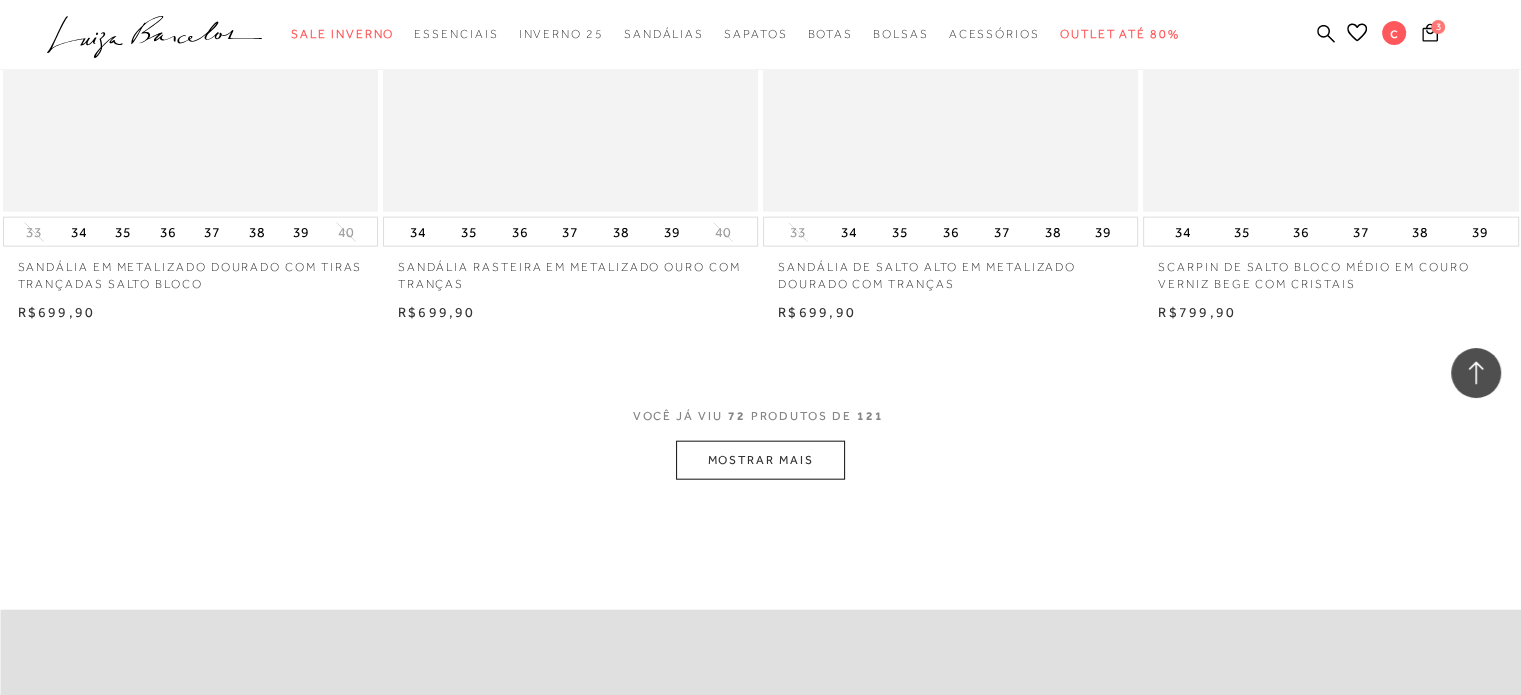 scroll, scrollTop: 12320, scrollLeft: 0, axis: vertical 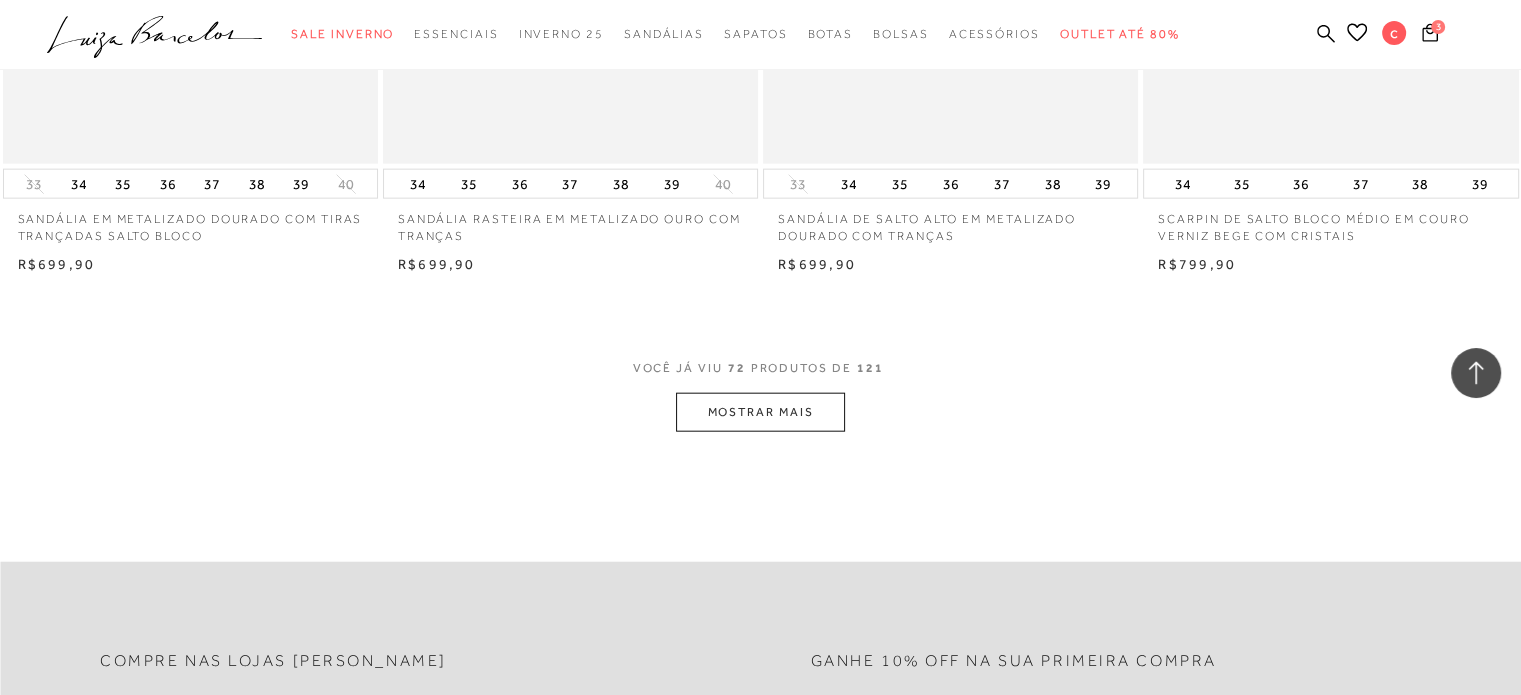 click on "VOCÊ JÁ VIU  72   PRODUTOS DE  121" at bounding box center [761, 375] 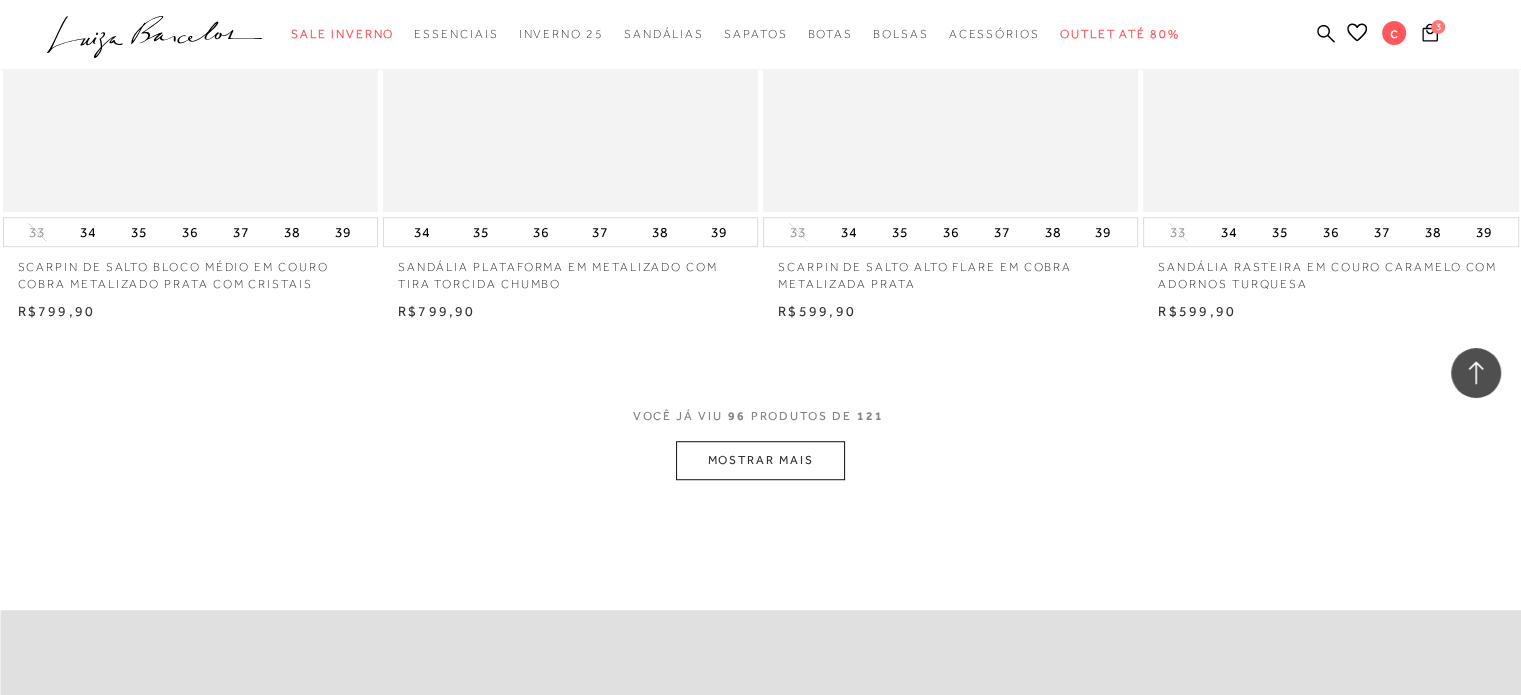 scroll, scrollTop: 16440, scrollLeft: 0, axis: vertical 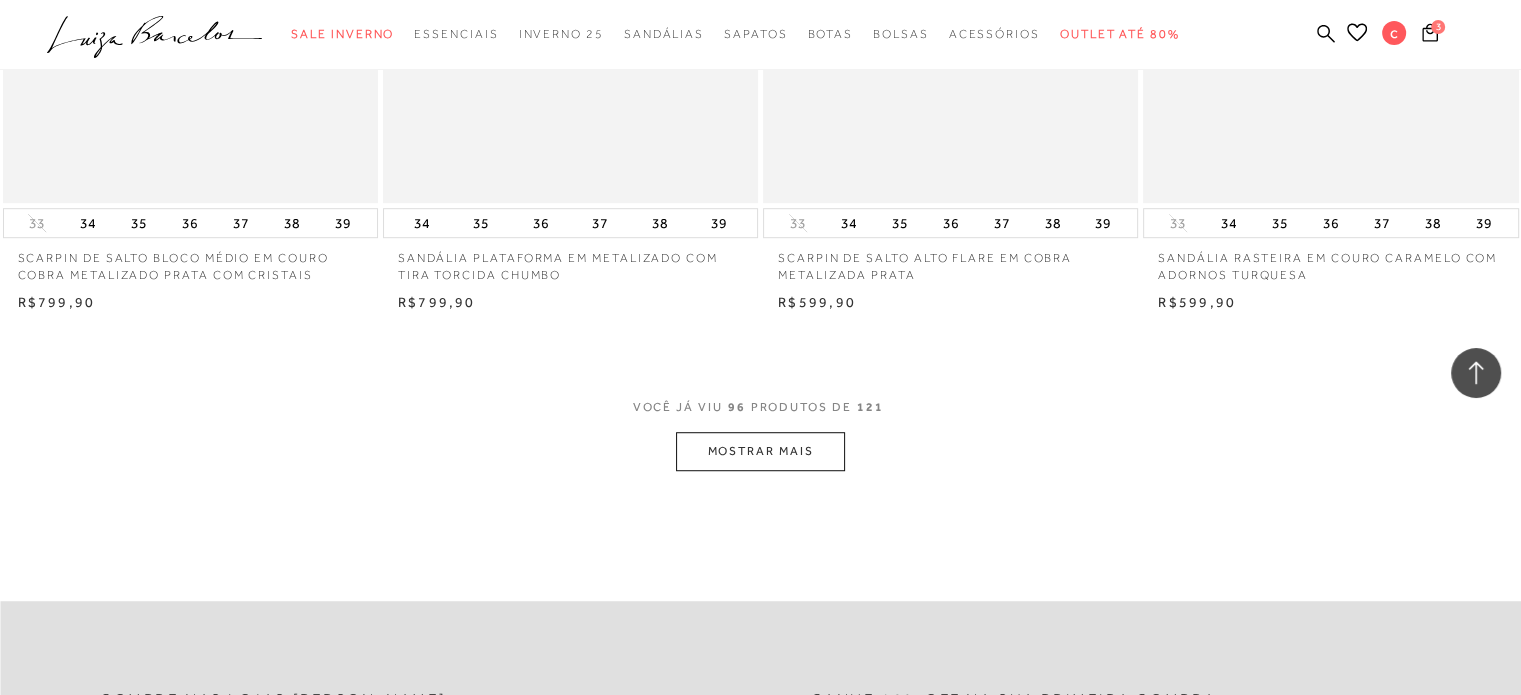 click on "MOSTRAR MAIS" at bounding box center [760, 451] 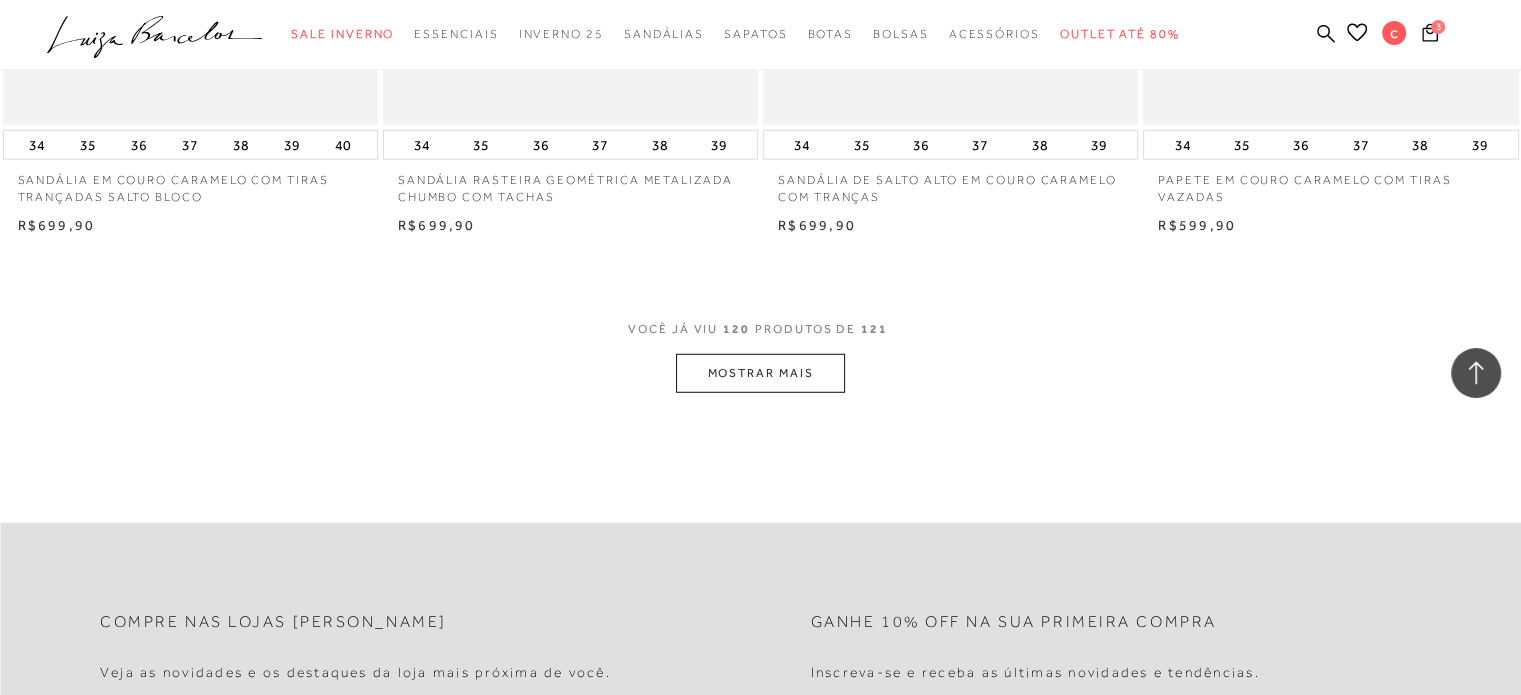 scroll, scrollTop: 20720, scrollLeft: 0, axis: vertical 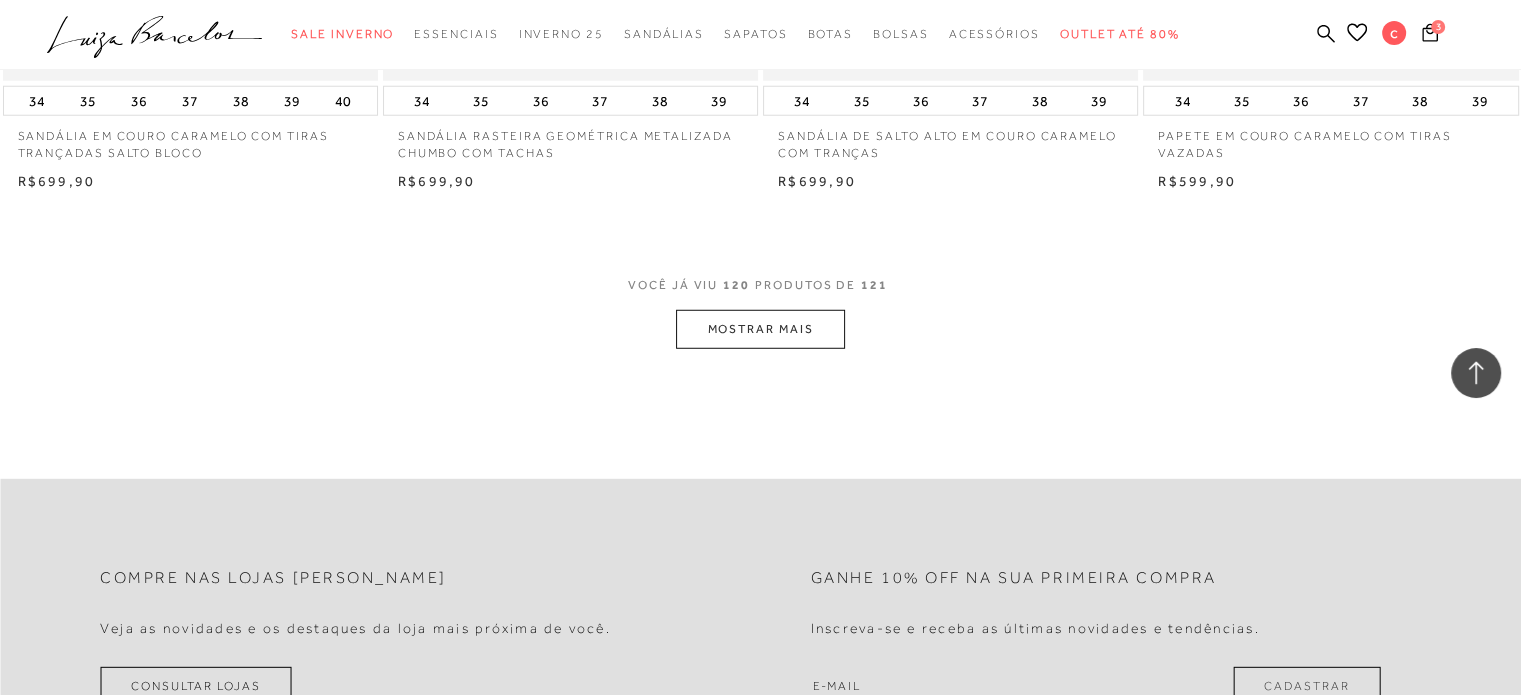 click on "MOSTRAR MAIS" at bounding box center (760, 329) 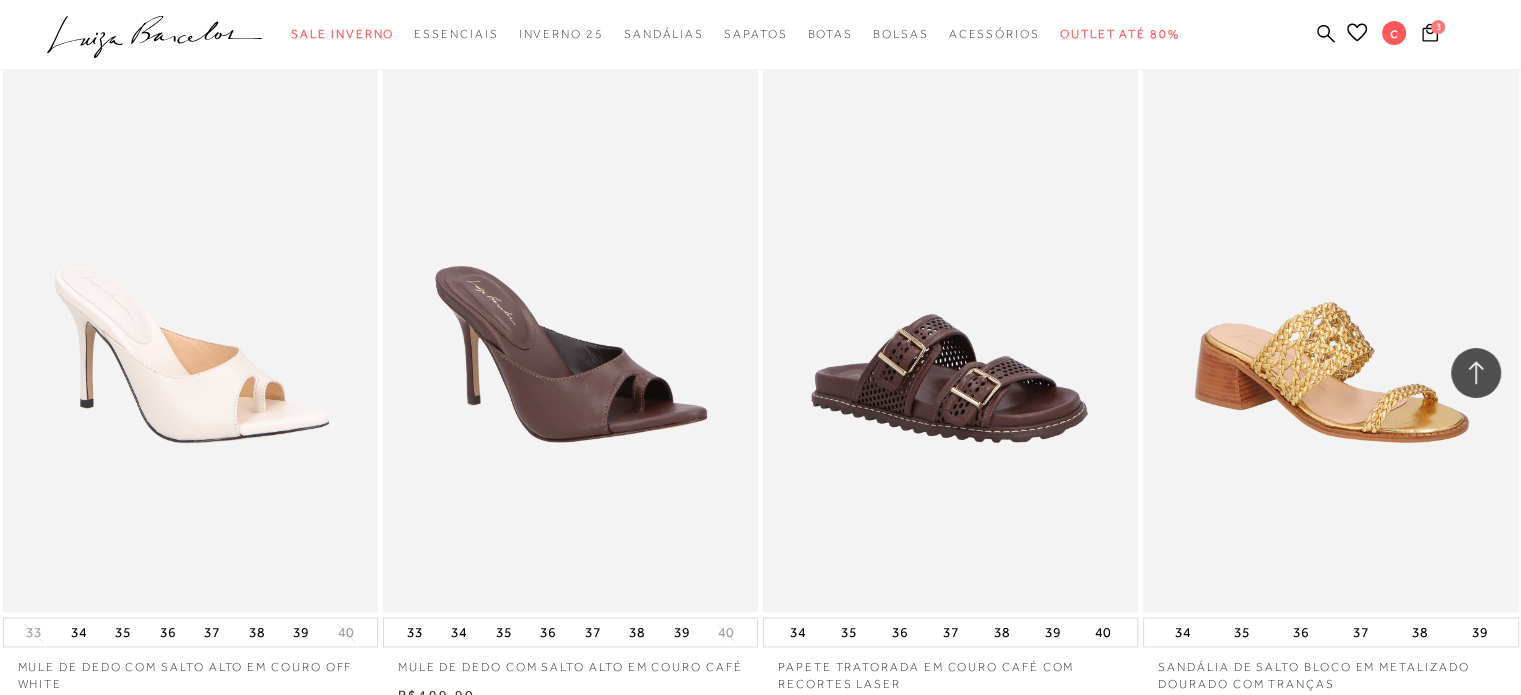 scroll, scrollTop: 10480, scrollLeft: 0, axis: vertical 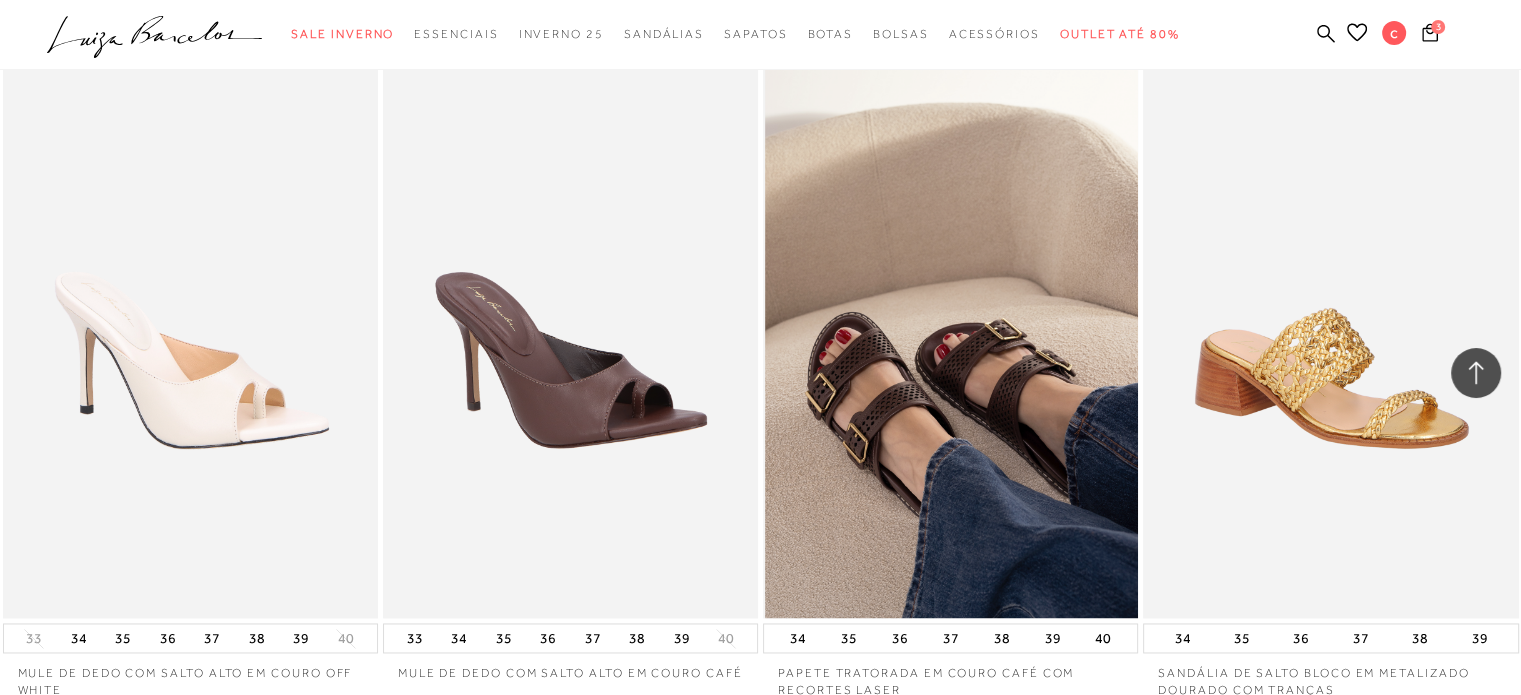 click at bounding box center [951, 336] 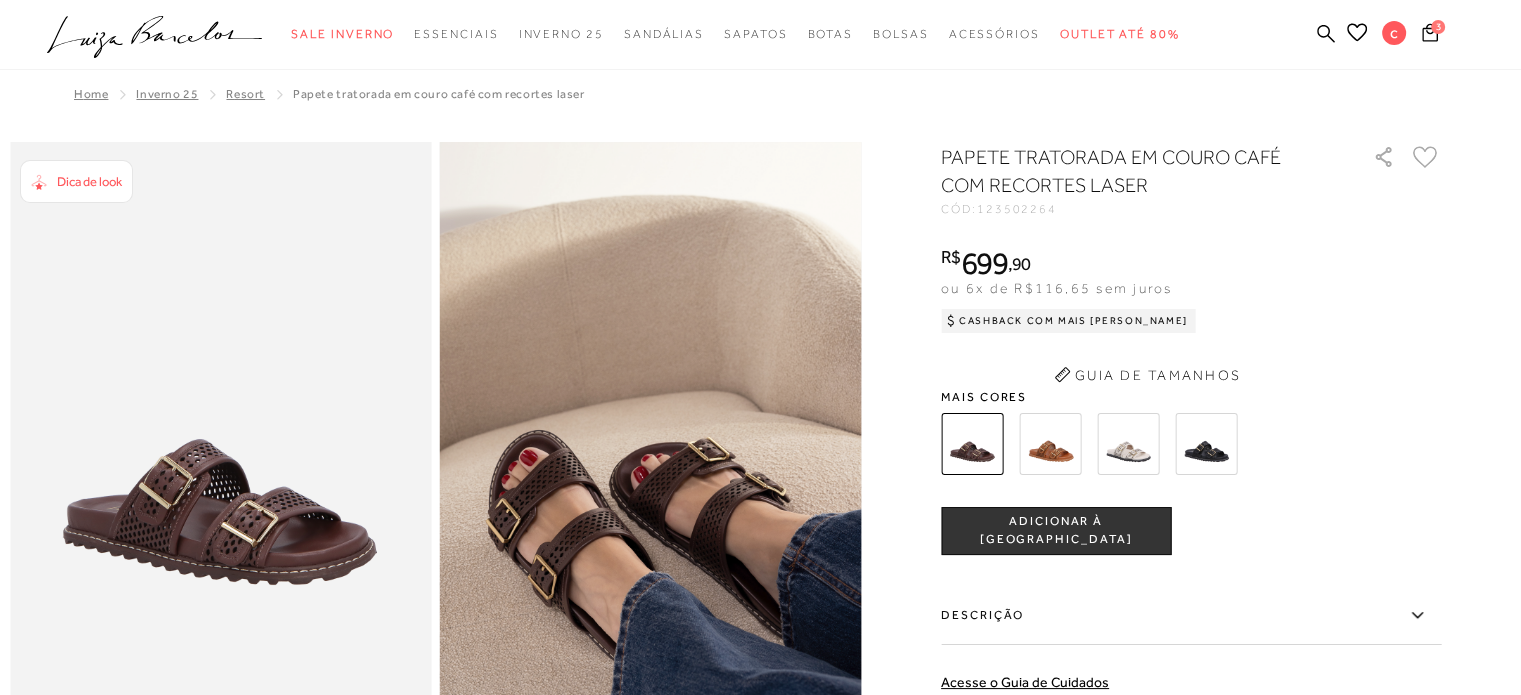 scroll, scrollTop: 0, scrollLeft: 0, axis: both 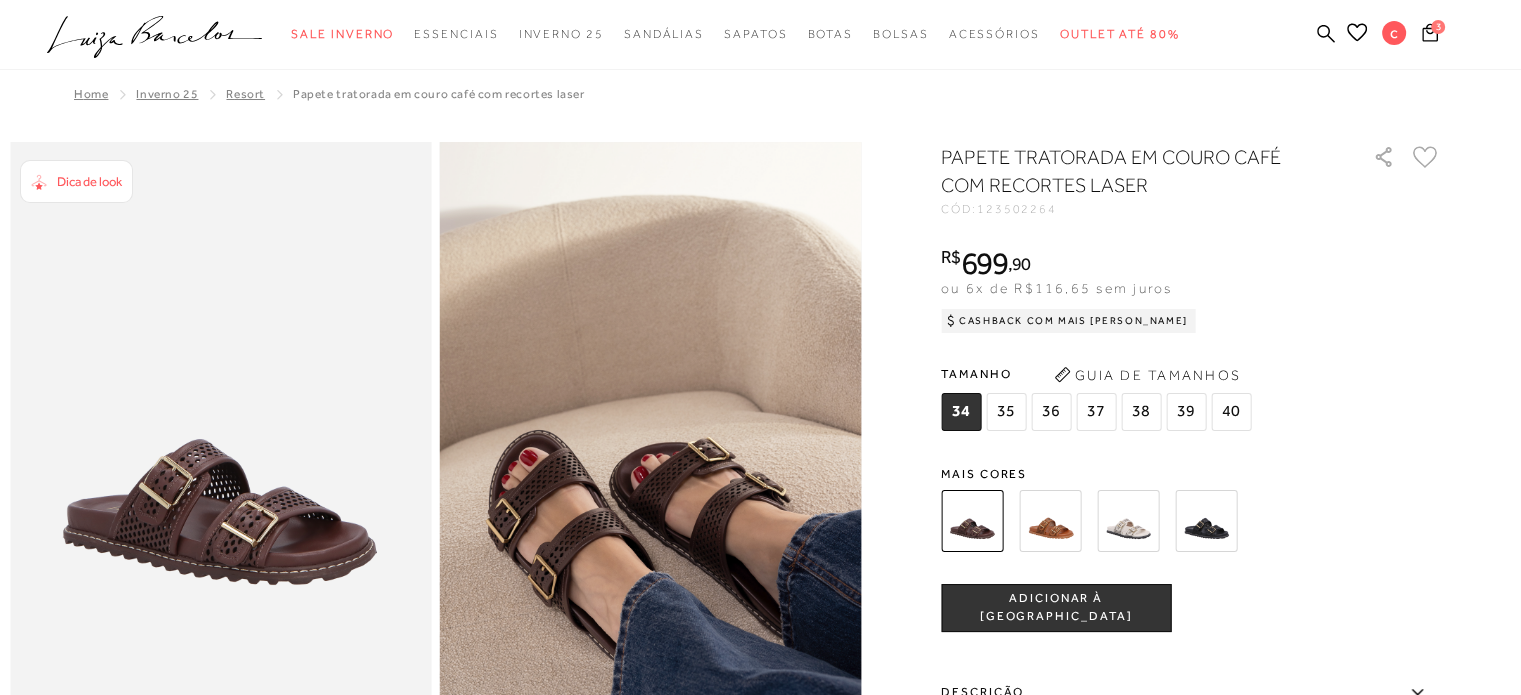 click at bounding box center [1050, 521] 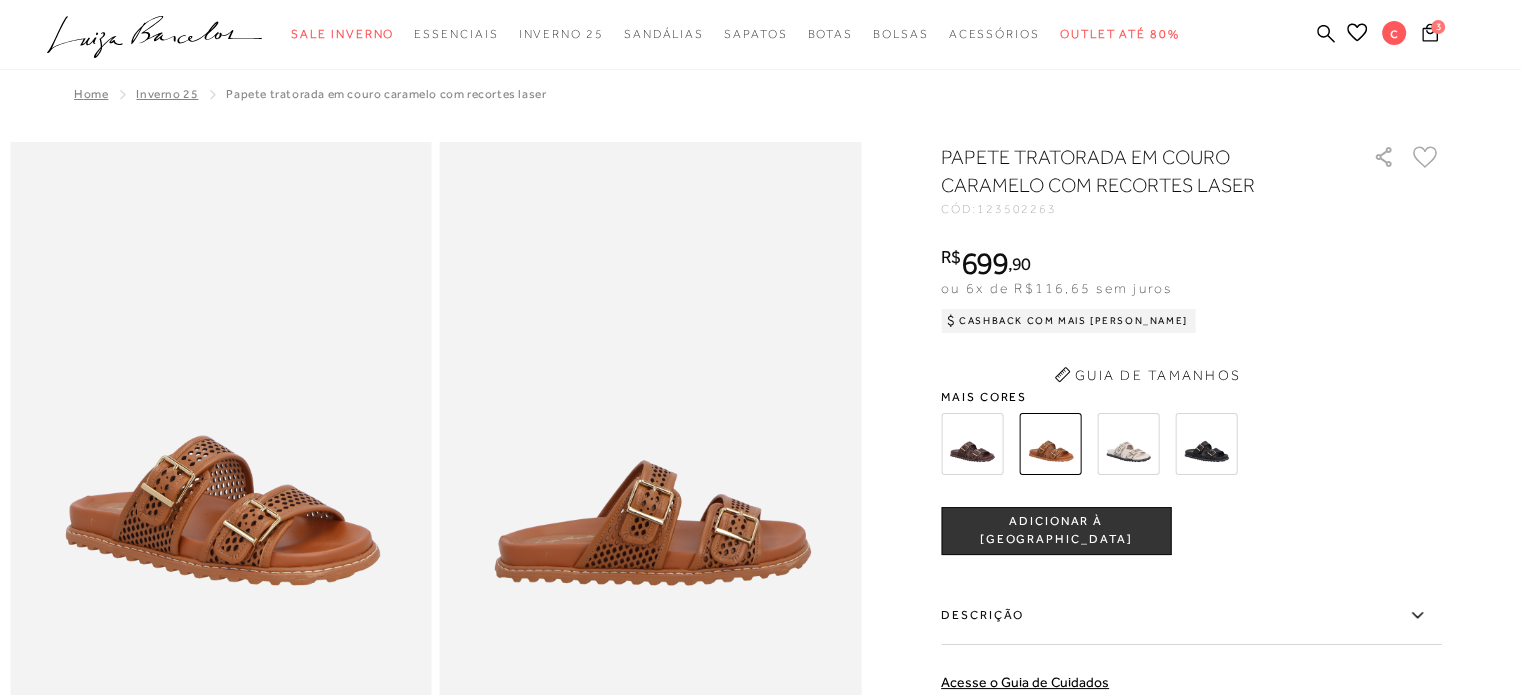 scroll, scrollTop: 0, scrollLeft: 0, axis: both 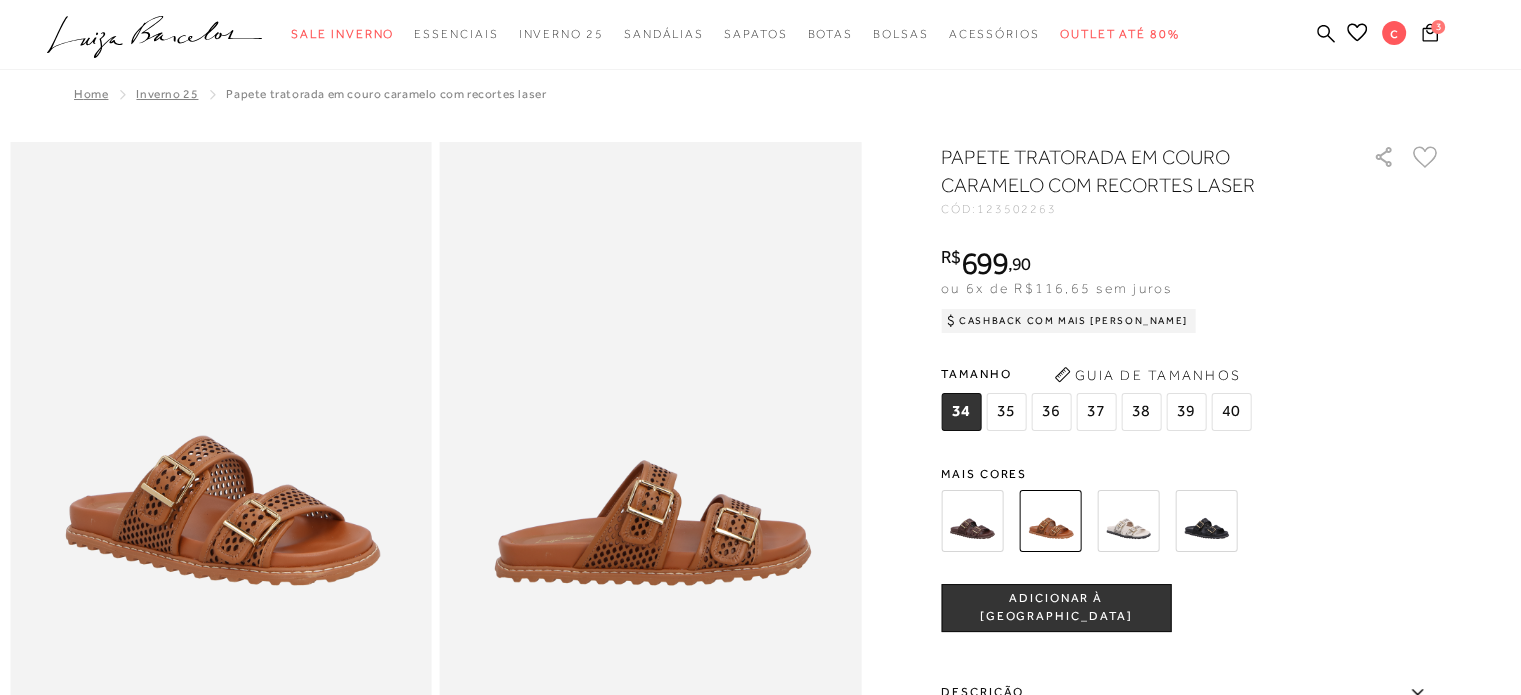 click at bounding box center [1128, 521] 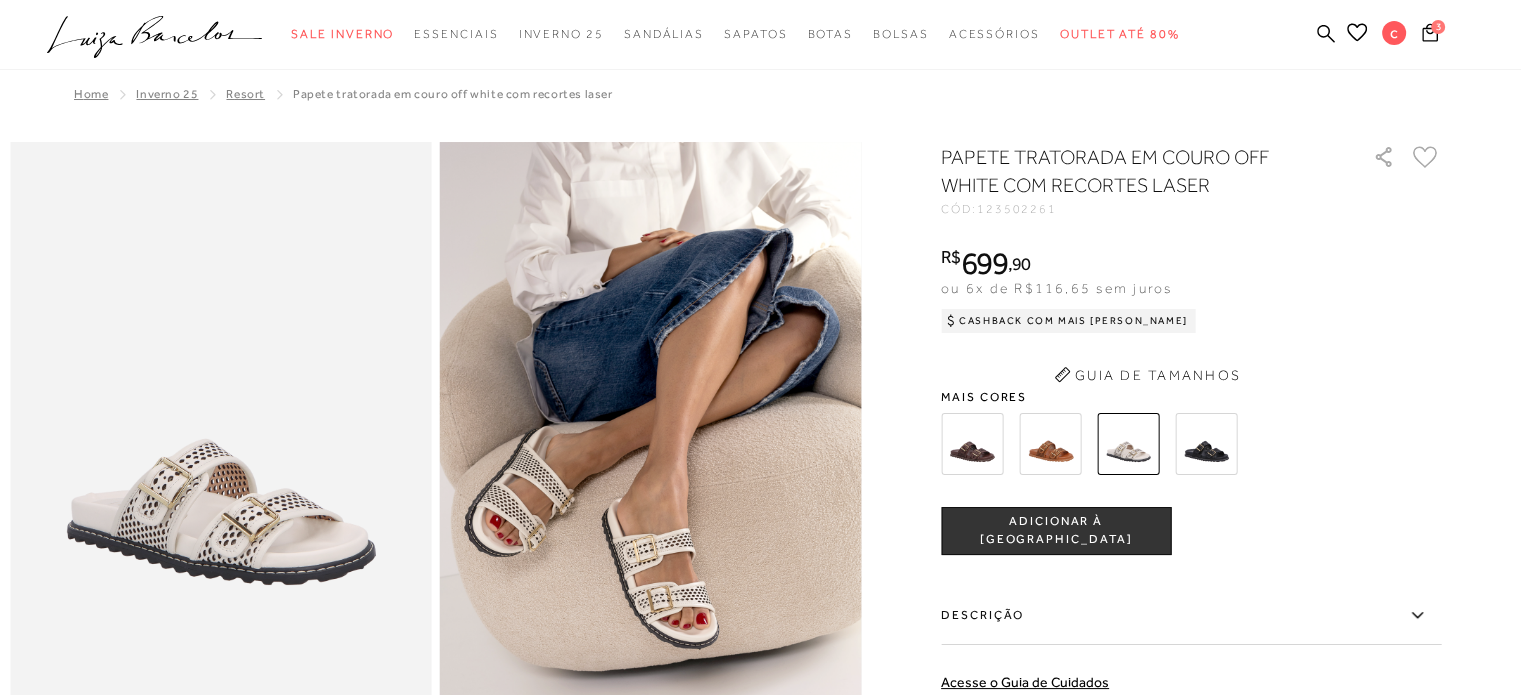 scroll, scrollTop: 0, scrollLeft: 0, axis: both 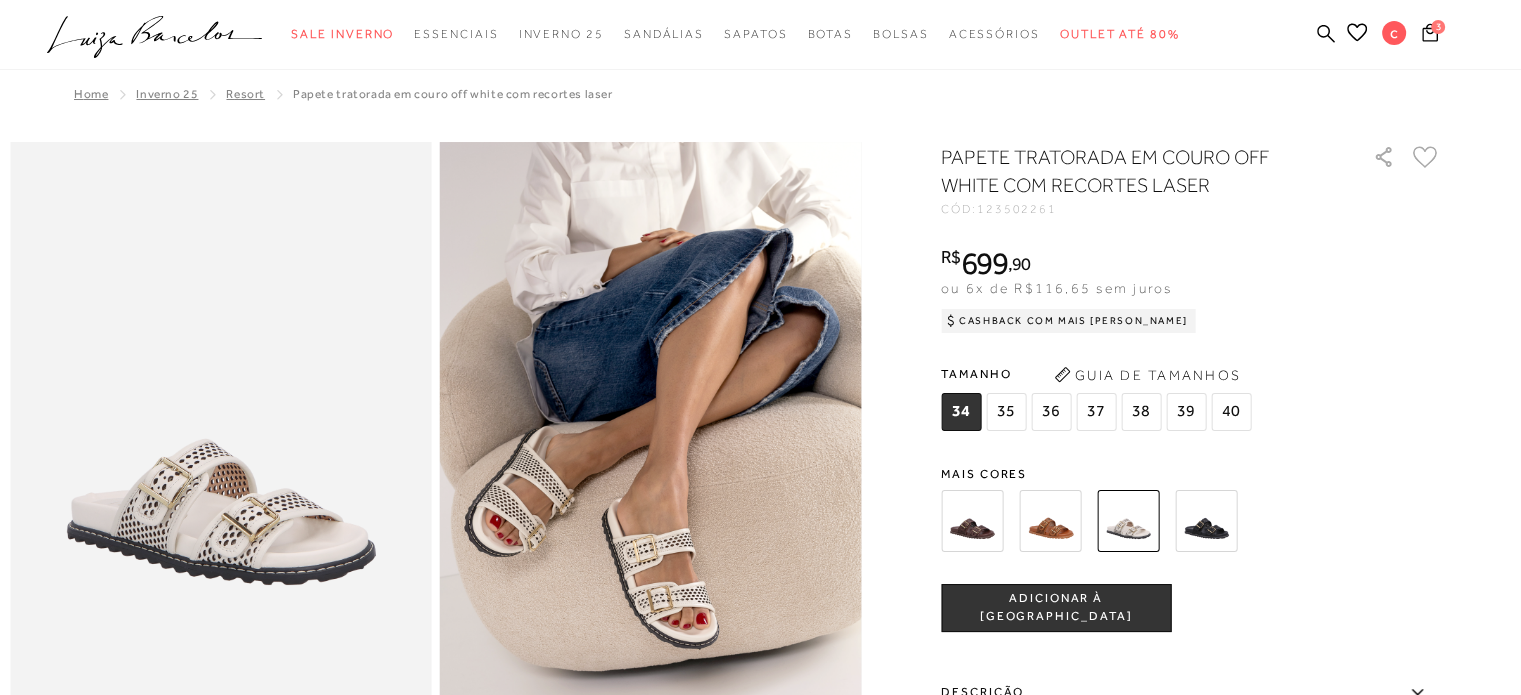 click at bounding box center (1206, 521) 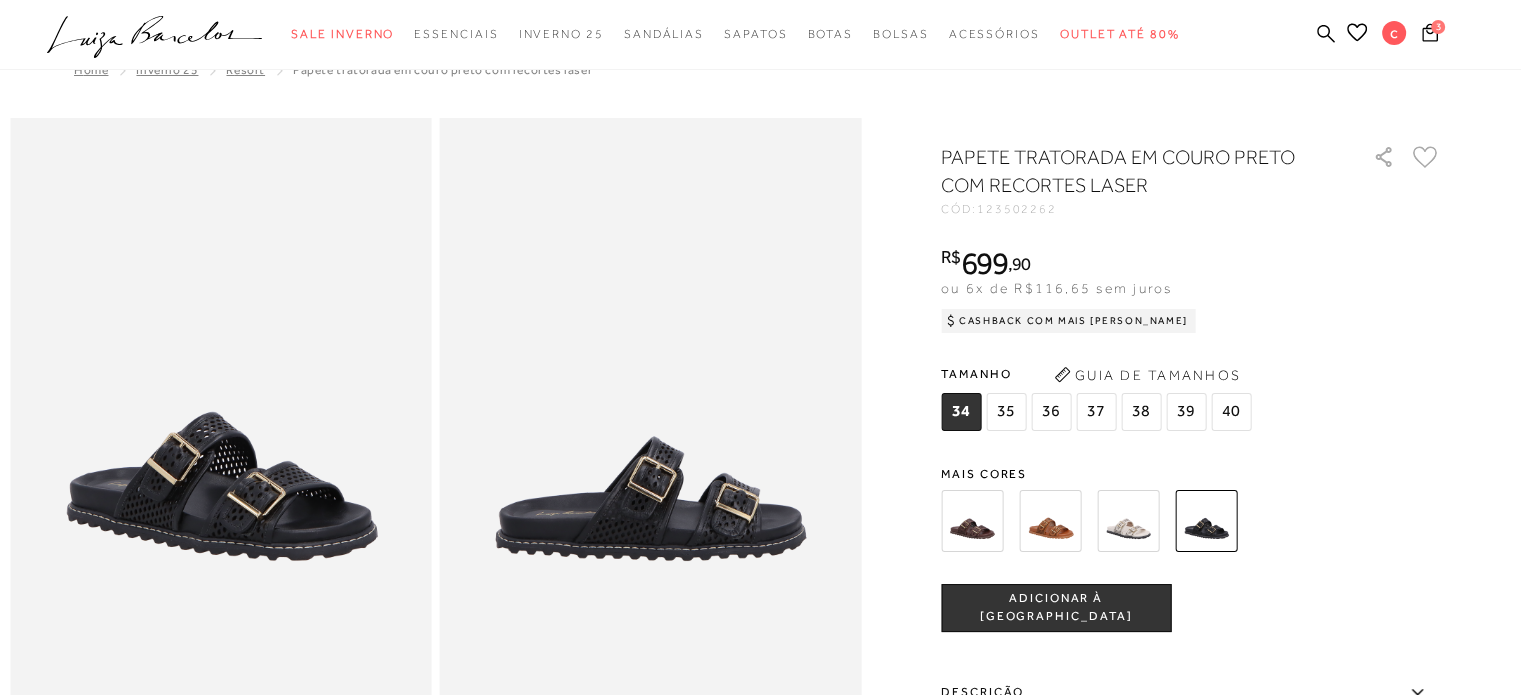 scroll, scrollTop: 0, scrollLeft: 0, axis: both 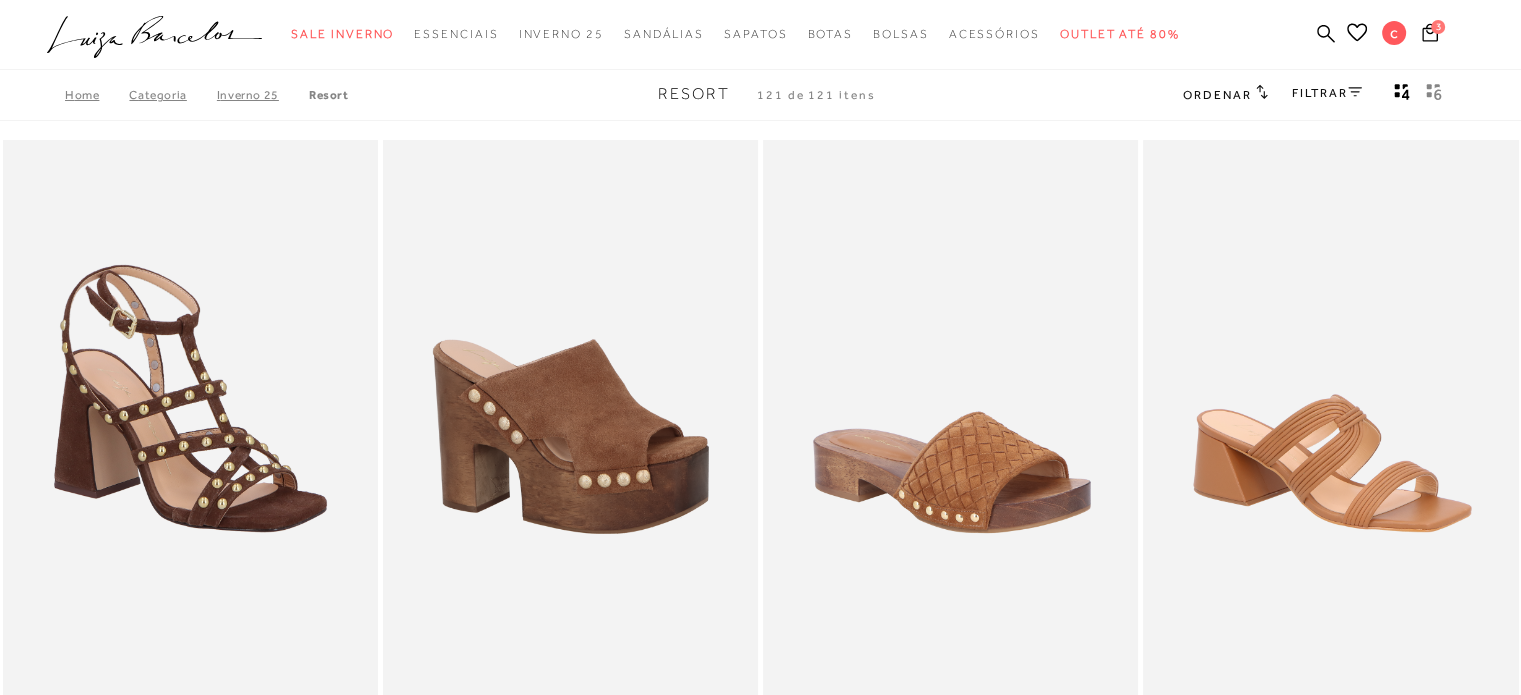 type 